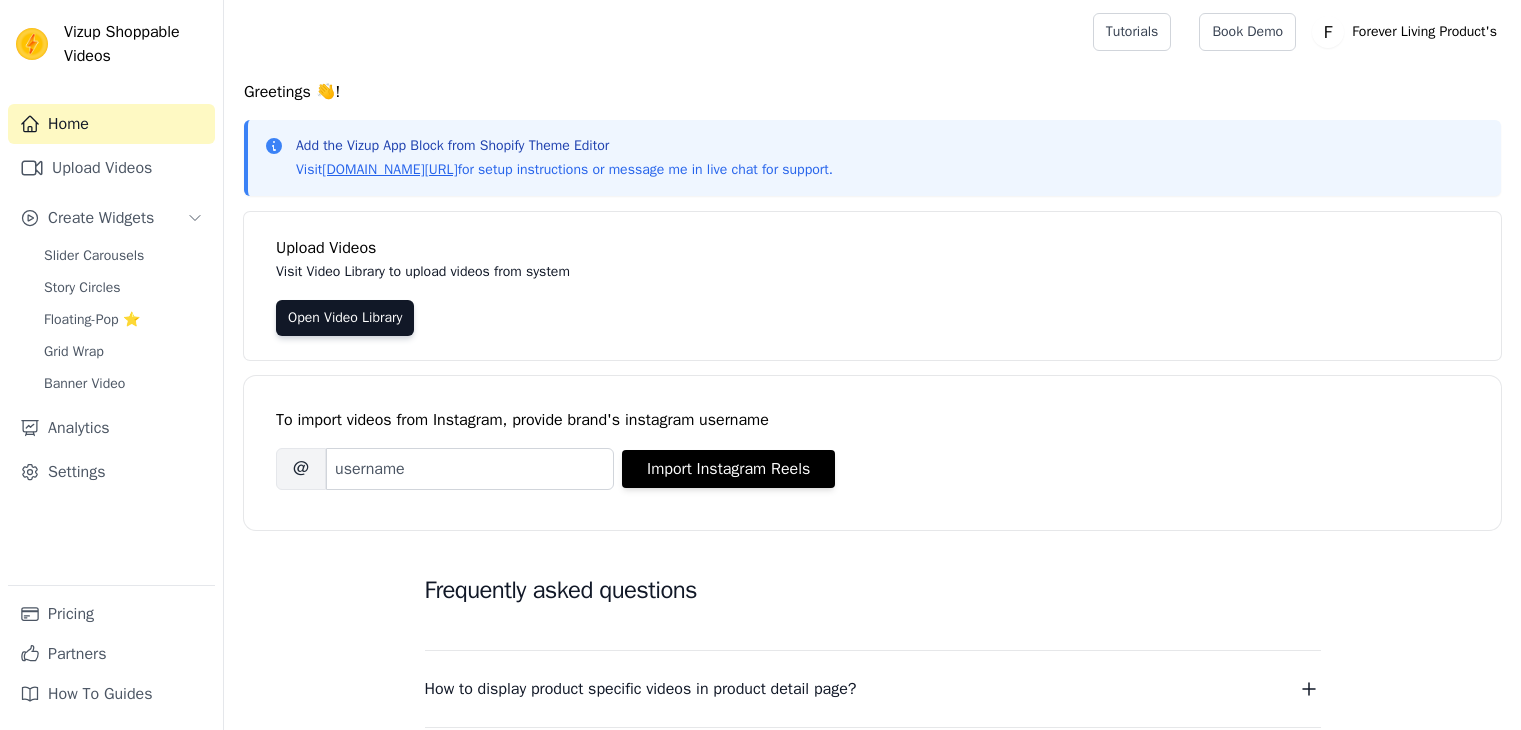 scroll, scrollTop: 0, scrollLeft: 0, axis: both 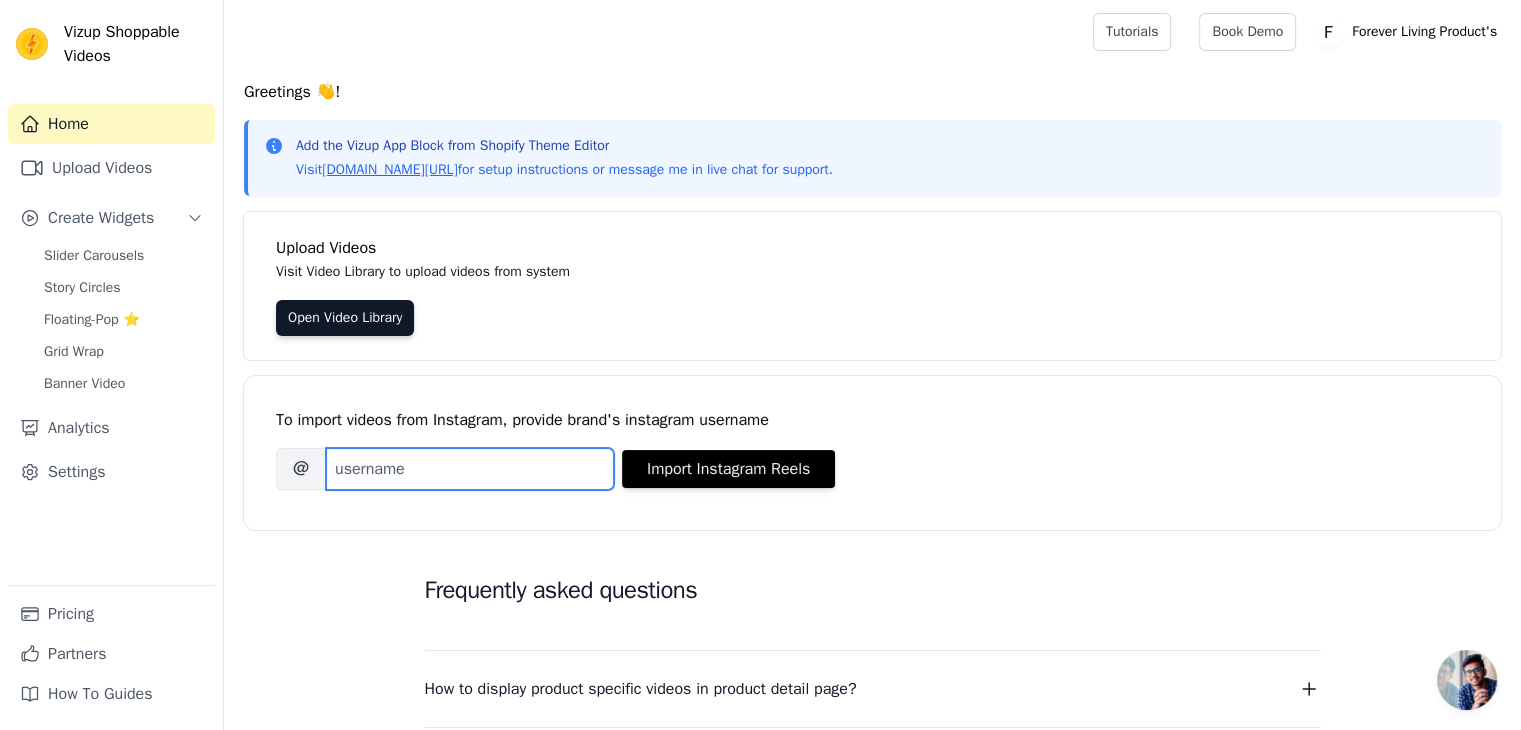 click on "Brand's Instagram Username" at bounding box center (470, 469) 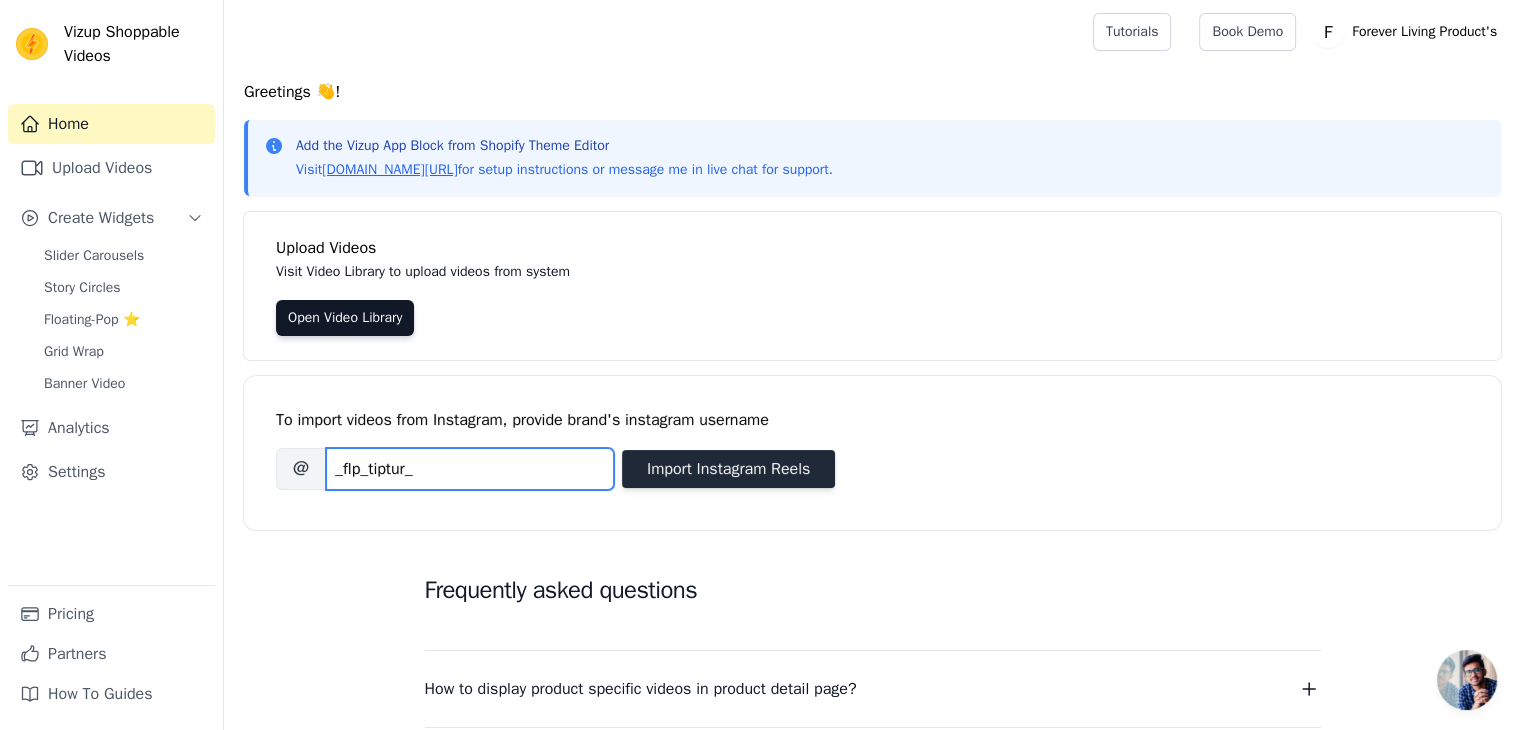 type on "_flp_tiptur_" 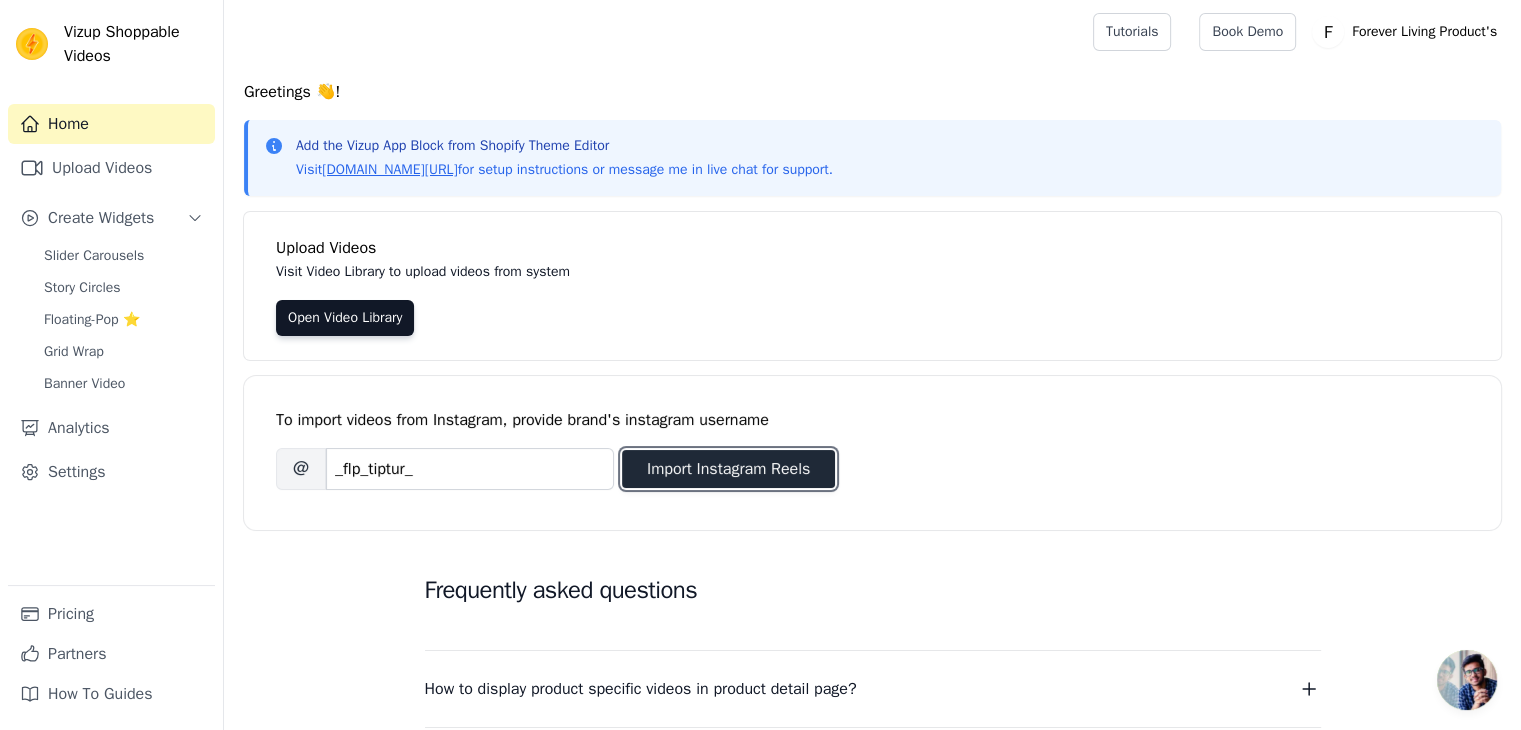 click on "Import Instagram Reels" at bounding box center [728, 469] 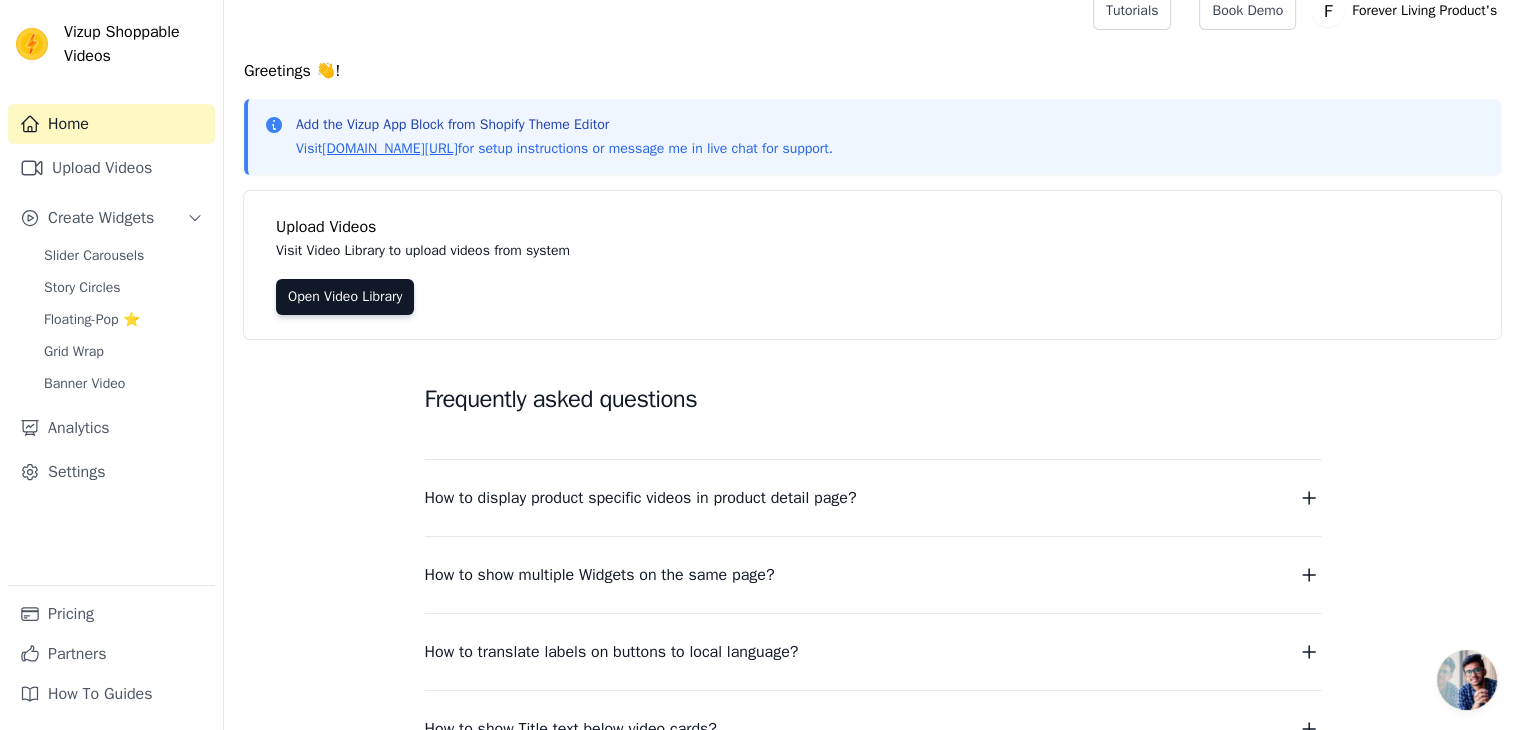 scroll, scrollTop: 0, scrollLeft: 0, axis: both 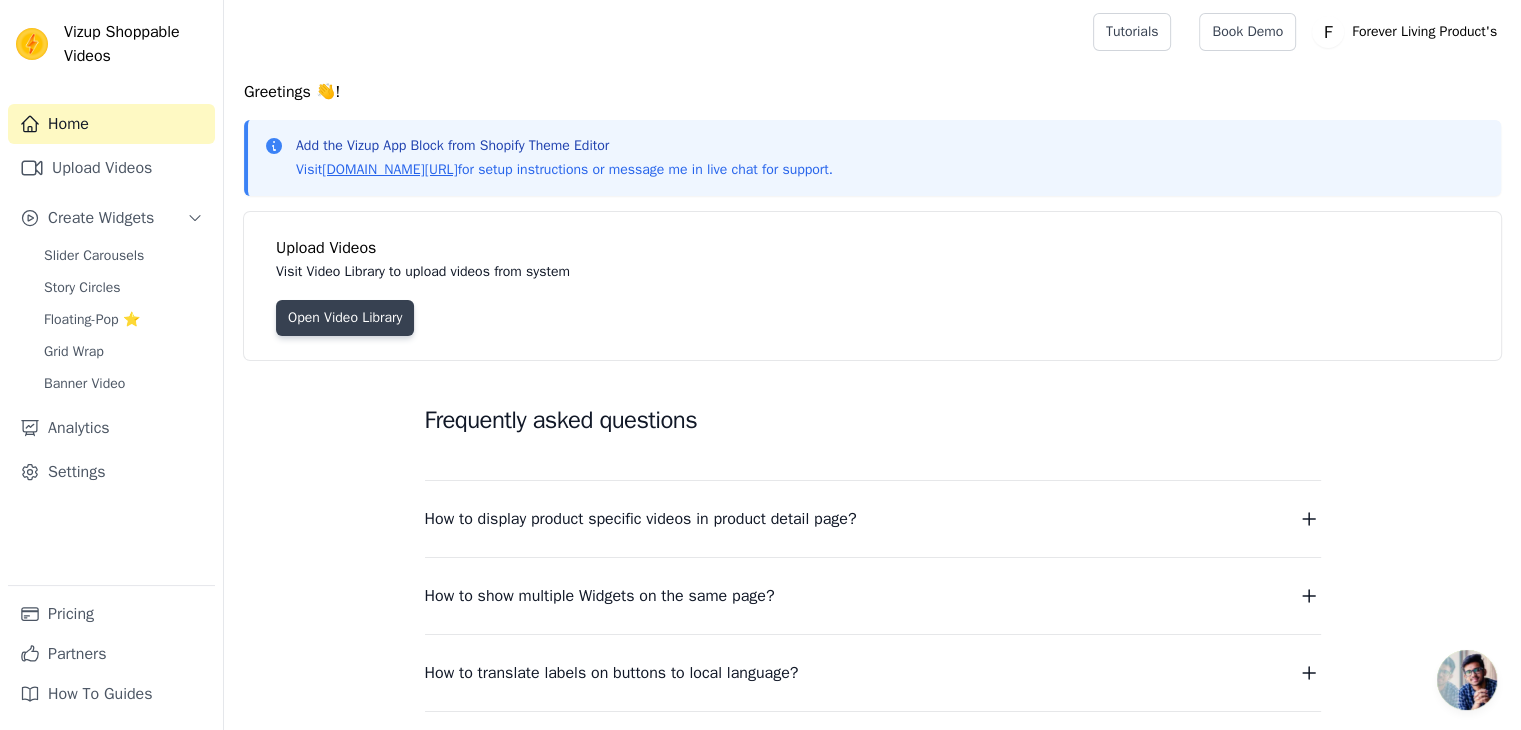 click on "Open Video Library" at bounding box center [345, 318] 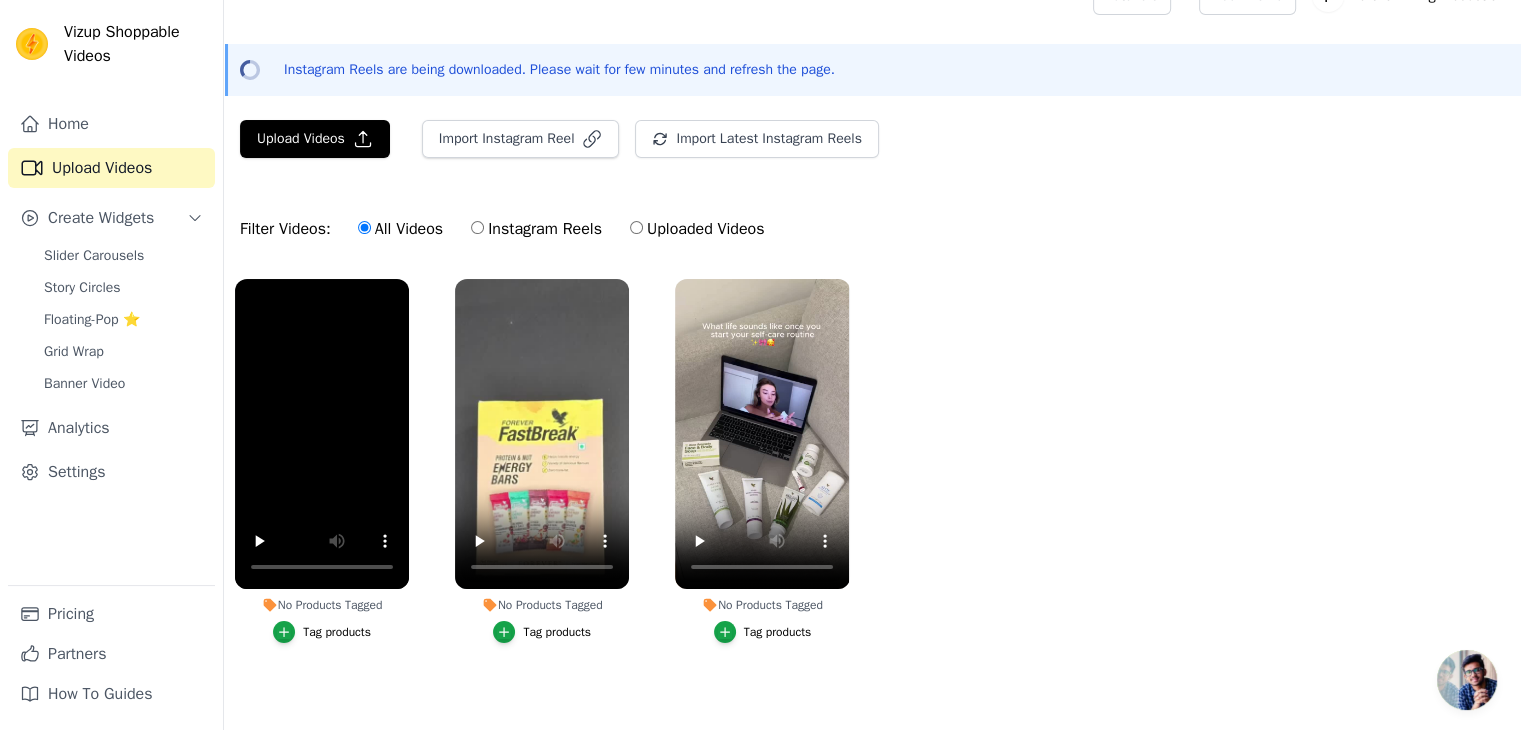 scroll, scrollTop: 57, scrollLeft: 0, axis: vertical 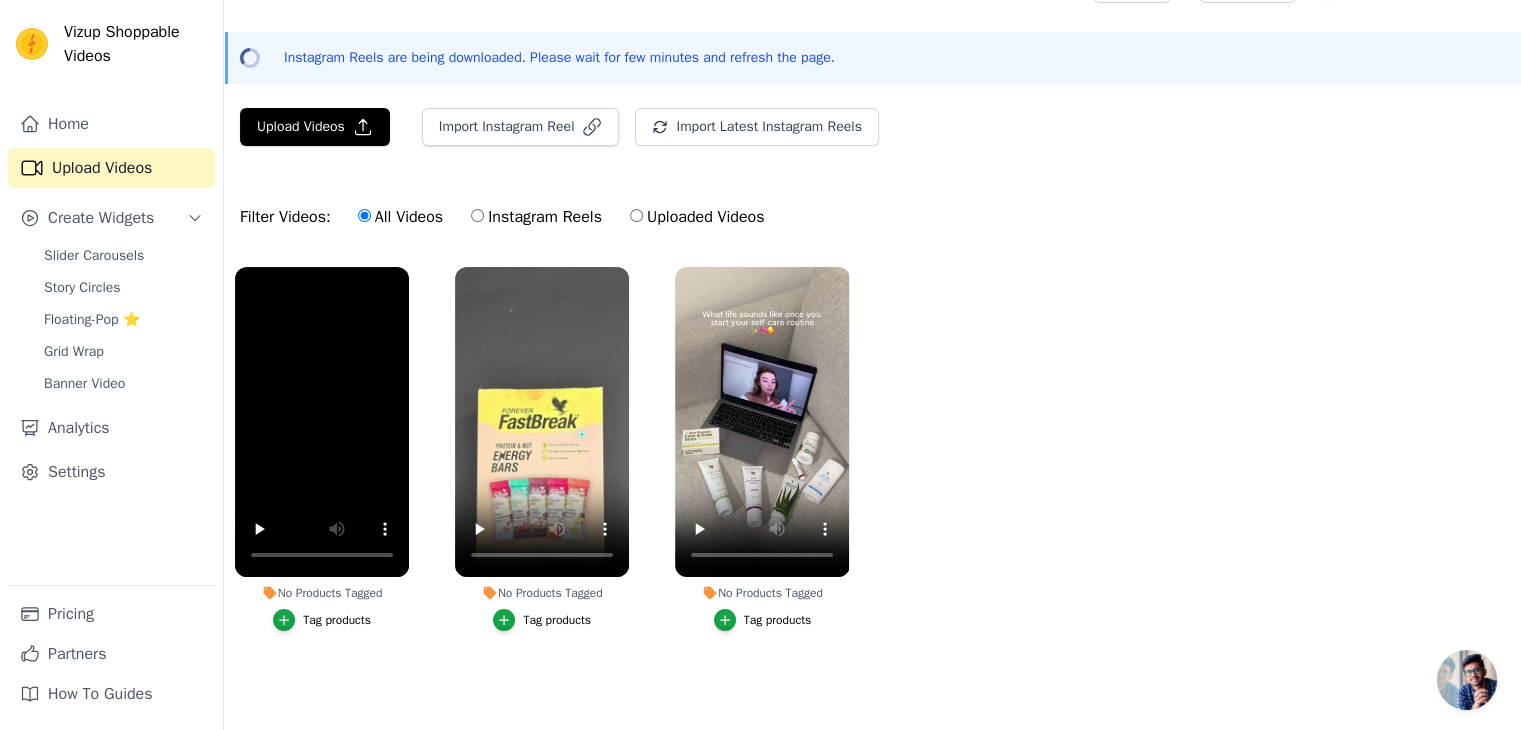 click on "Instagram Reels" at bounding box center (536, 217) 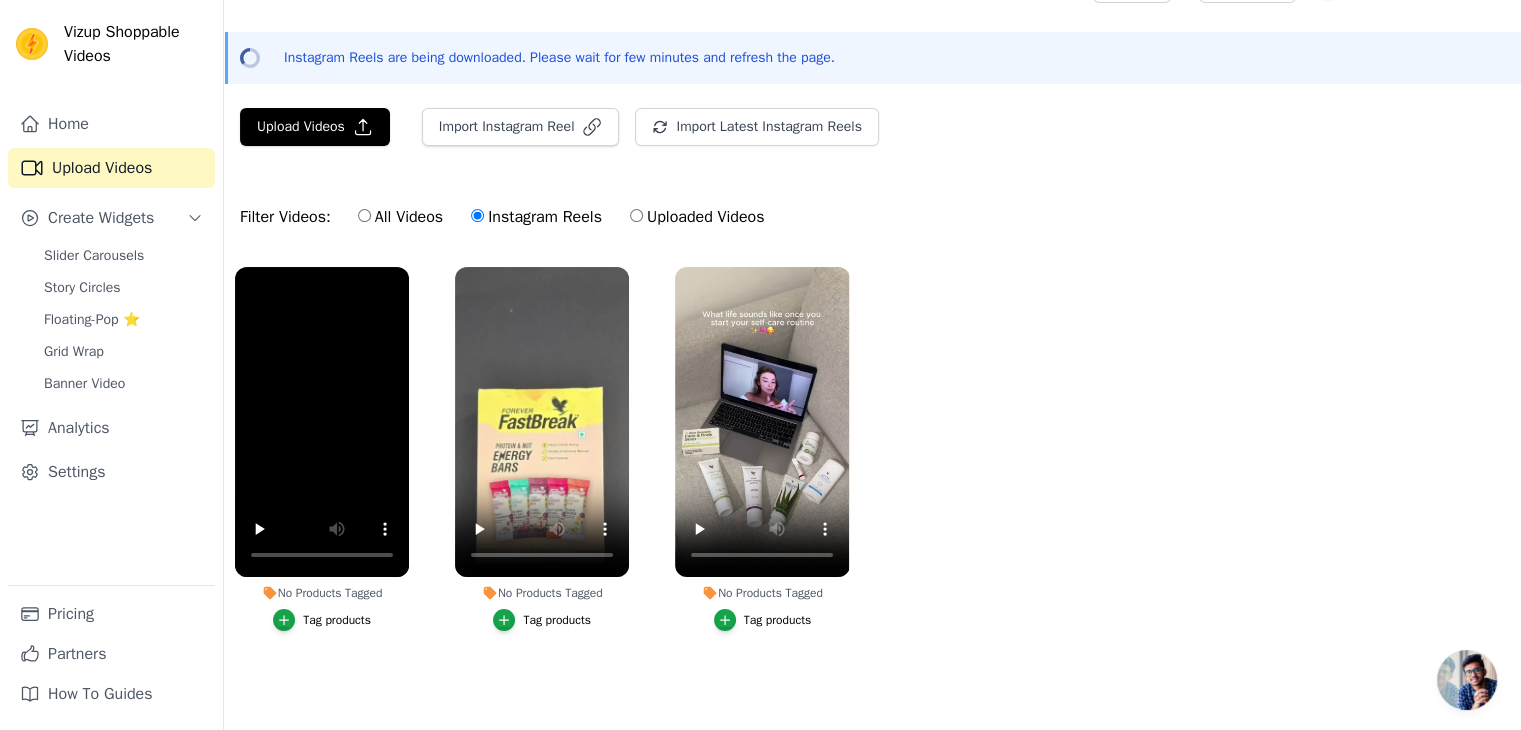 click on "All Videos" at bounding box center [400, 217] 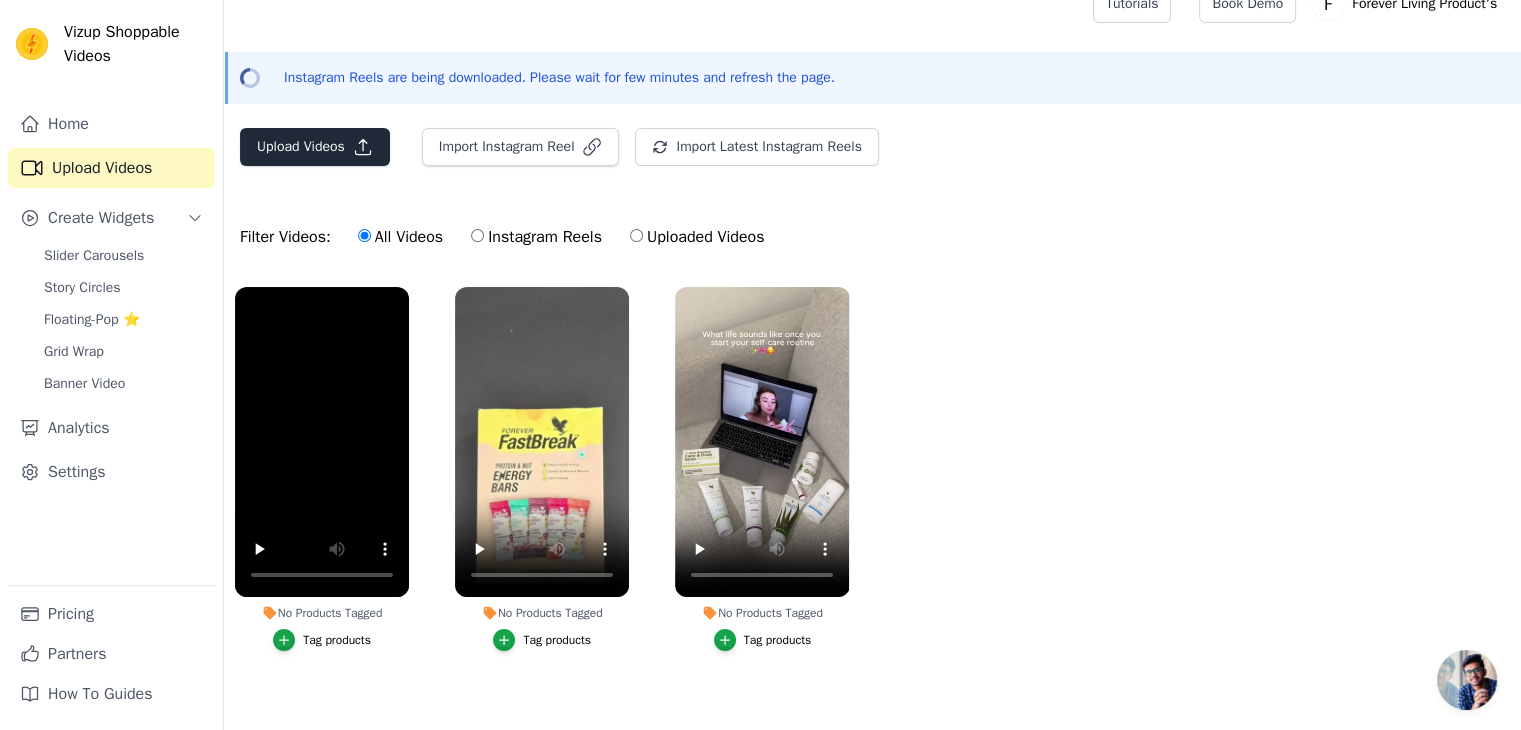 scroll, scrollTop: 0, scrollLeft: 0, axis: both 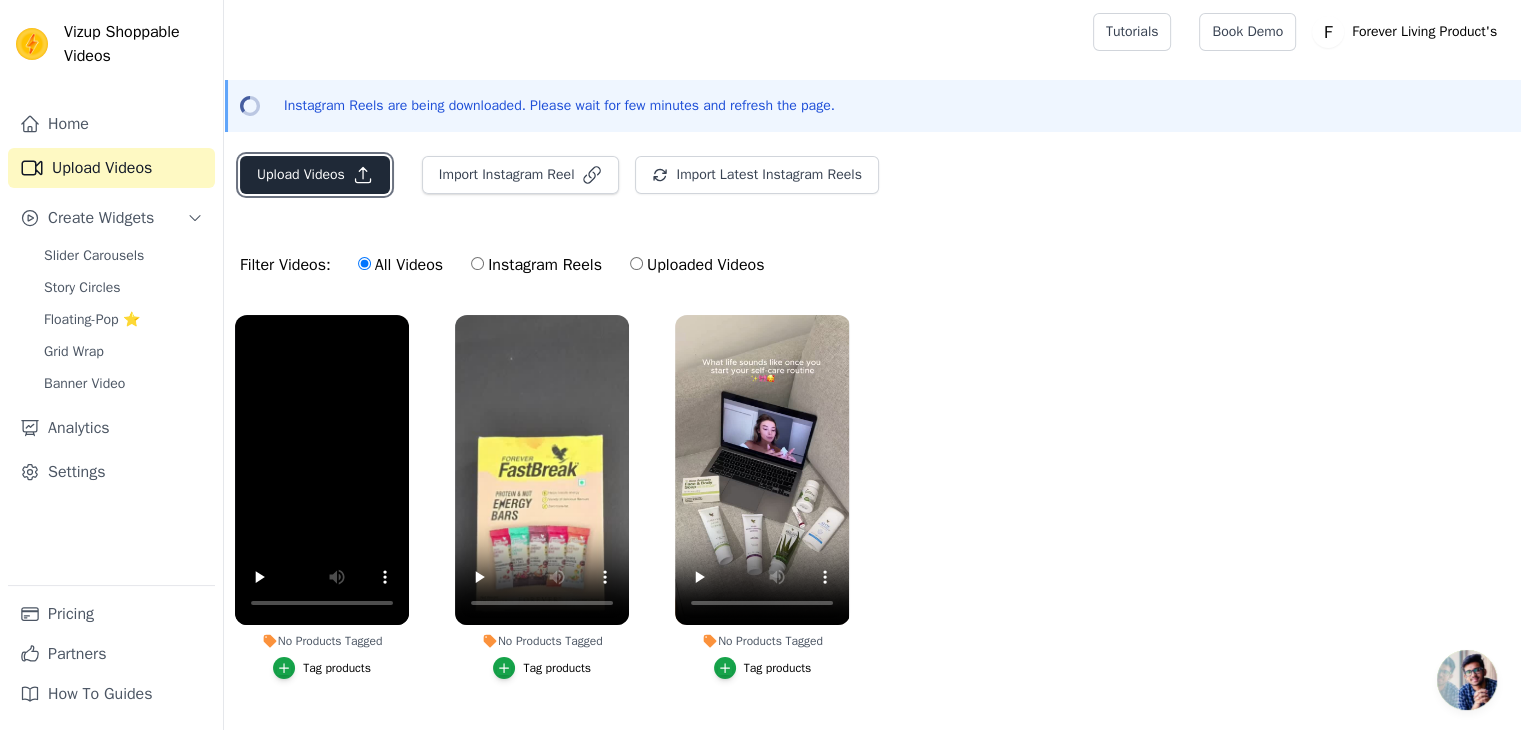 click on "Upload Videos" at bounding box center [315, 175] 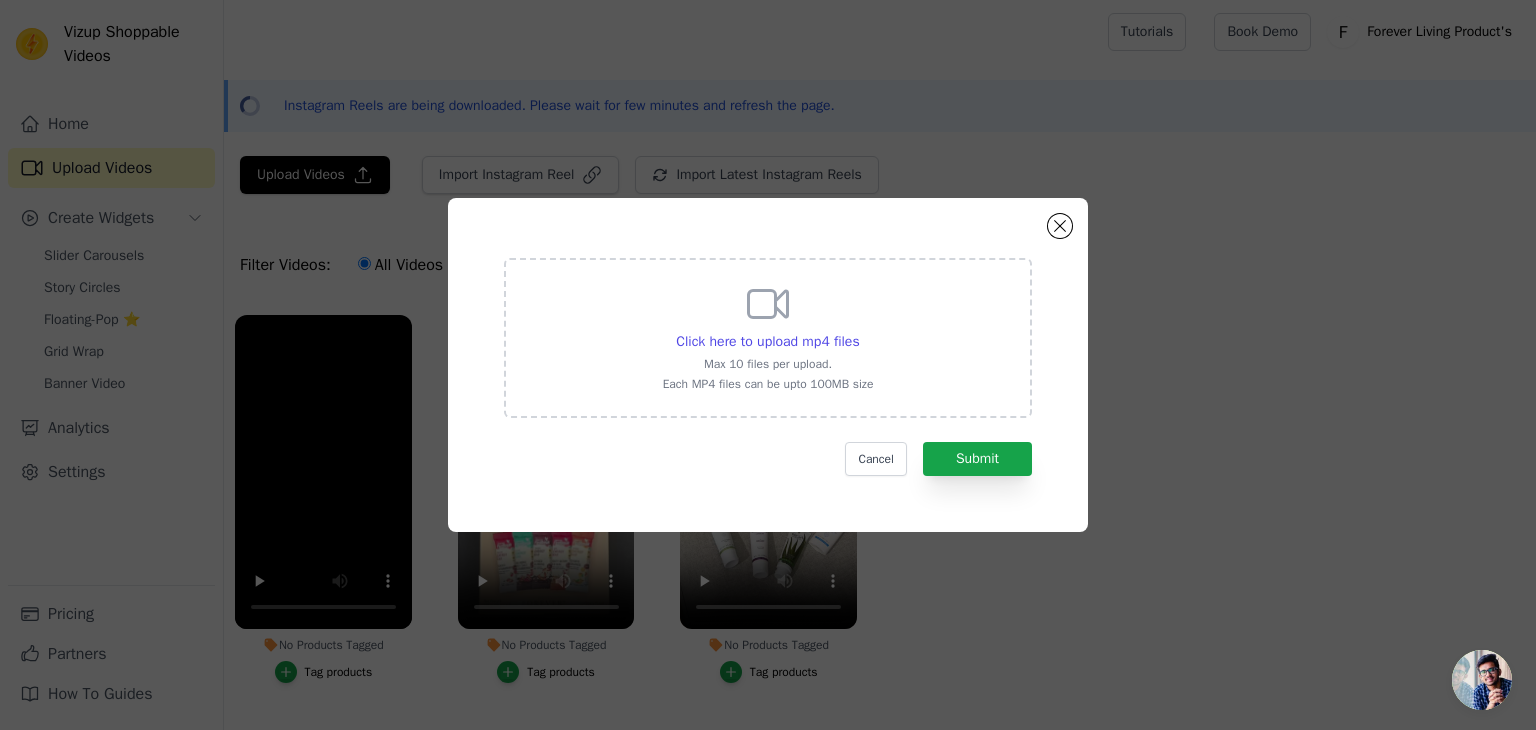 click on "Click here to upload mp4 files     Max 10 files per upload.   Each MP4 files can be upto 100MB size     Cancel   Submit" 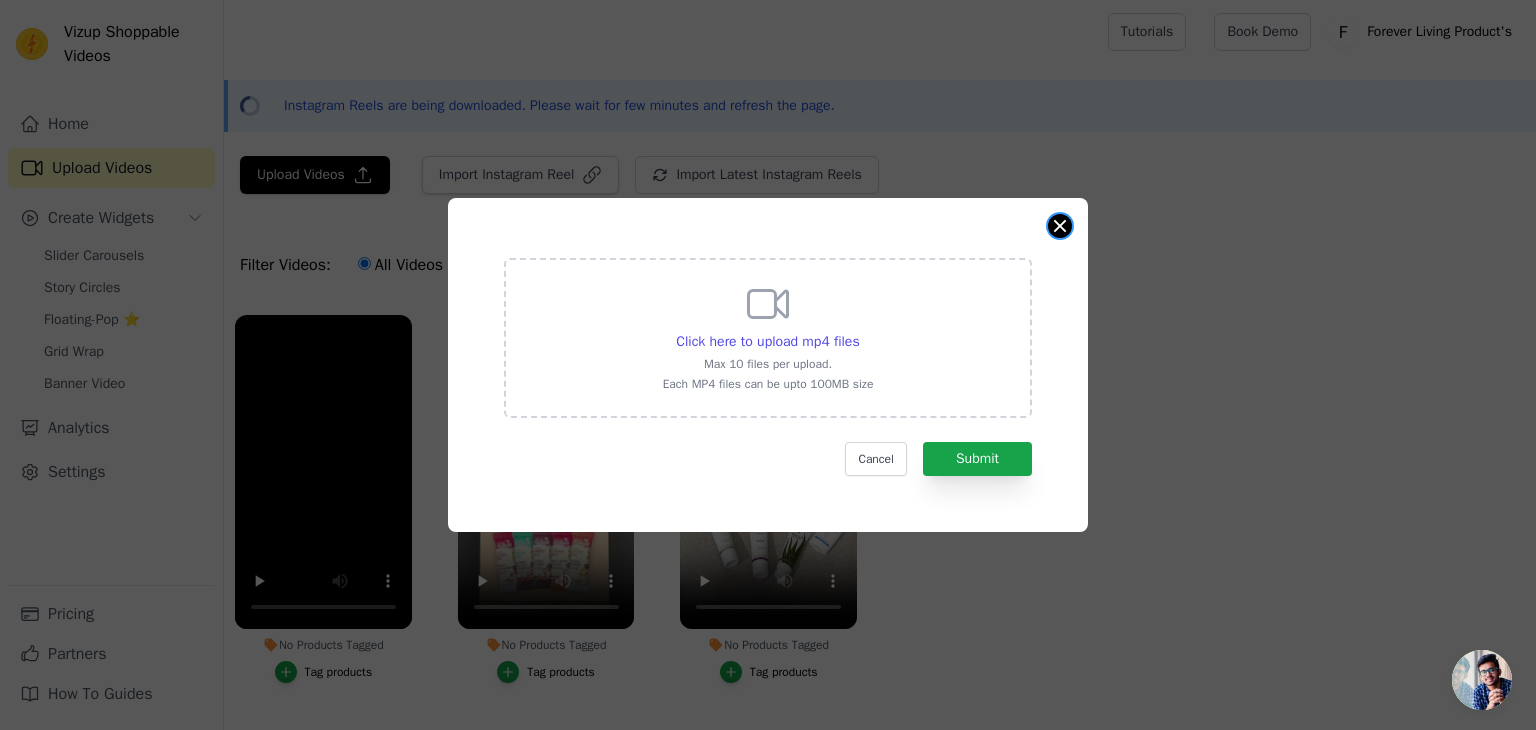 click at bounding box center (1060, 226) 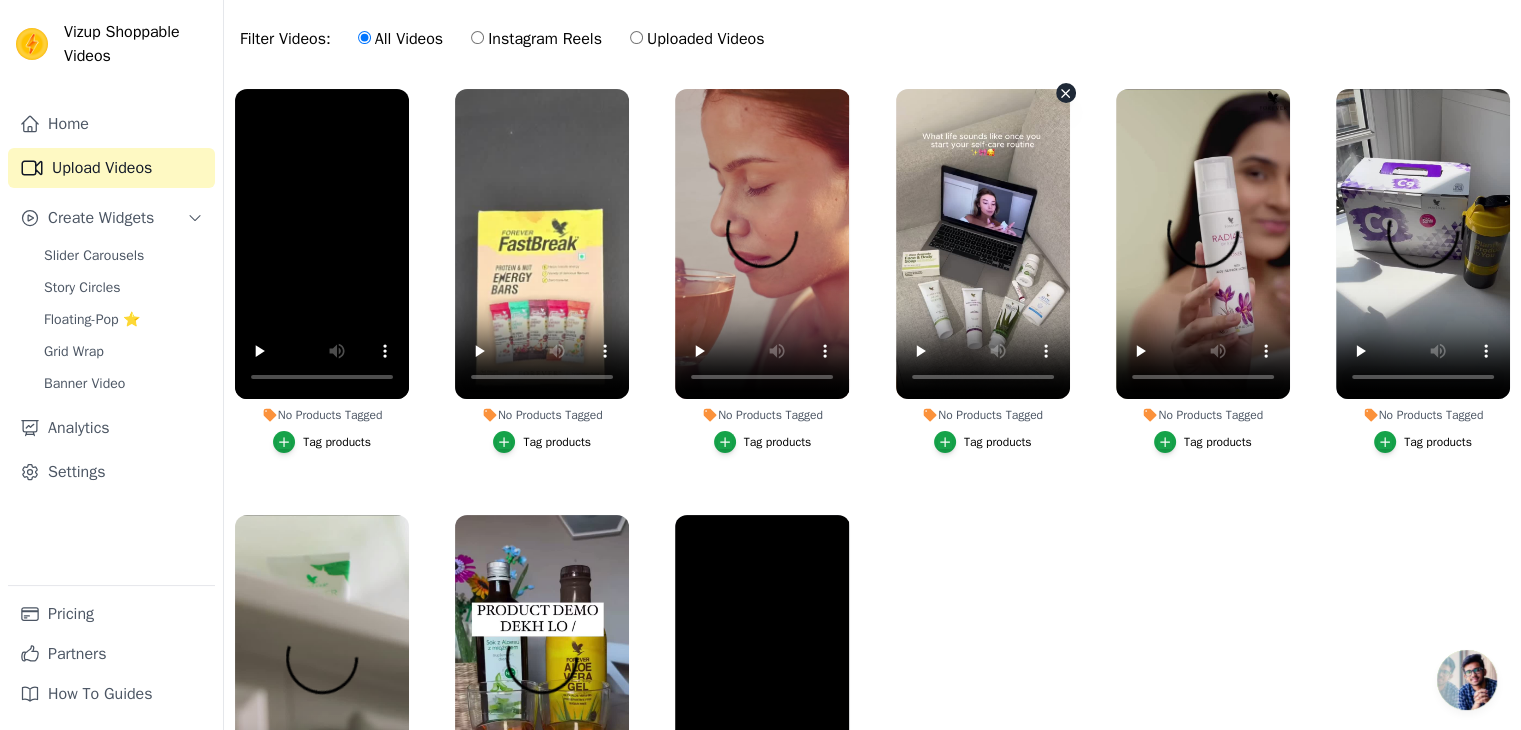 scroll, scrollTop: 266, scrollLeft: 0, axis: vertical 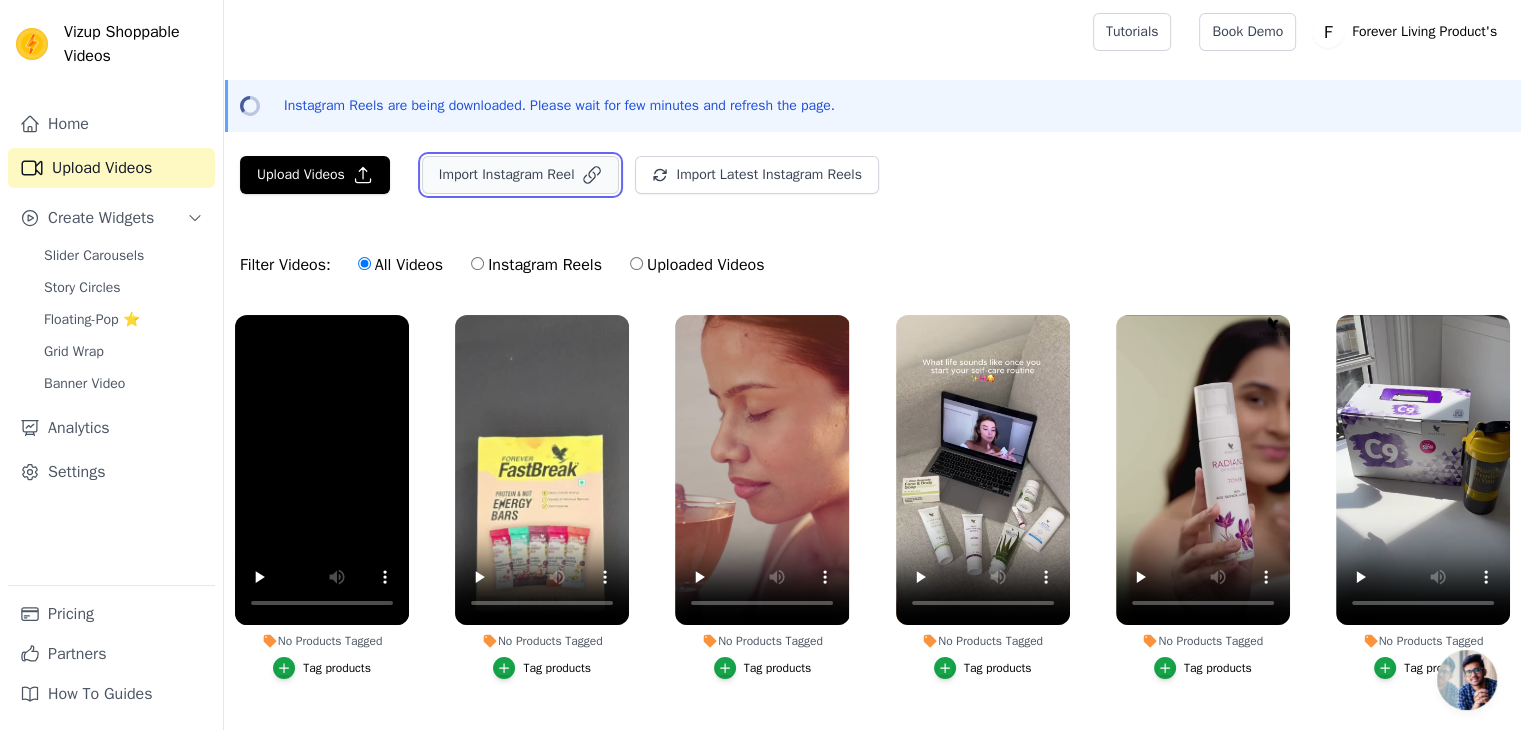 click on "Import Instagram Reel" at bounding box center [521, 175] 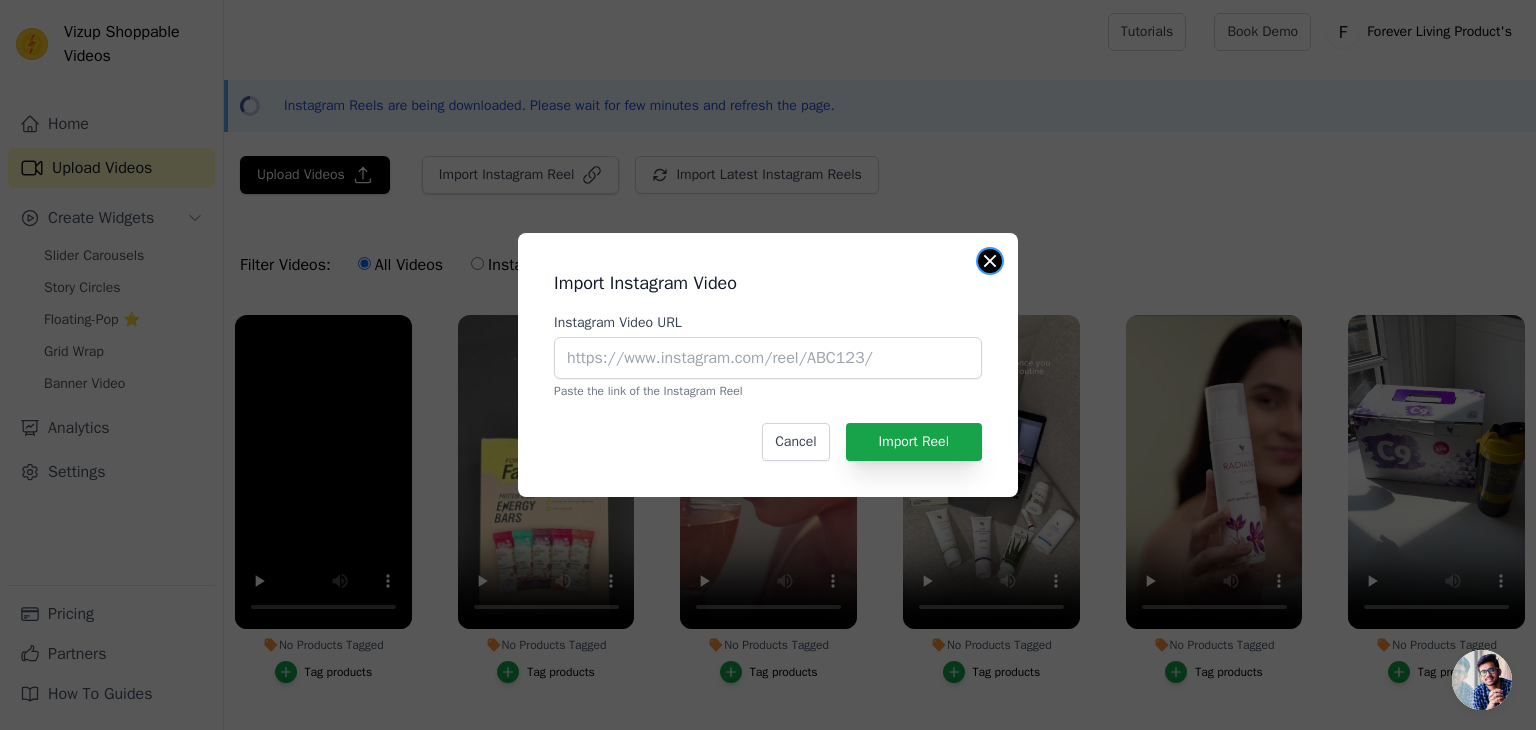 click at bounding box center (990, 261) 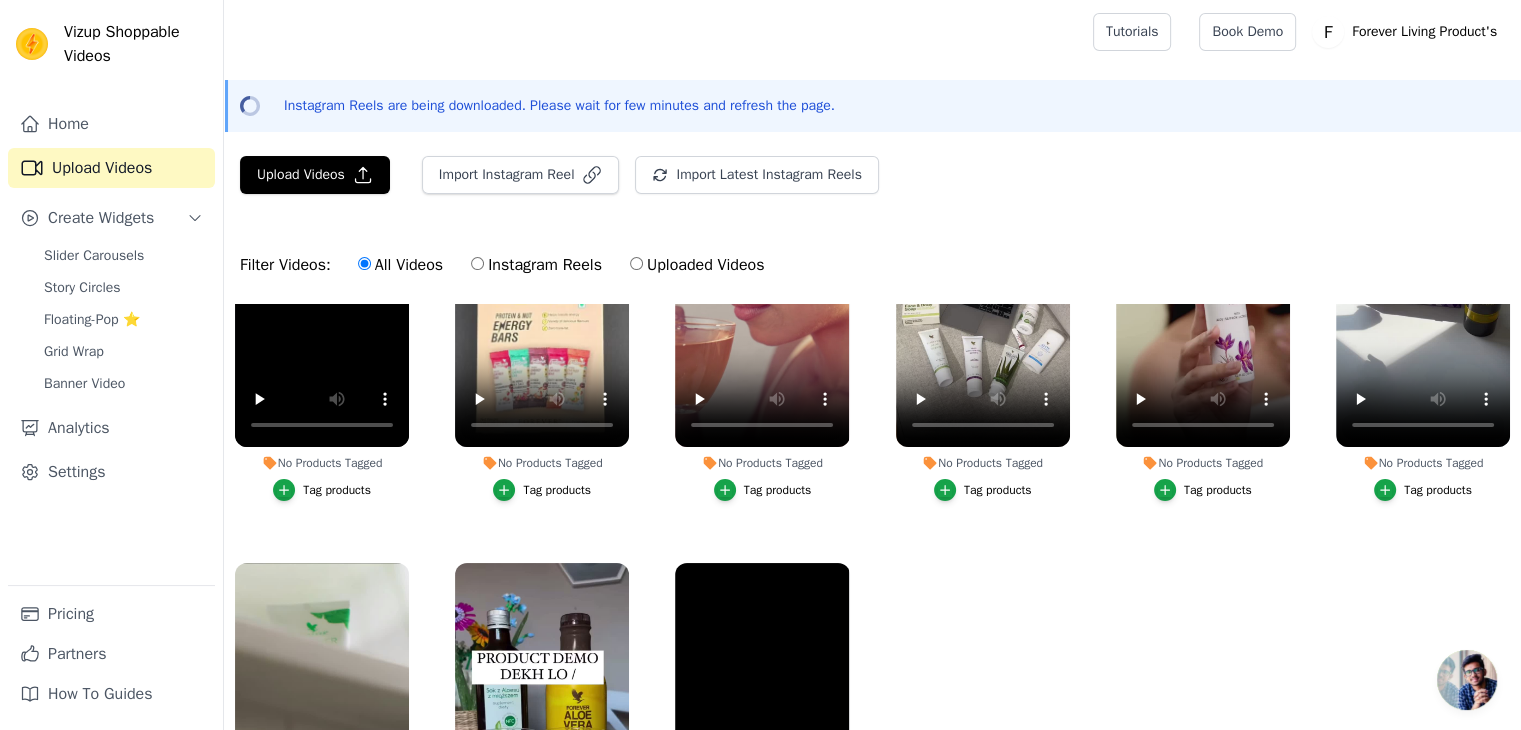 scroll, scrollTop: 190, scrollLeft: 0, axis: vertical 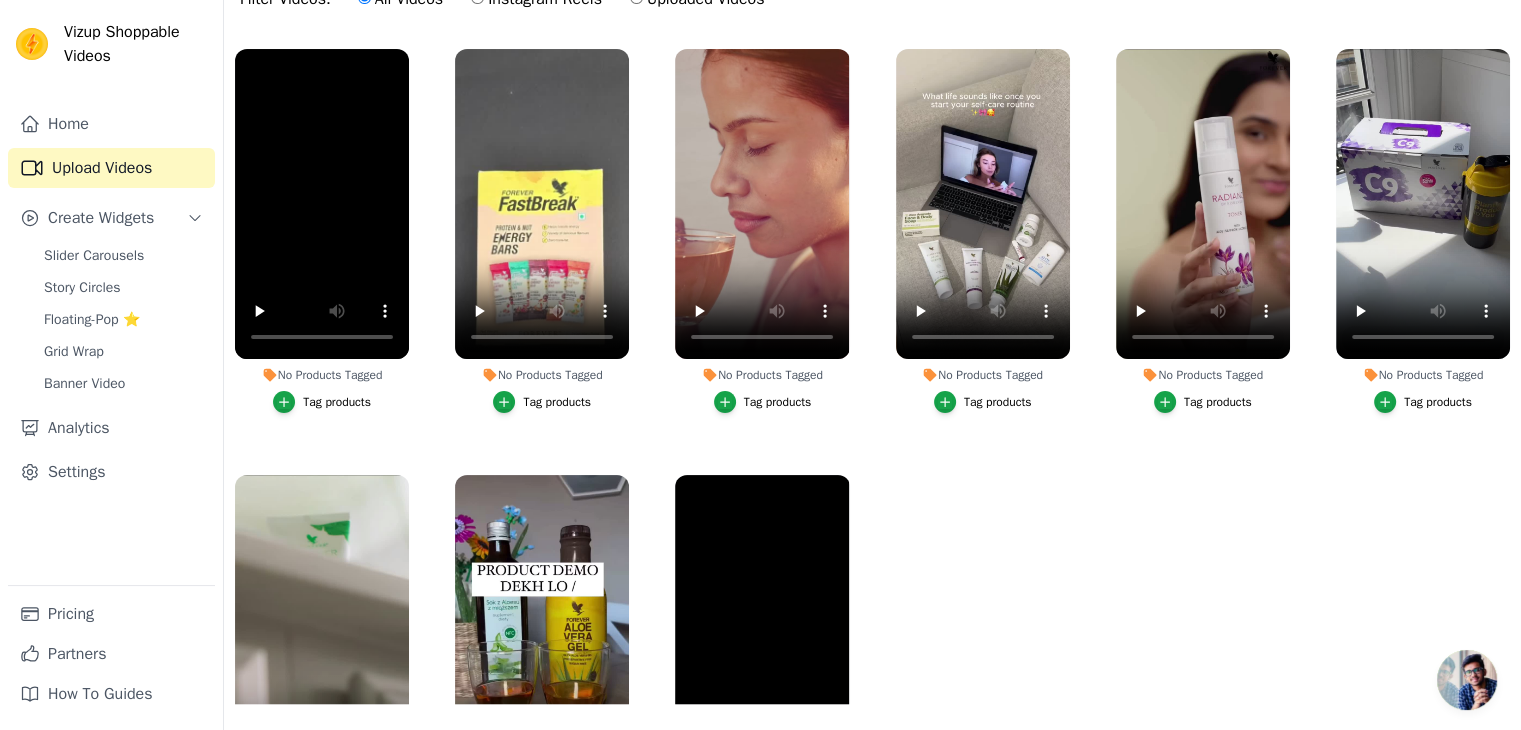 click on "No Products Tagged       Tag products
No Products Tagged       Tag products
No Products Tagged       Tag products
No Products Tagged       Tag products
No Products Tagged       Tag products
No Products Tagged       Tag products
No Products Tagged       Tag products
No Products Tagged       Tag products
No Products Tagged       Tag products" at bounding box center [872, 371] 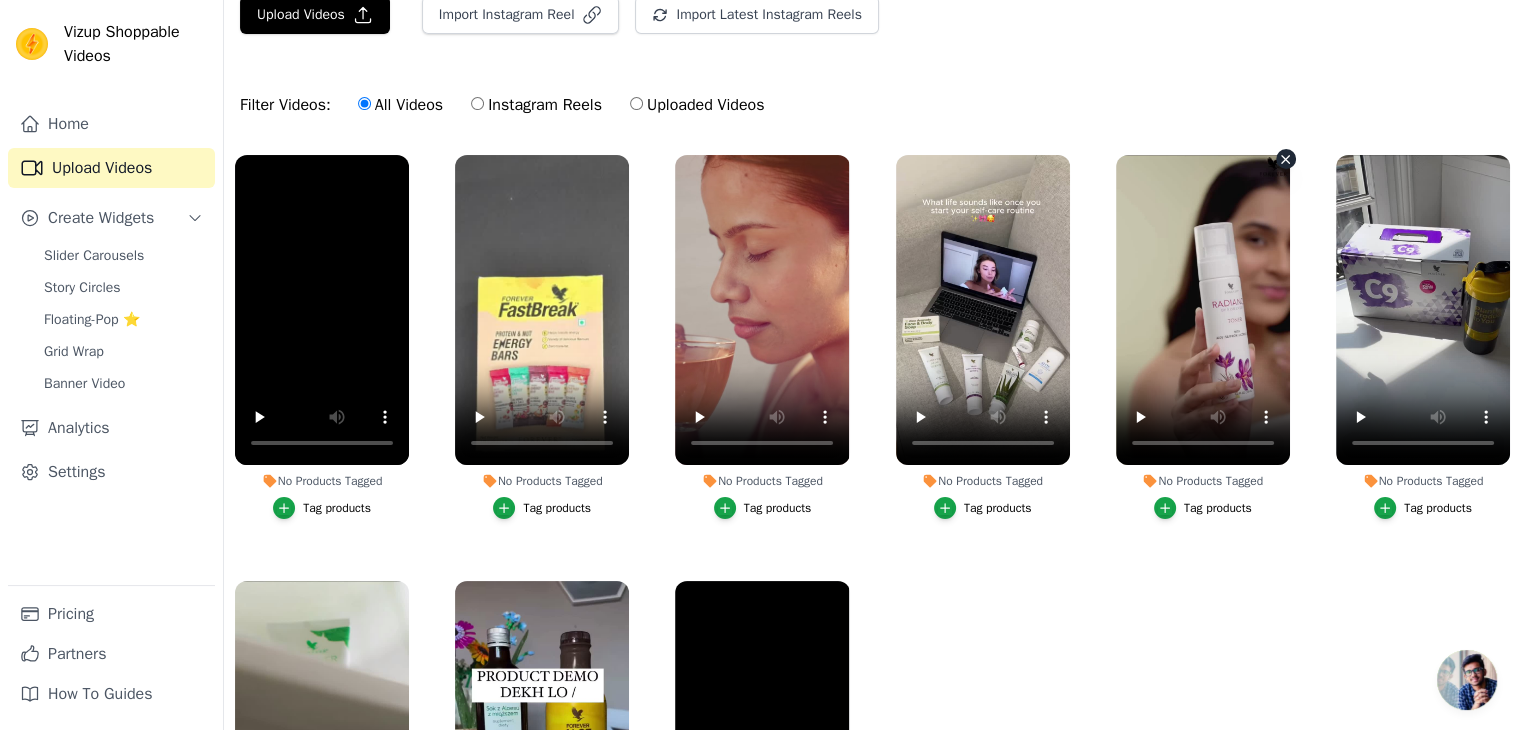 scroll, scrollTop: 0, scrollLeft: 0, axis: both 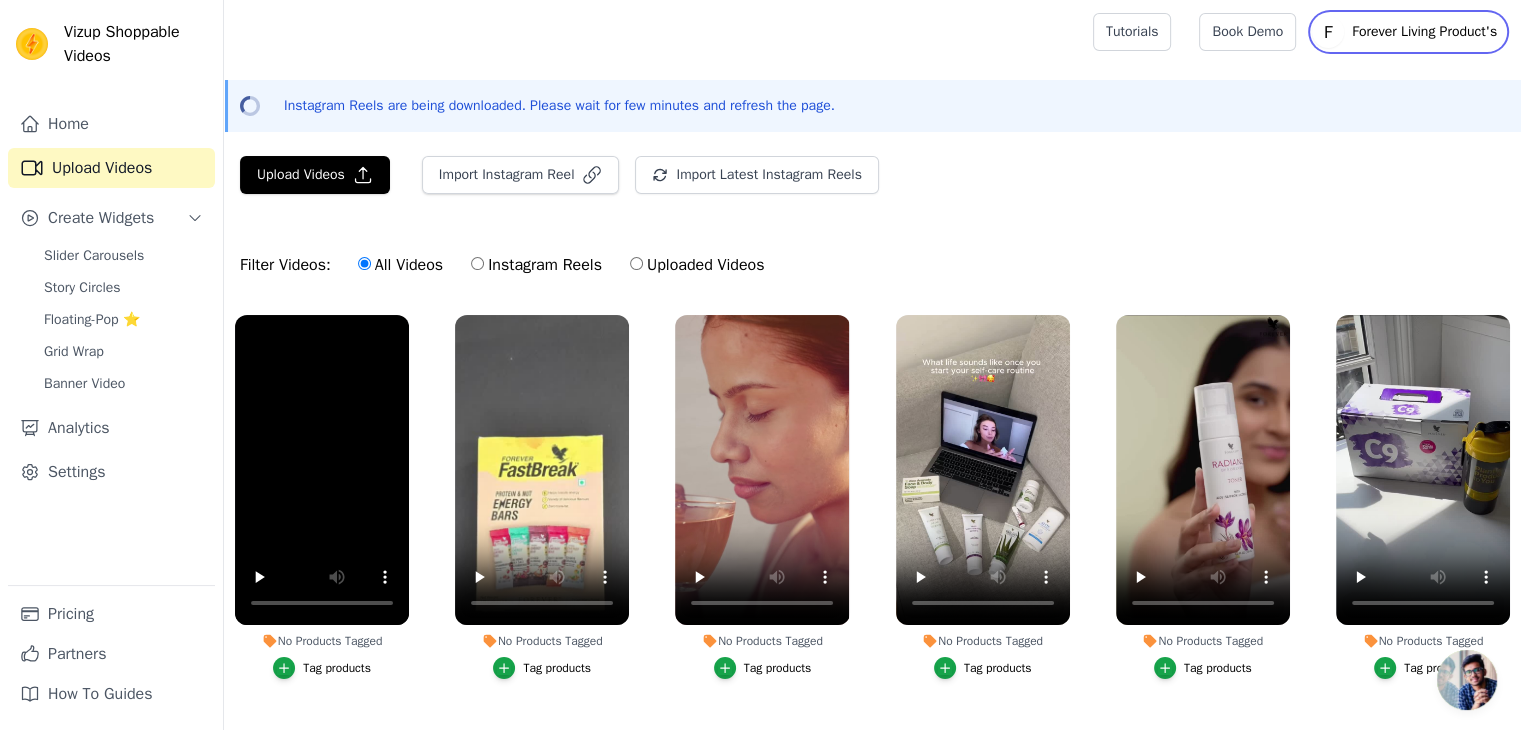 click on "Forever Living Product's" at bounding box center [1424, 32] 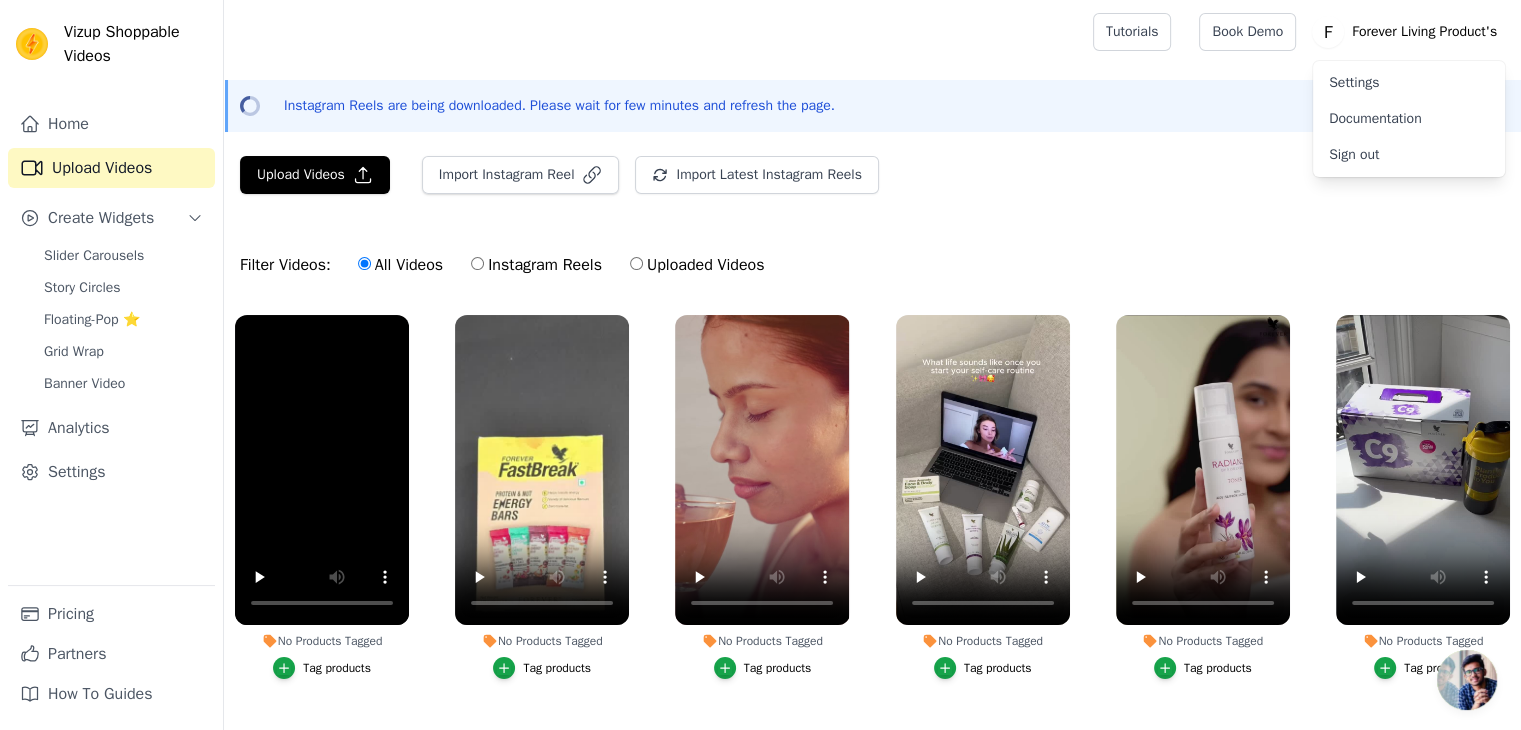 click on "Filter Videos:
All Videos
Instagram Reels
Uploaded Videos" at bounding box center [872, 265] 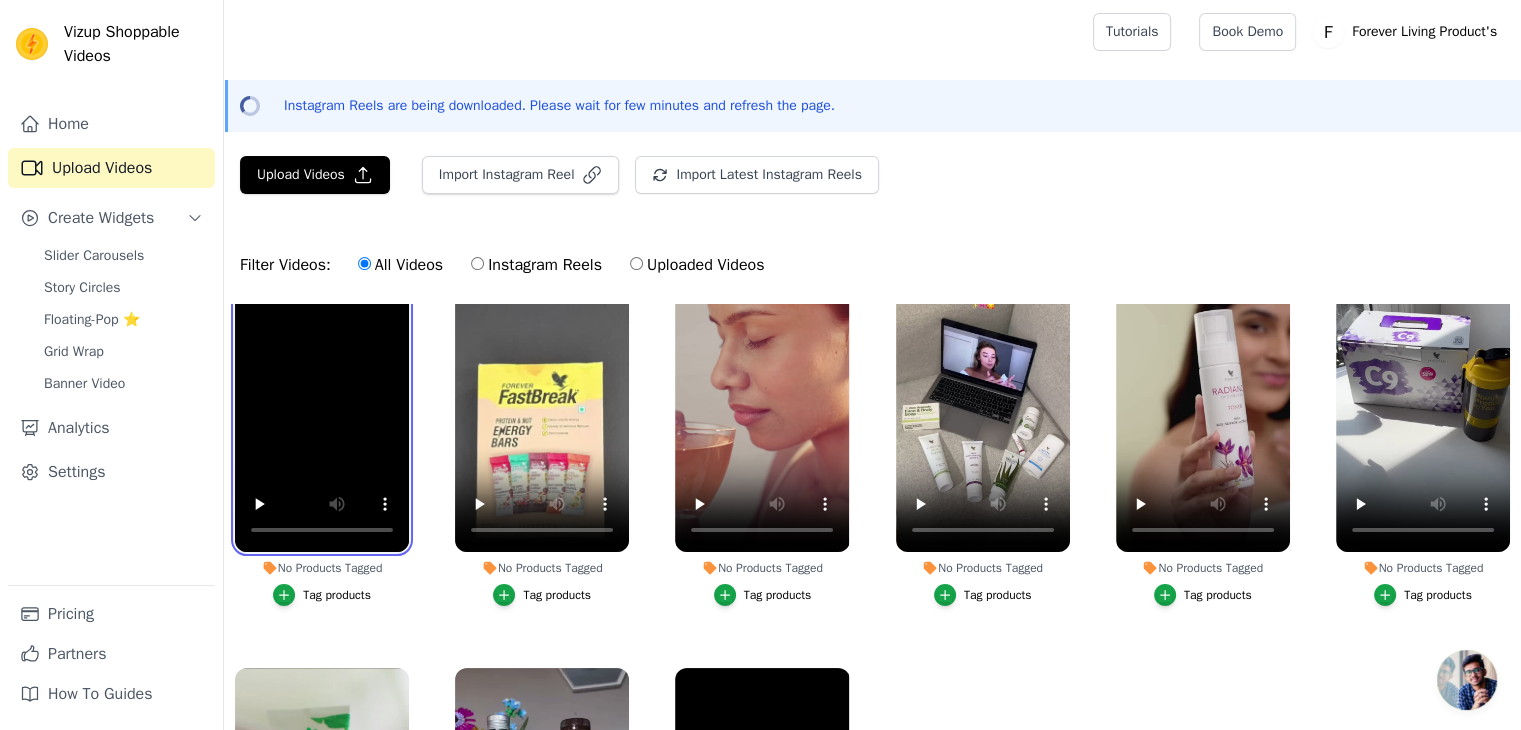 scroll, scrollTop: 190, scrollLeft: 0, axis: vertical 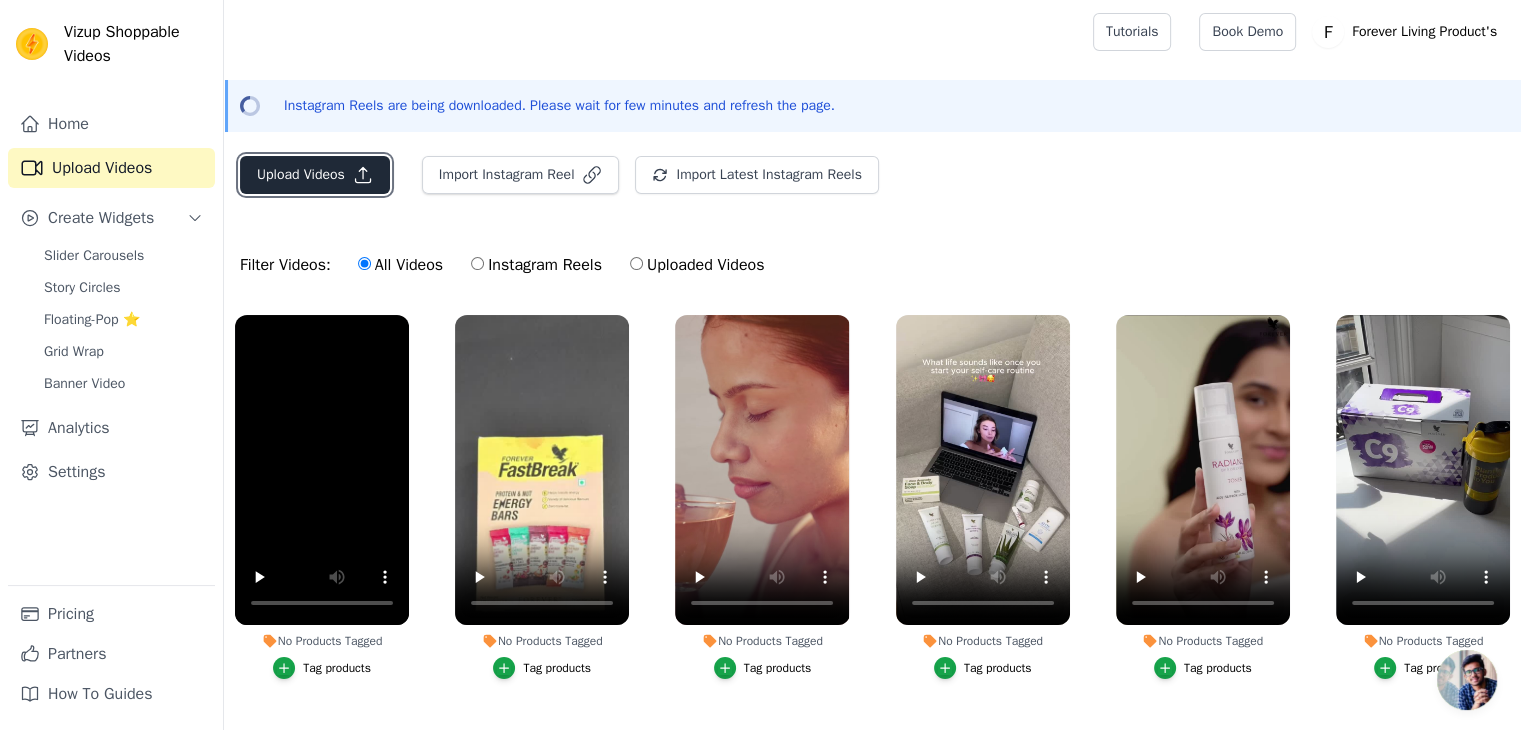 click on "Upload Videos" at bounding box center [315, 175] 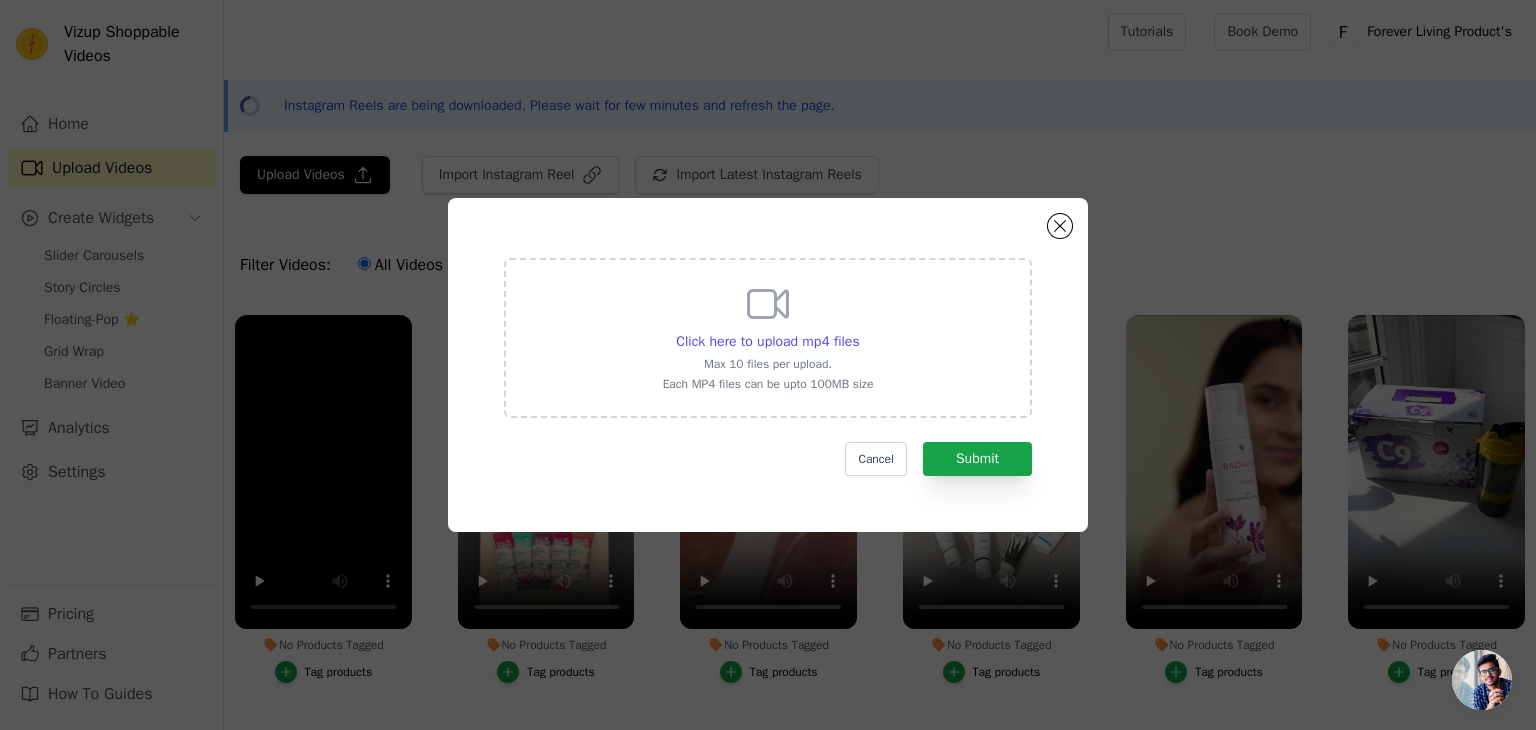 click 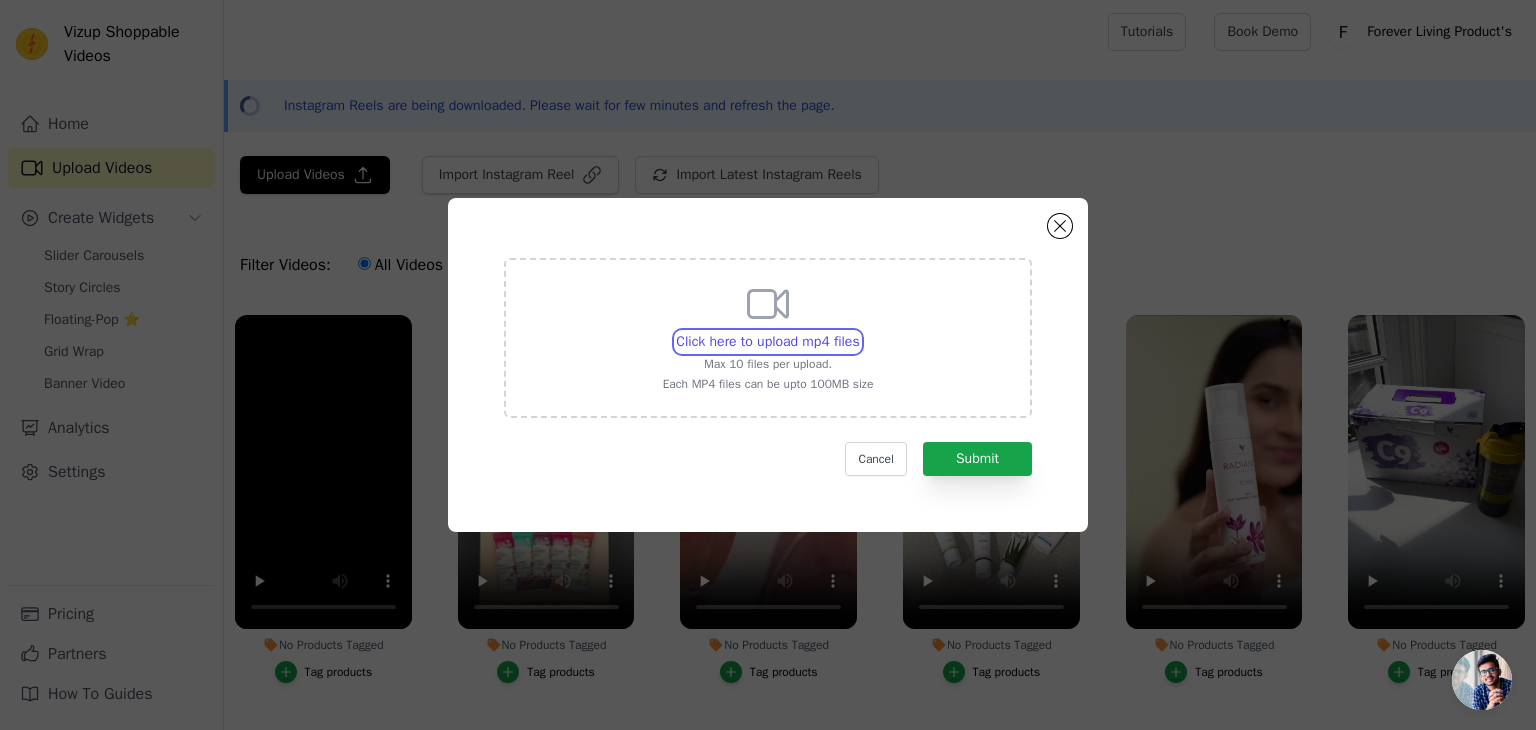 click on "Click here to upload mp4 files     Max 10 files per upload.   Each MP4 files can be upto 100MB size" at bounding box center (859, 331) 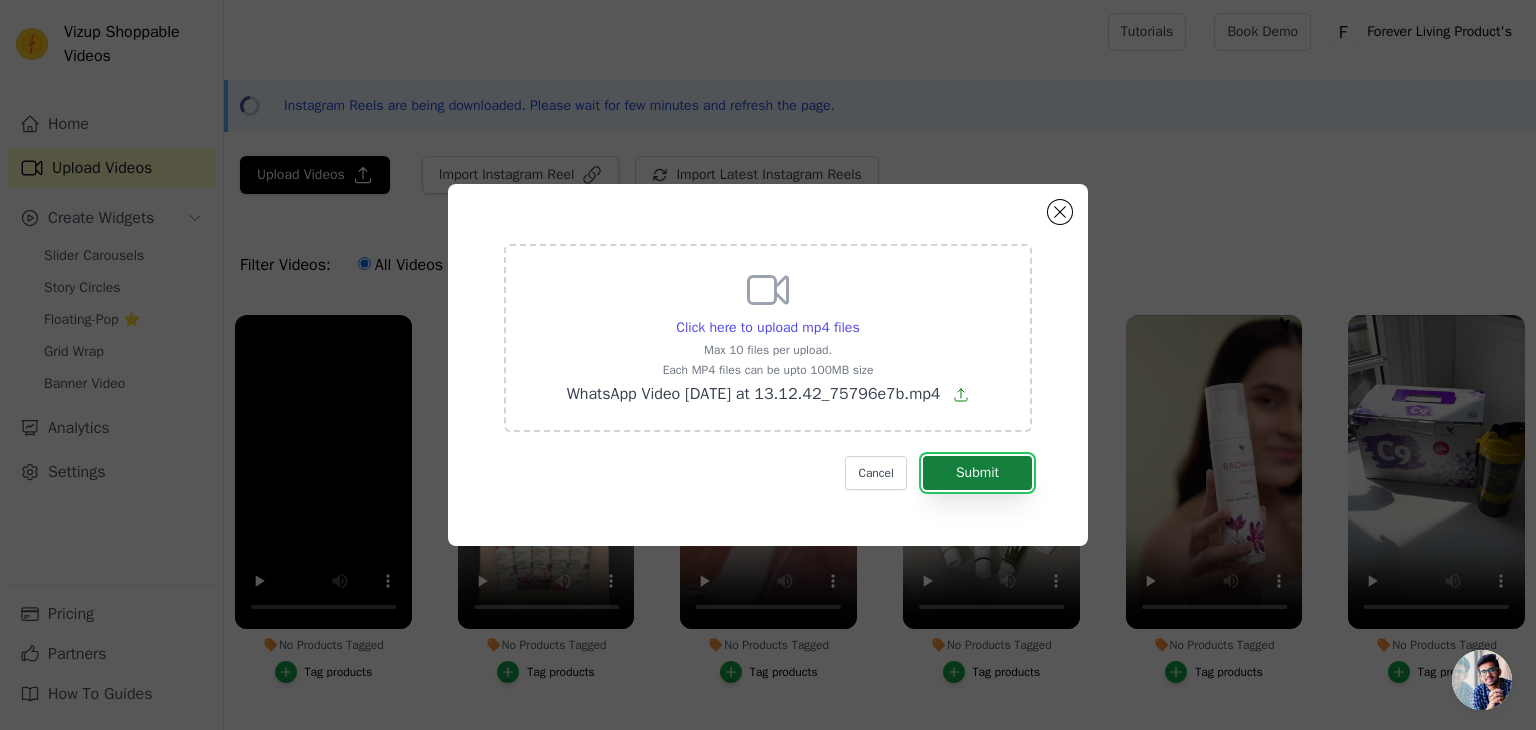 click on "Submit" at bounding box center (977, 473) 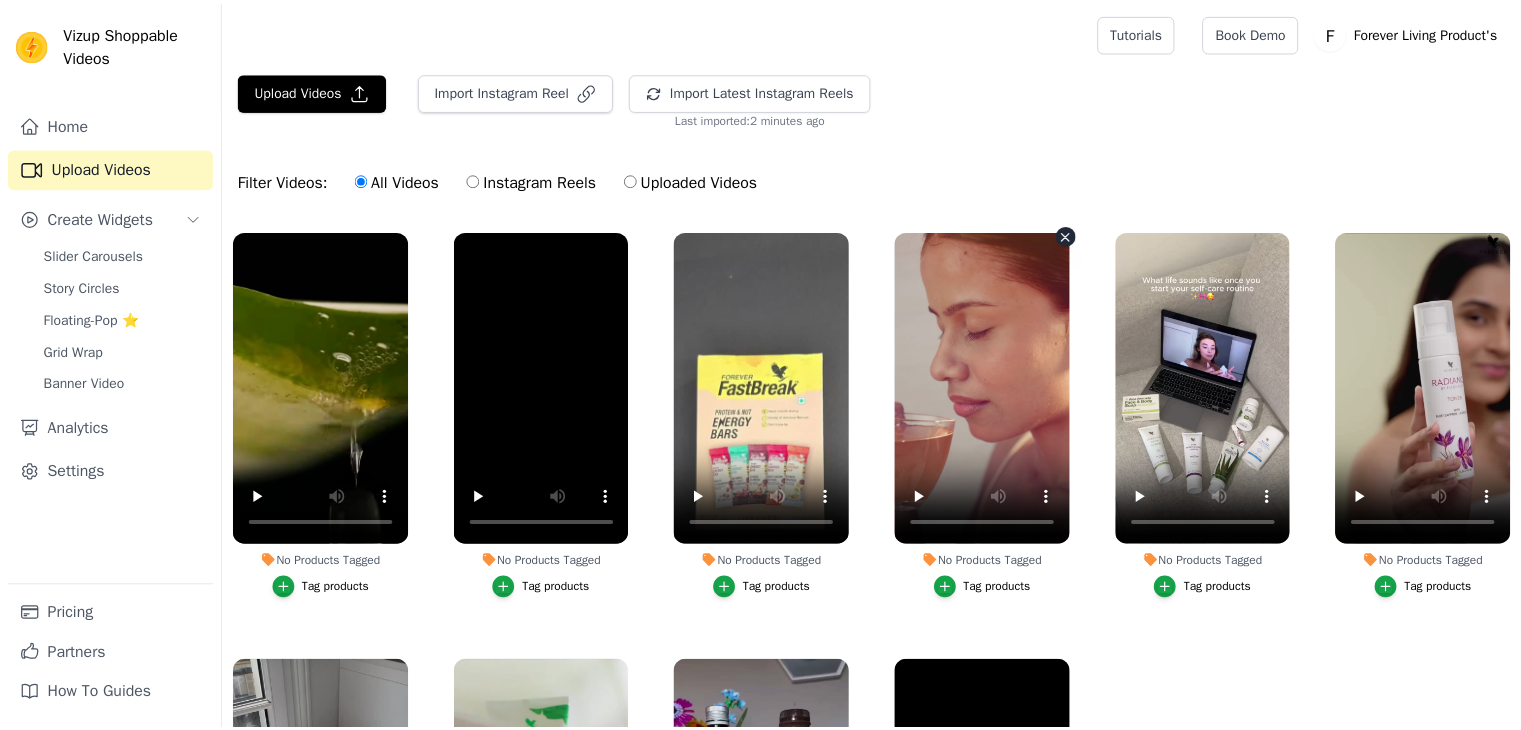 scroll, scrollTop: 0, scrollLeft: 0, axis: both 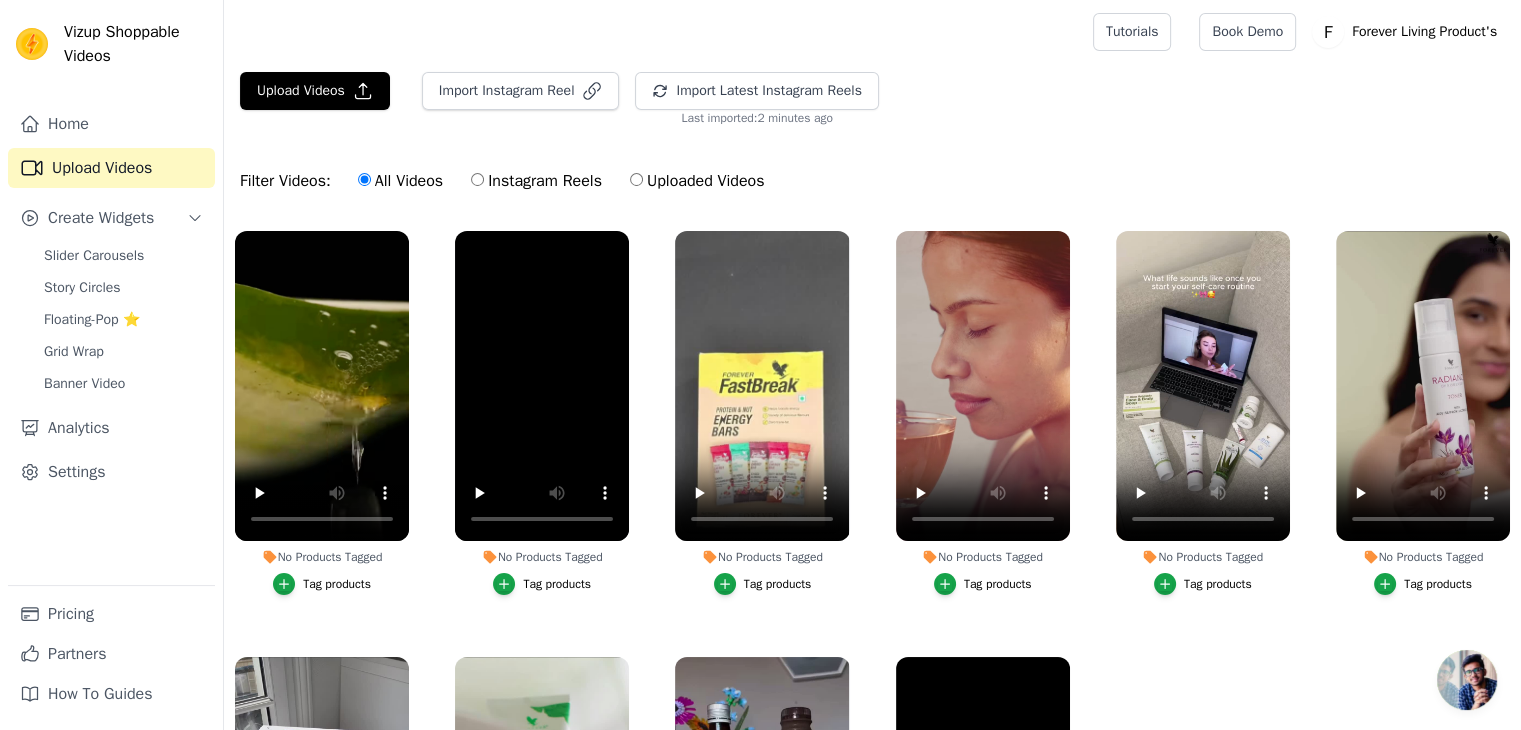 click on "Upload Videos
Import Instagram Reel
Import Latest Instagram Reels     Import Latest IG Reels   Last imported:  2 minutes ago" at bounding box center (872, 99) 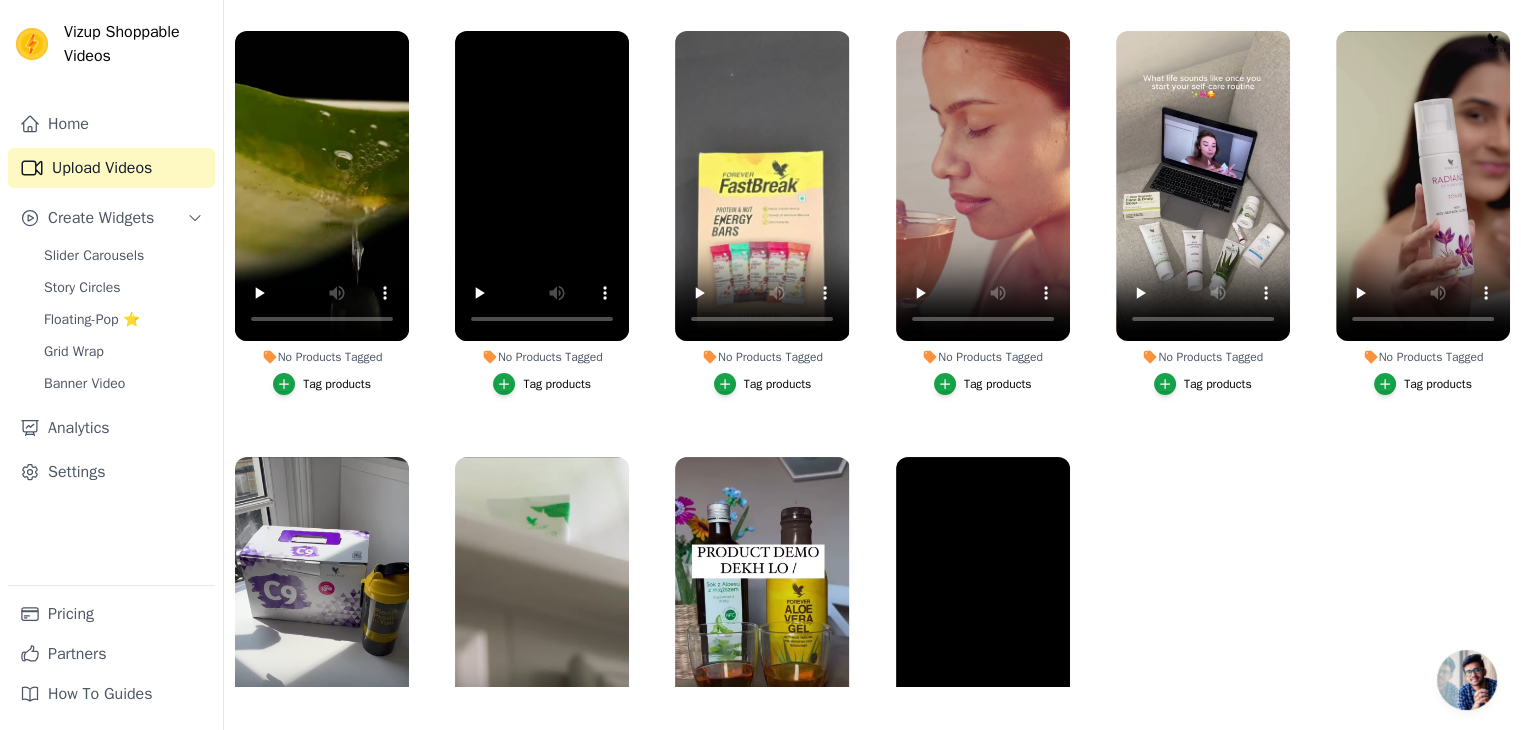 scroll, scrollTop: 203, scrollLeft: 0, axis: vertical 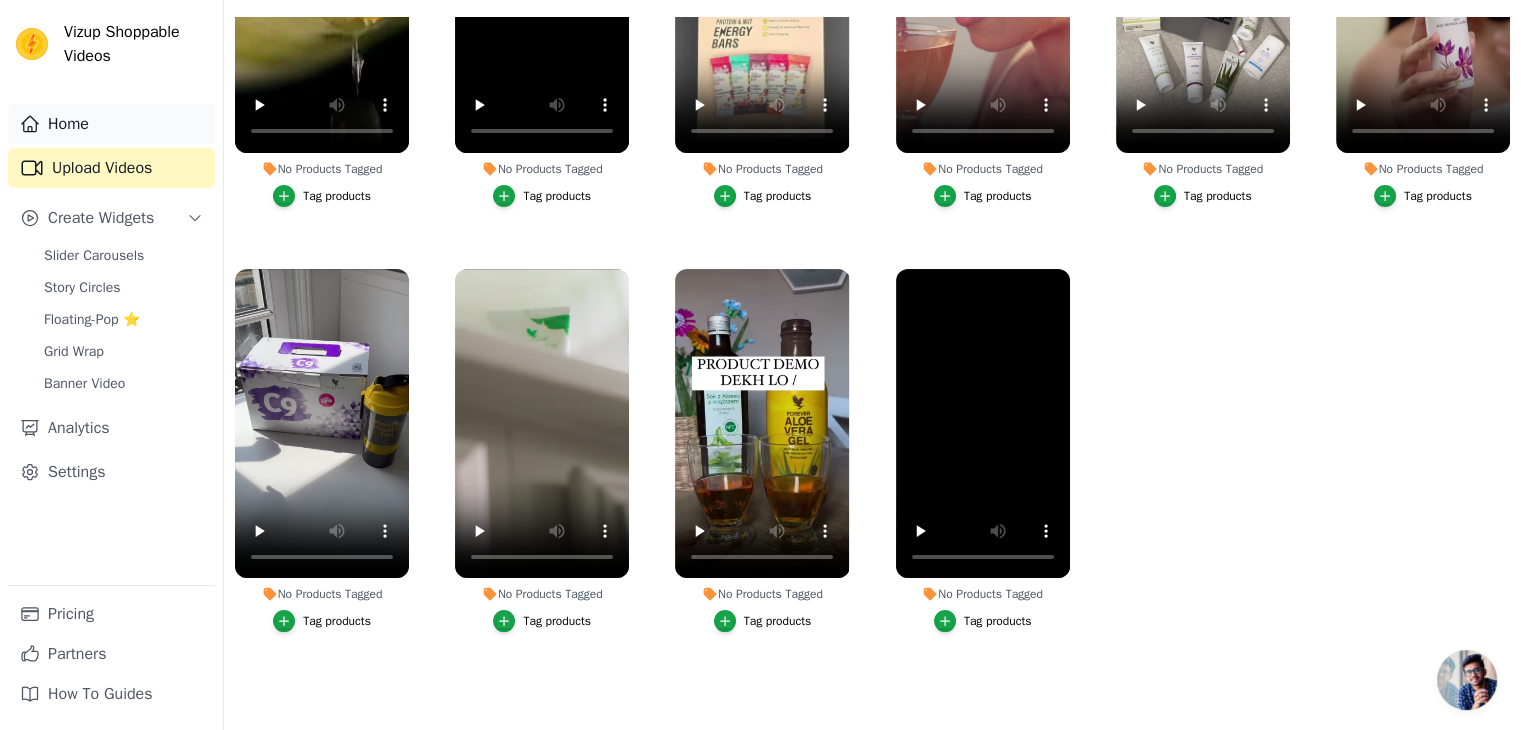 click on "Home" at bounding box center [111, 124] 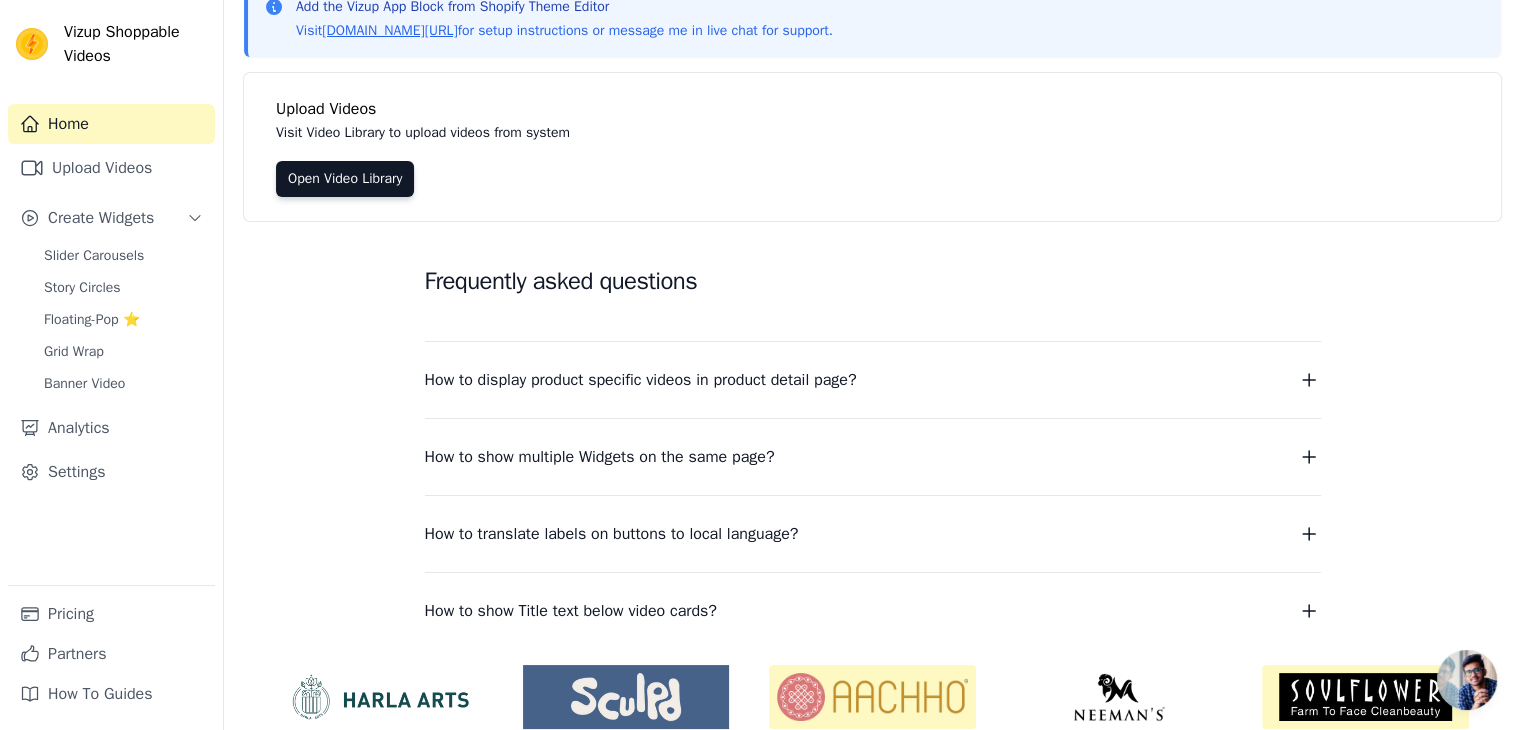scroll, scrollTop: 0, scrollLeft: 0, axis: both 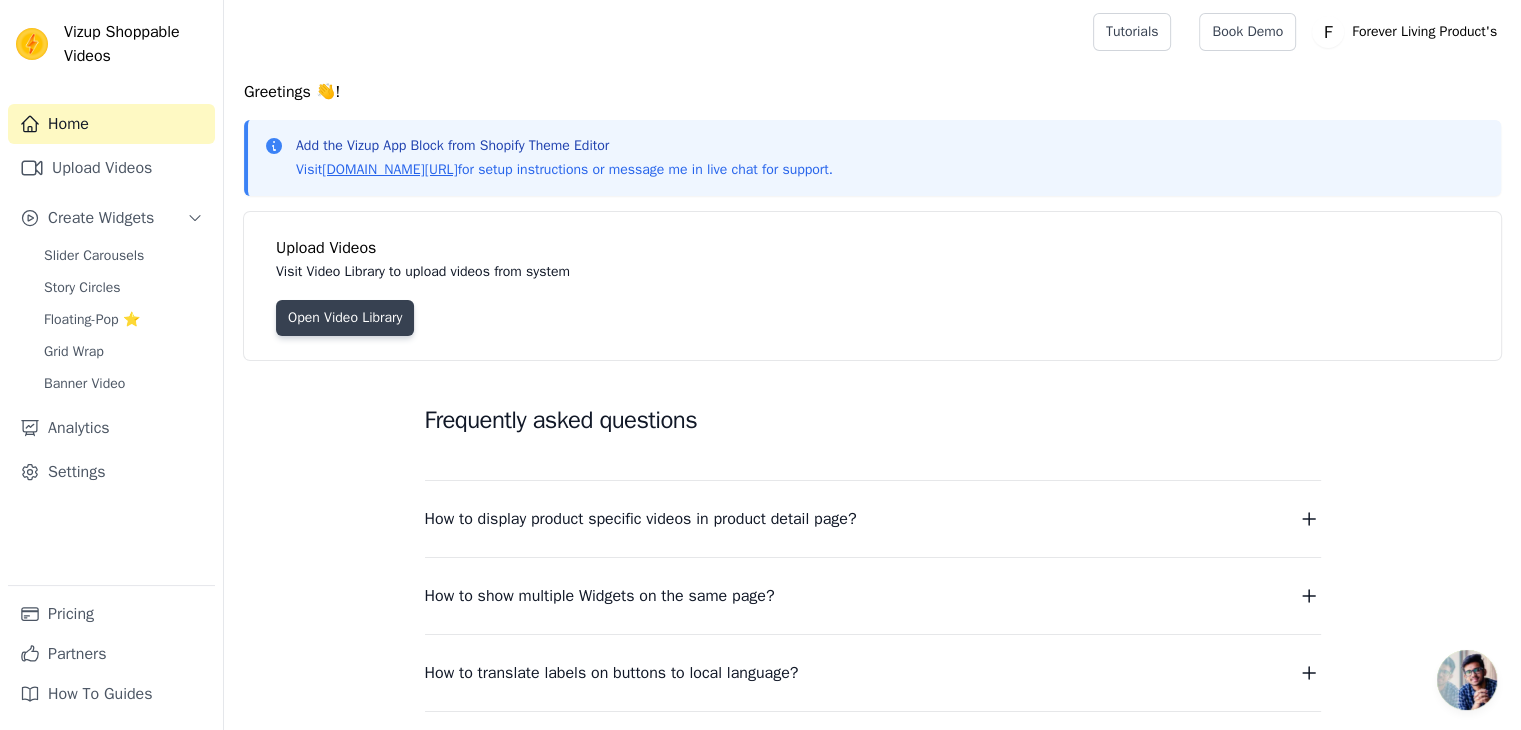 click on "Open Video Library" at bounding box center (345, 318) 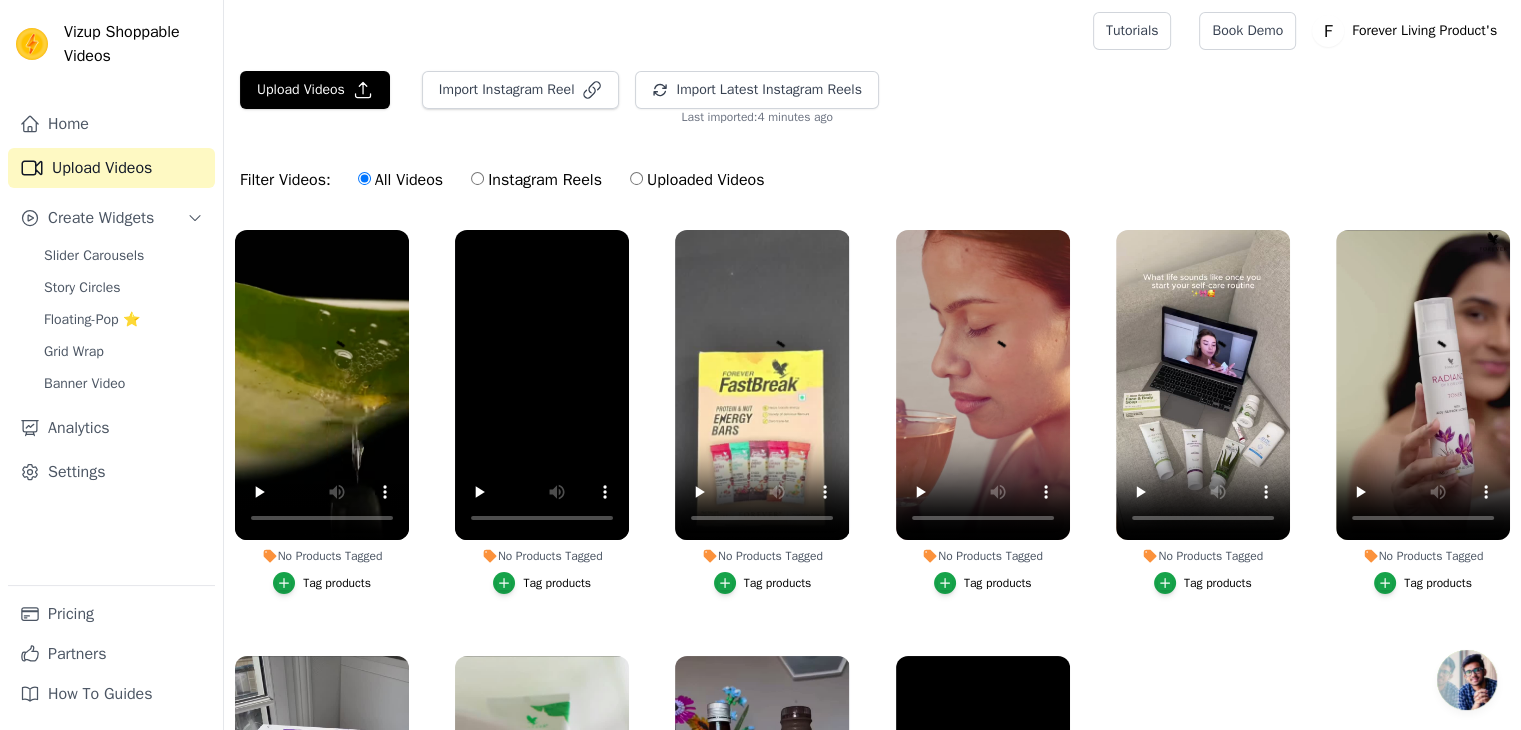 scroll, scrollTop: 0, scrollLeft: 0, axis: both 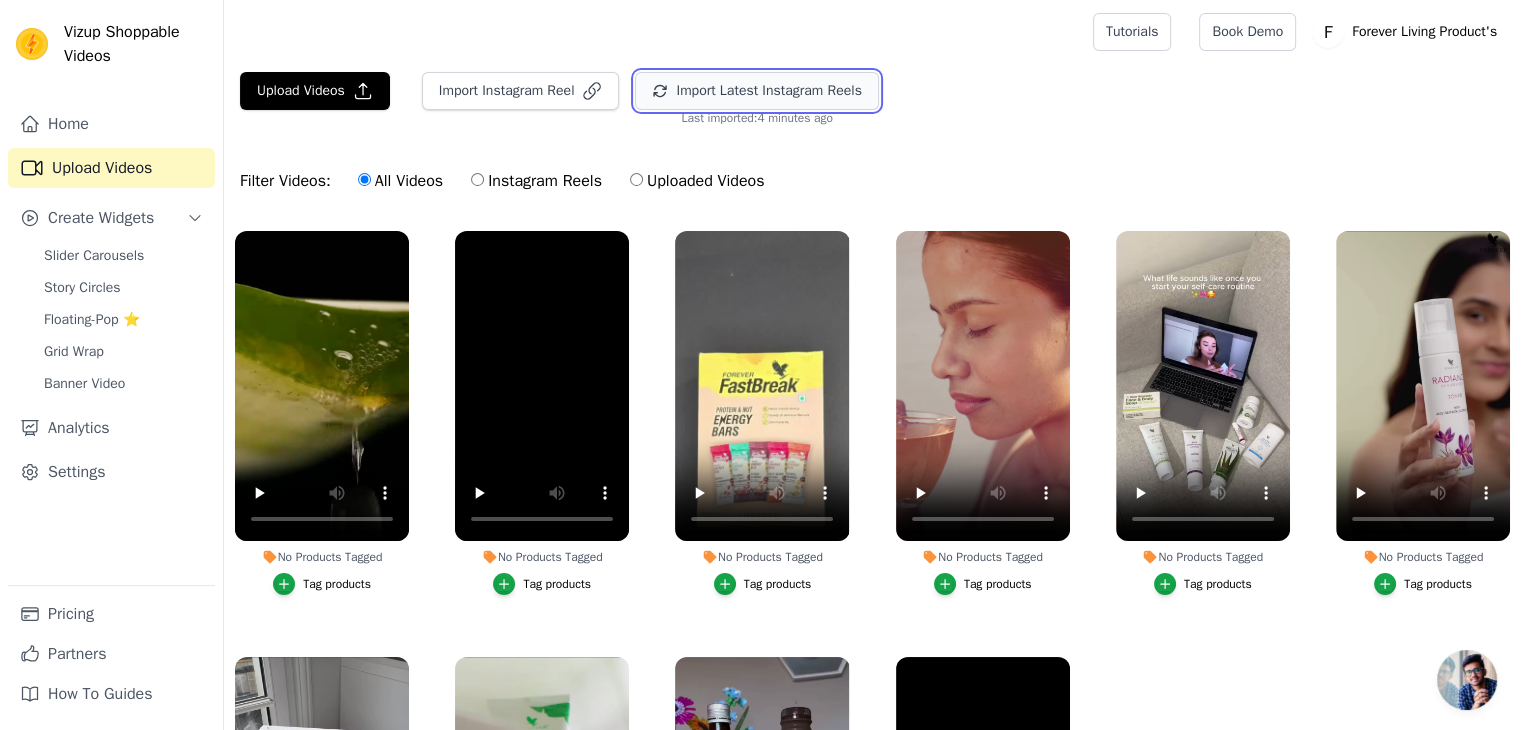 click on "Import Latest Instagram Reels" at bounding box center (756, 91) 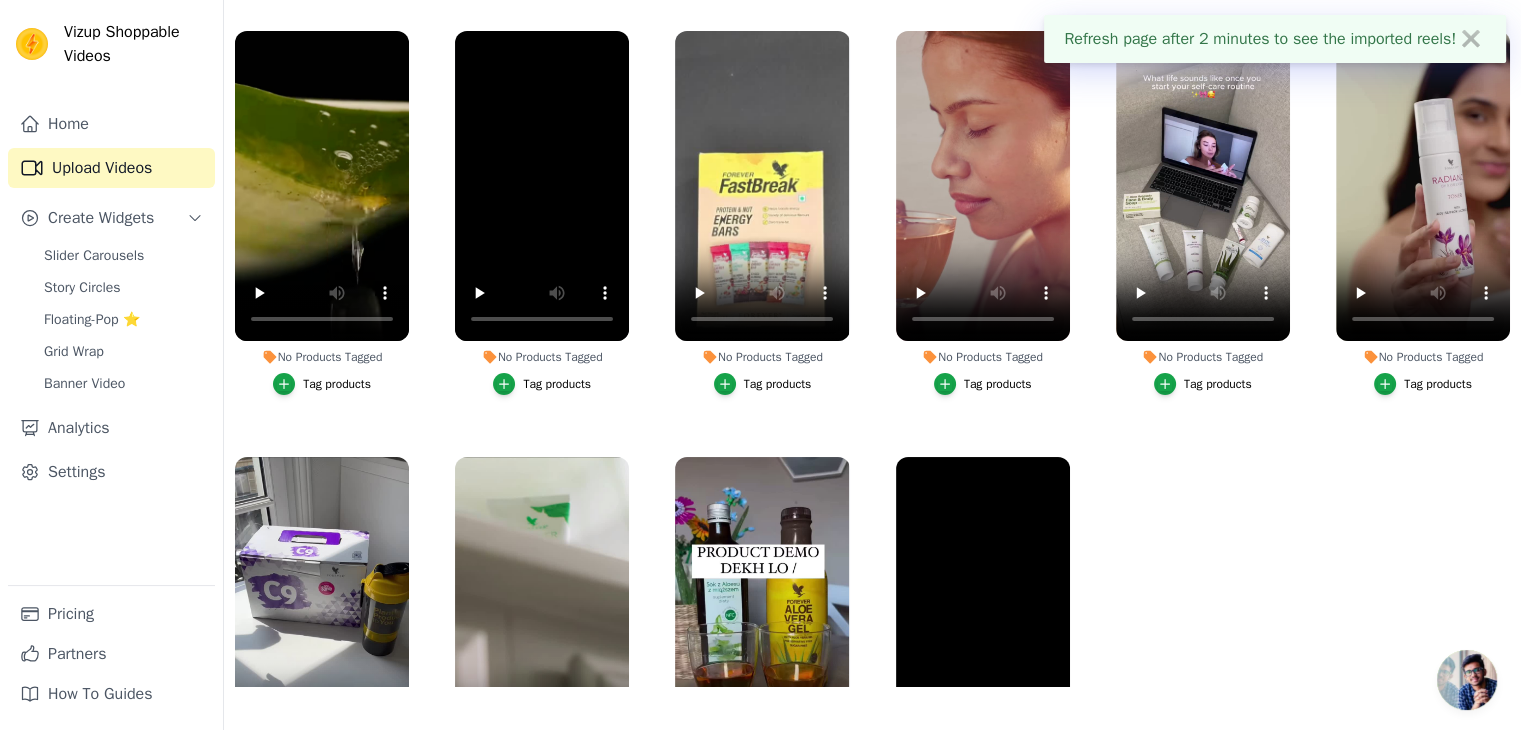 scroll, scrollTop: 203, scrollLeft: 0, axis: vertical 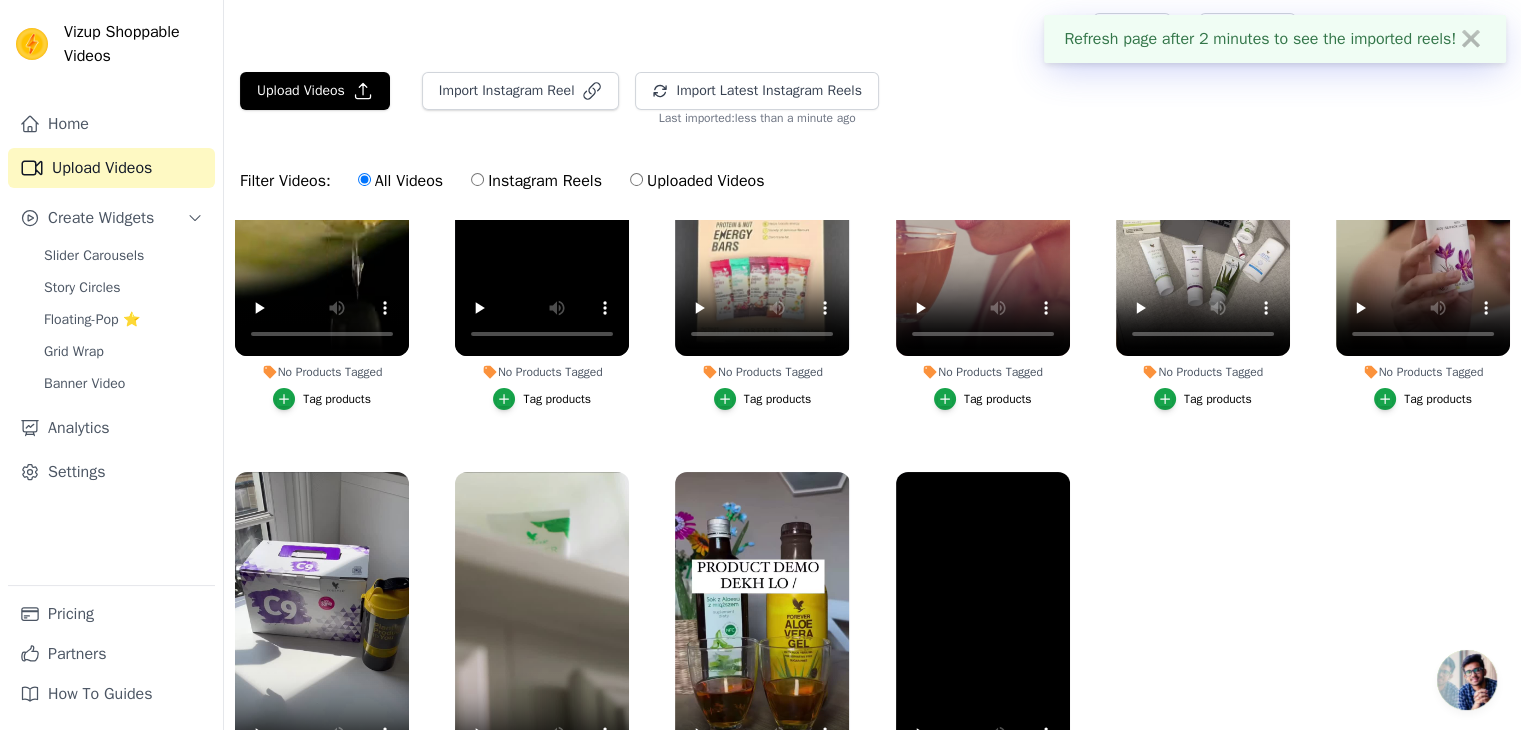 click on "✖" at bounding box center (1471, 39) 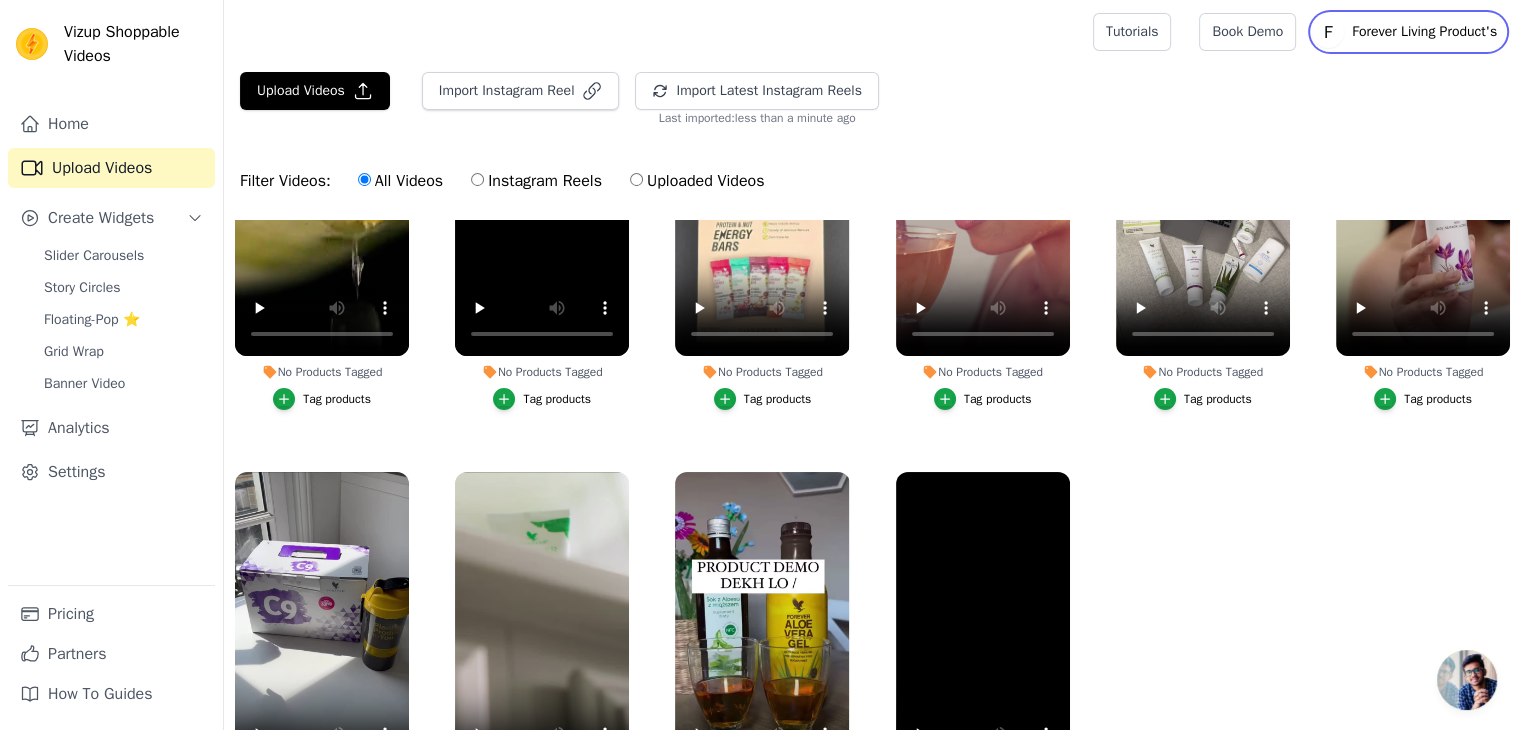 click on "Forever Living Product's" at bounding box center [1424, 32] 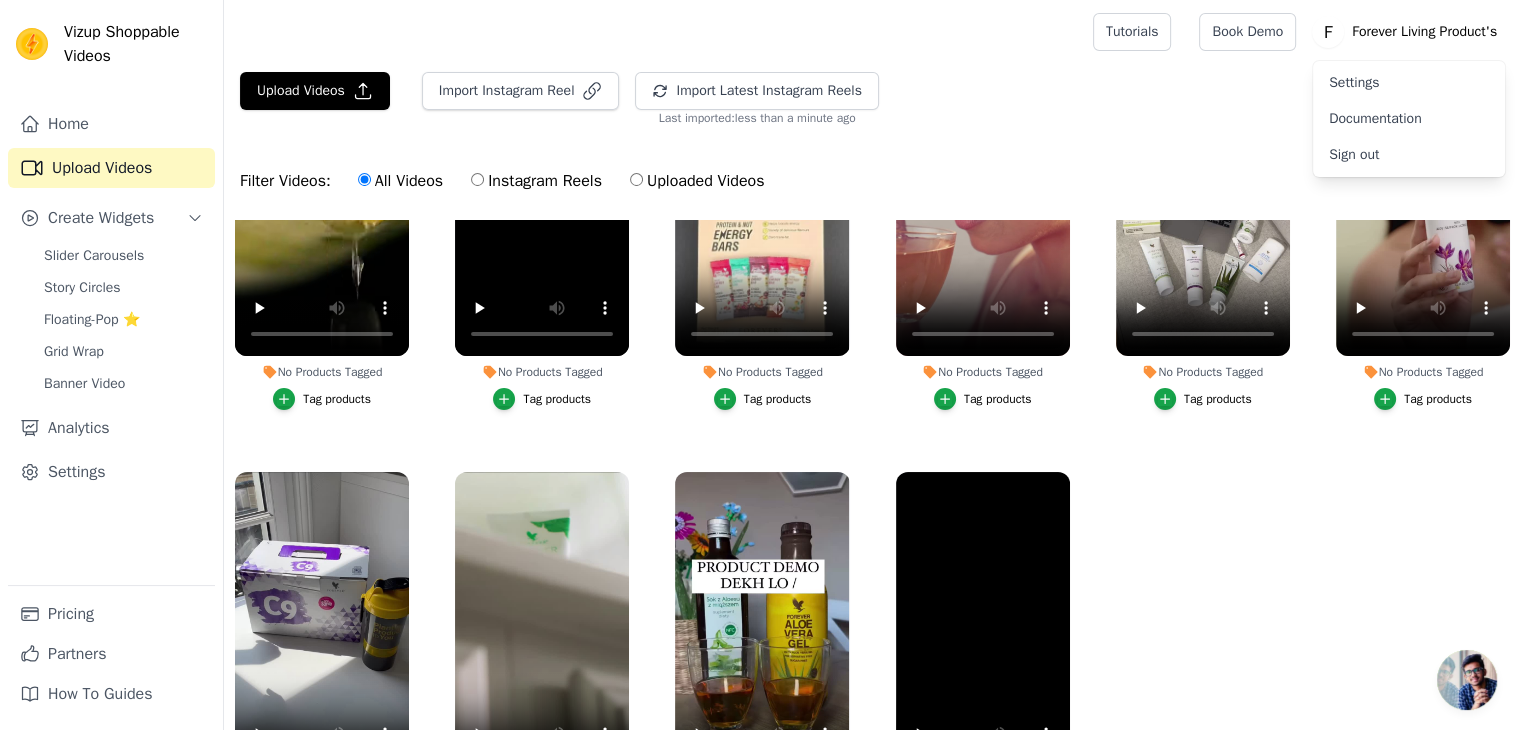 click on "Upload Videos
Import Instagram Reel
Import Latest Instagram Reels     Import Latest IG Reels   Last imported:  less than a minute ago" at bounding box center (872, 99) 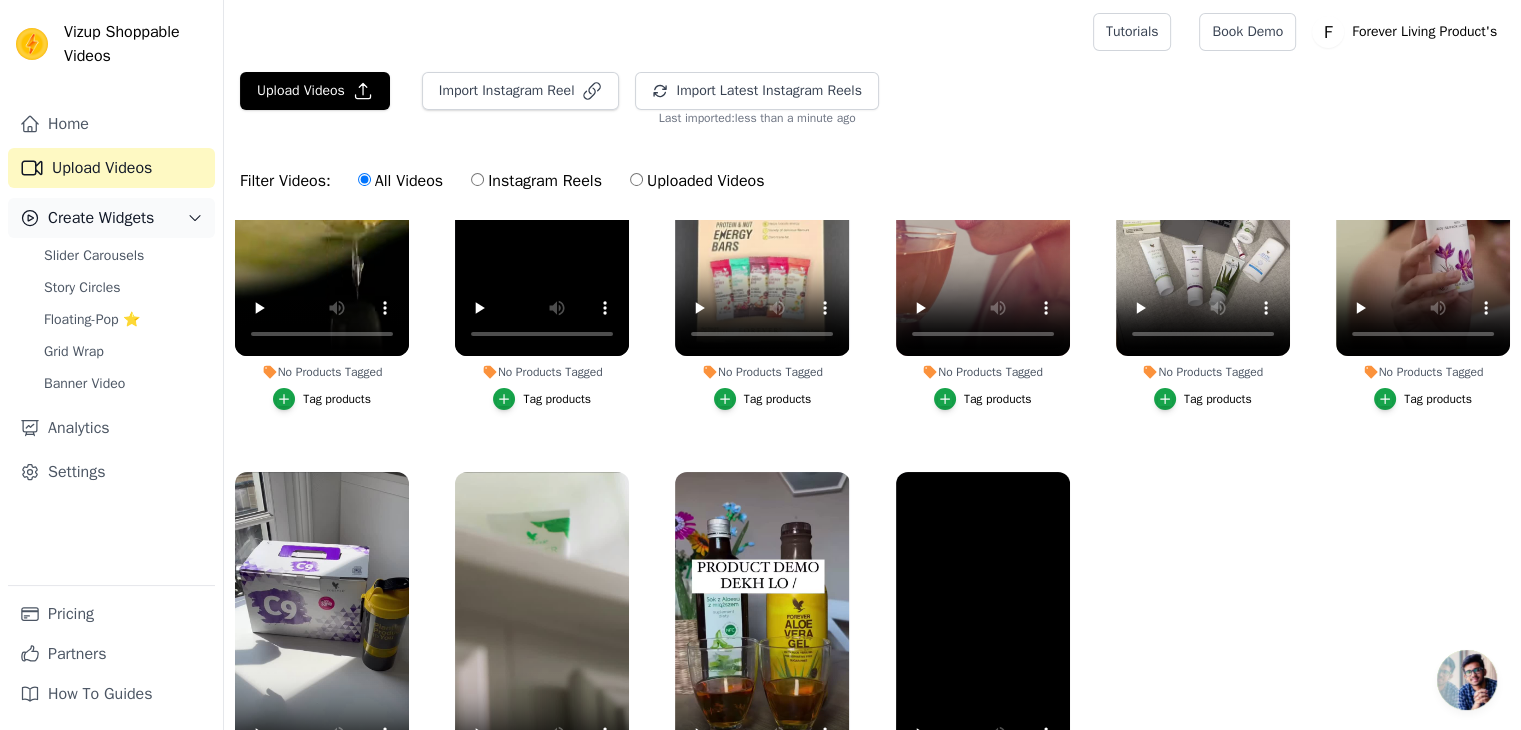 click on "Create Widgets" at bounding box center [101, 218] 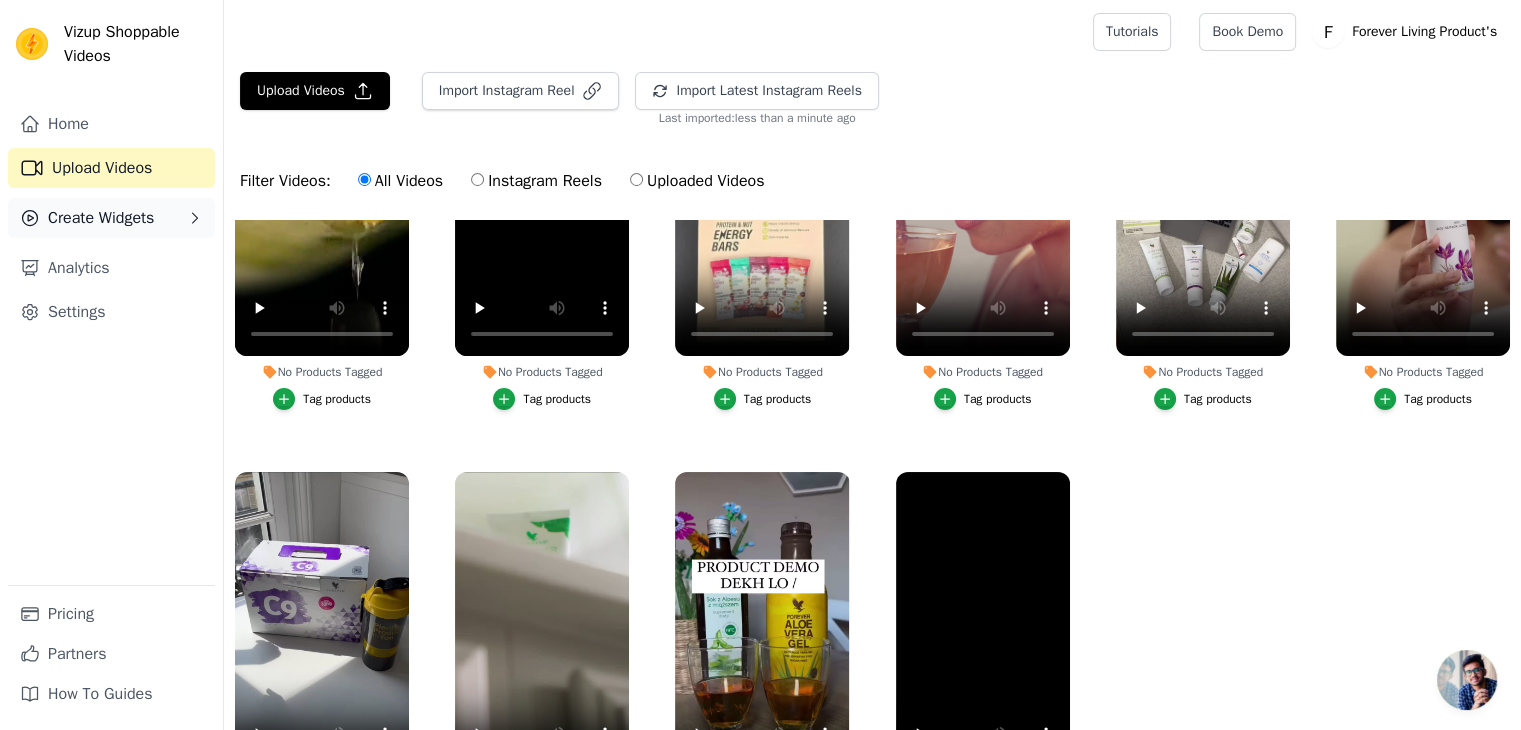 click on "Create Widgets" at bounding box center [101, 218] 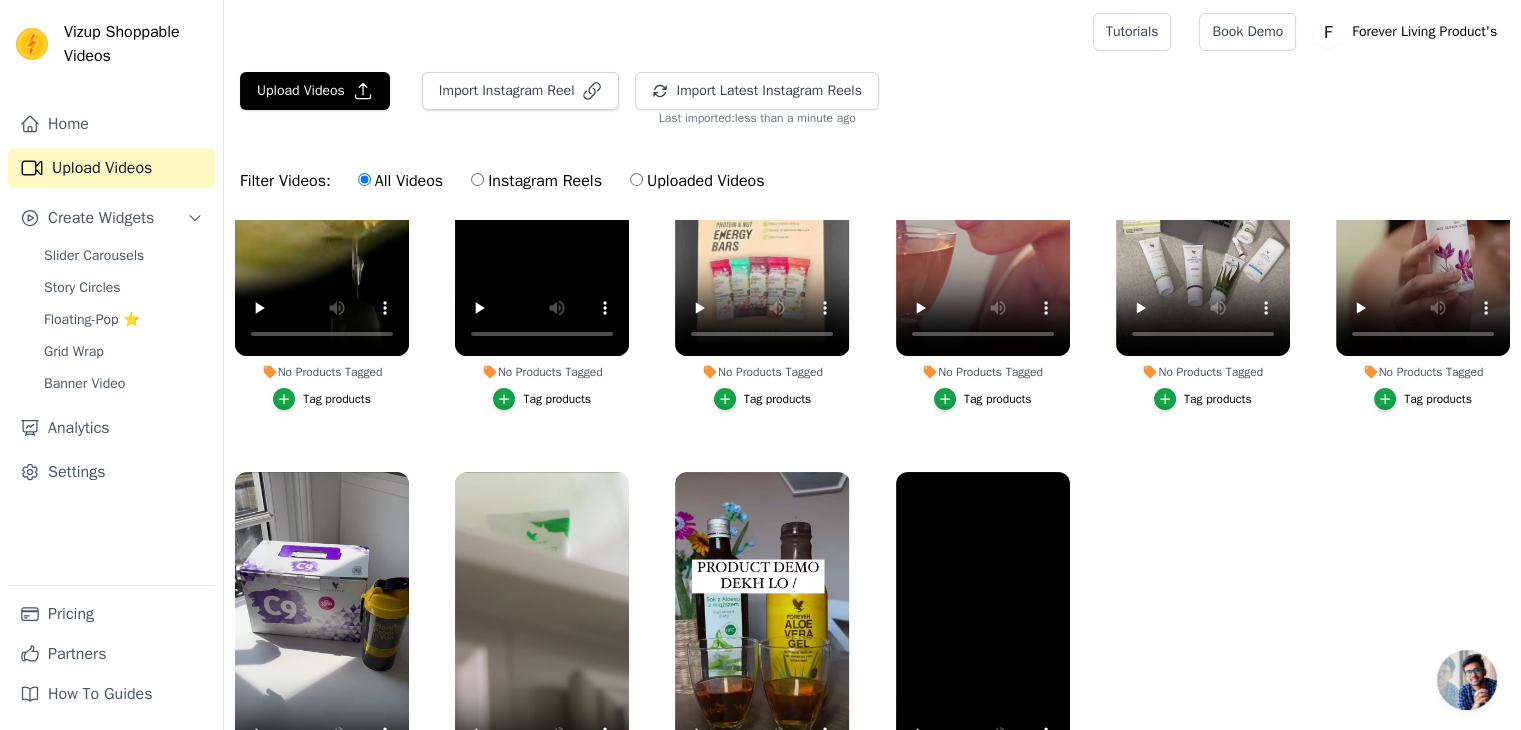 click on "Slider Carousels   Story Circles   Floating-Pop ⭐   Grid Wrap   Banner Video" at bounding box center [123, 320] 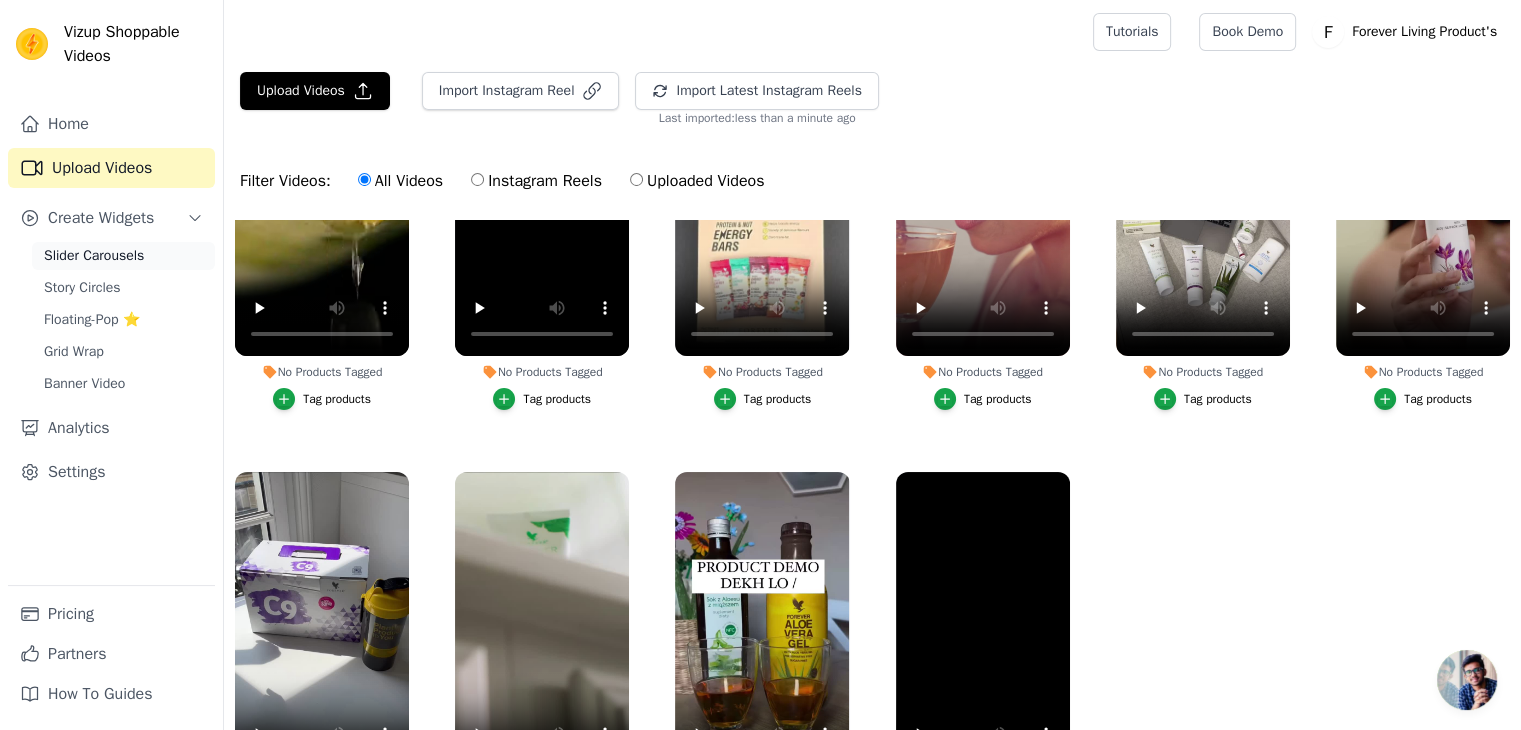 click on "Slider Carousels" at bounding box center [94, 256] 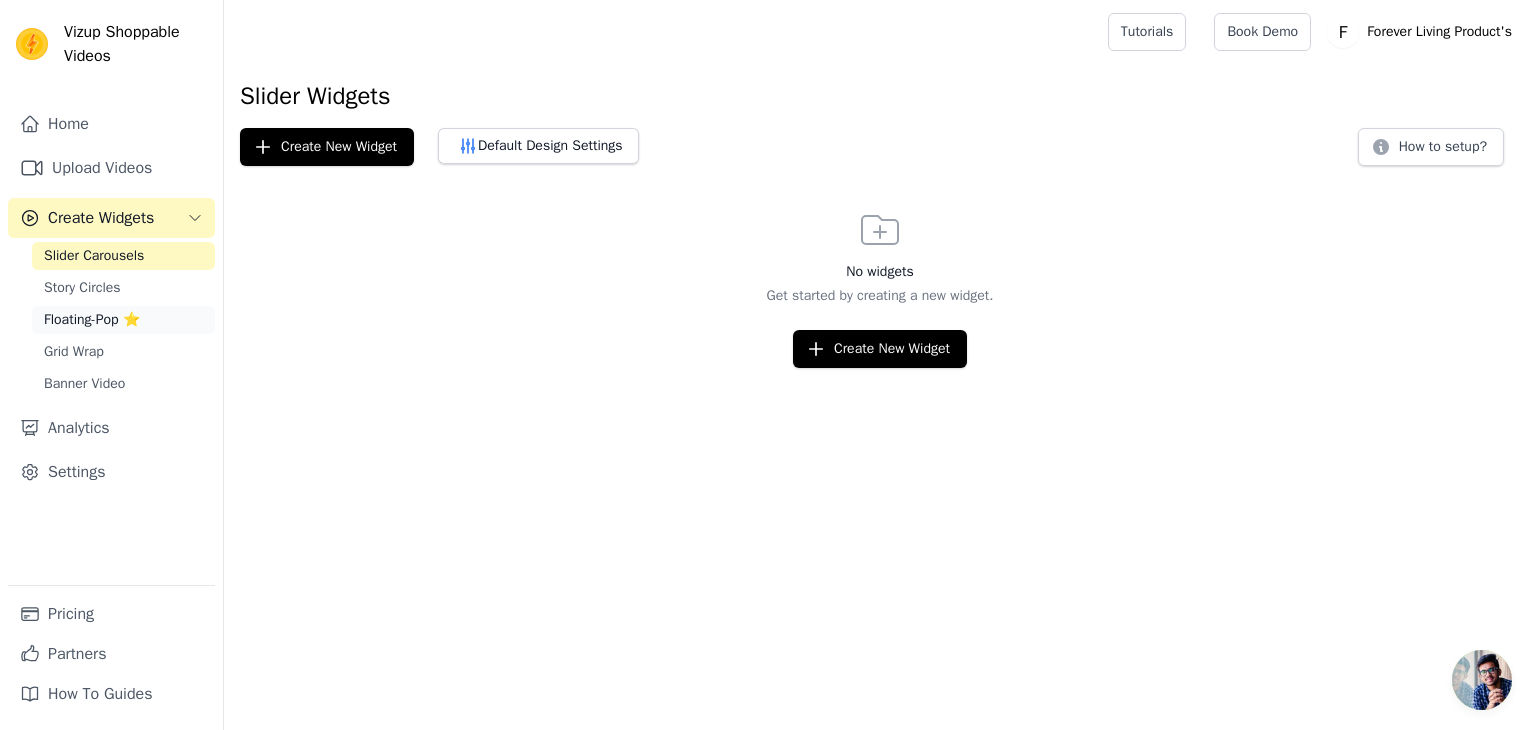 click on "Floating-Pop ⭐" at bounding box center (123, 320) 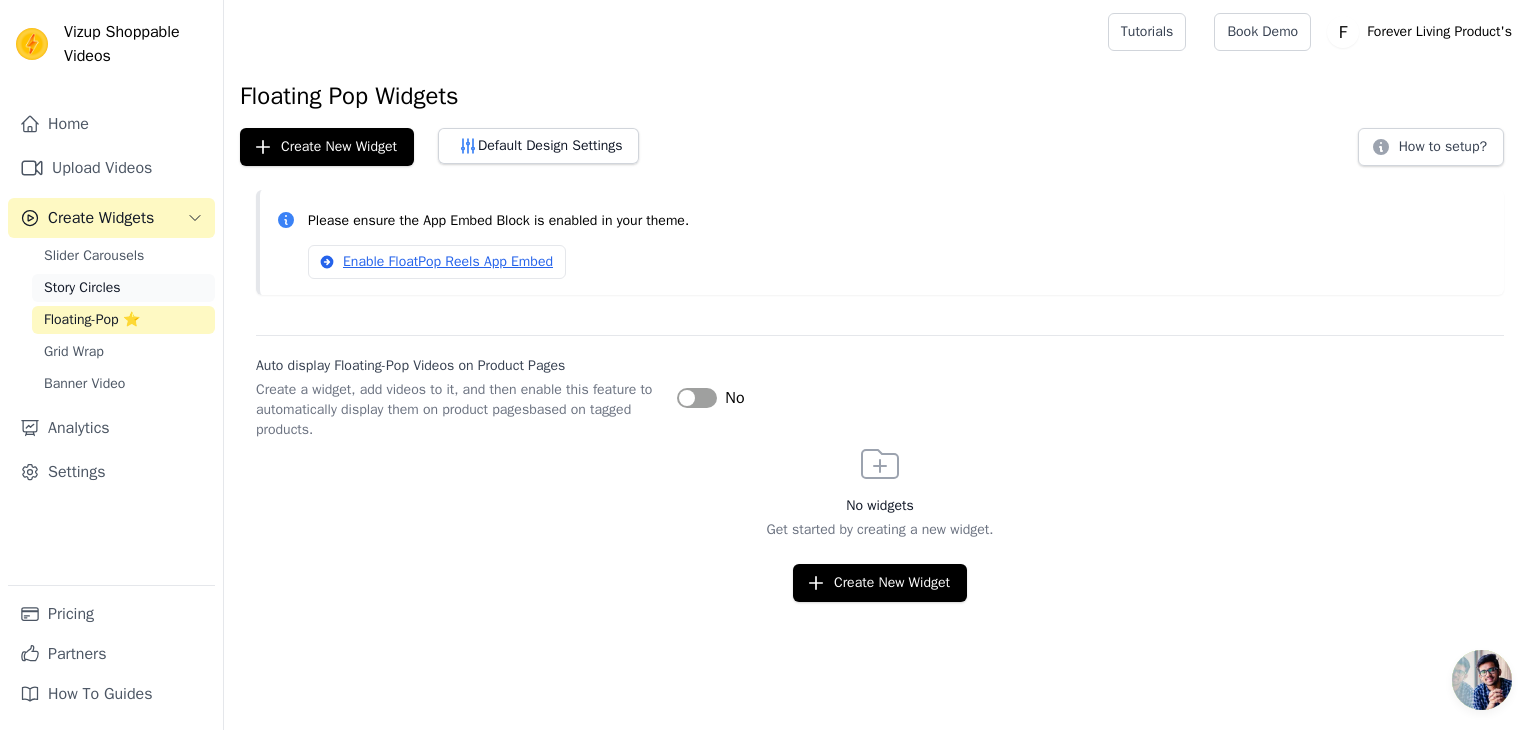 click on "Story Circles" at bounding box center (123, 288) 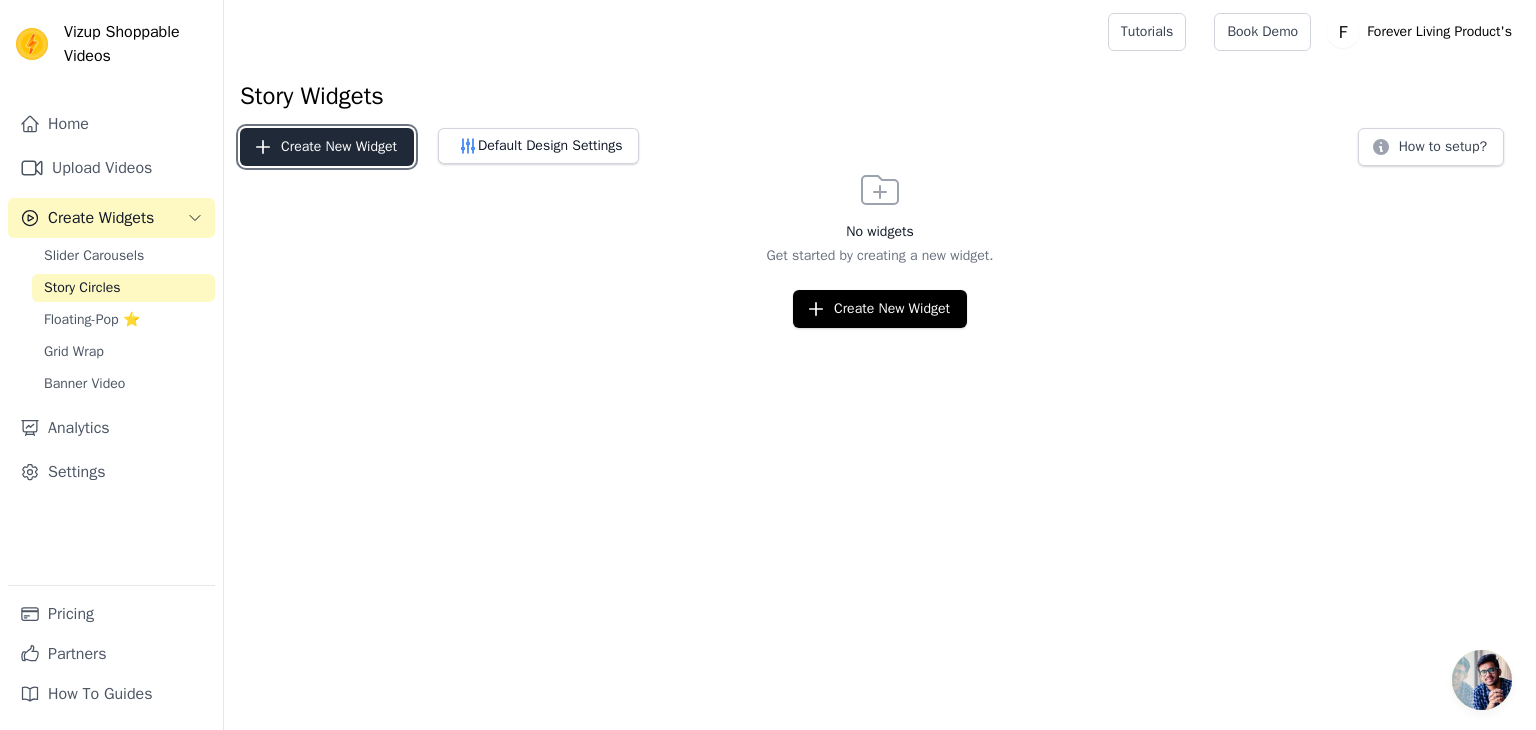 click on "Create New Widget" at bounding box center (327, 147) 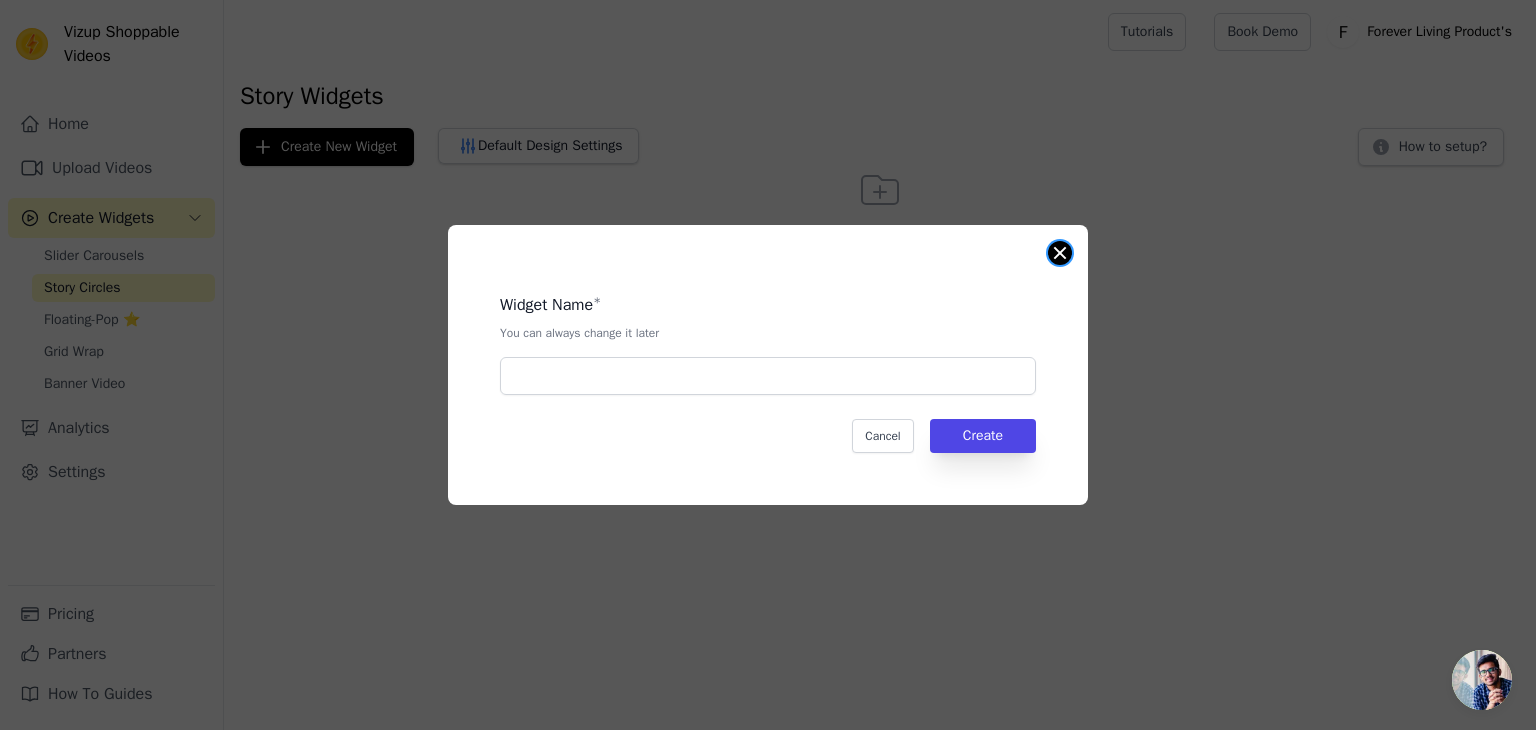 click at bounding box center [1060, 253] 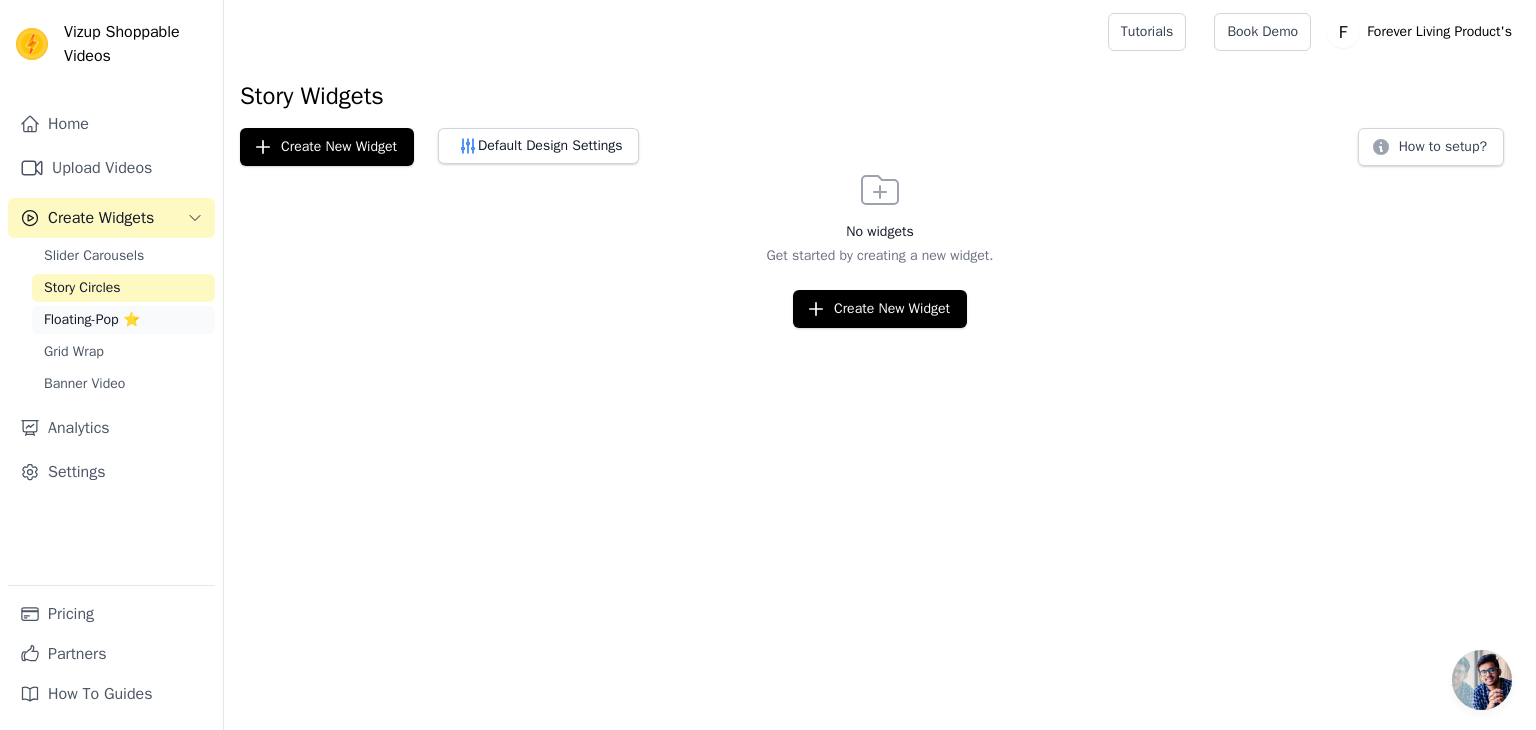 click on "Floating-Pop ⭐" at bounding box center (92, 320) 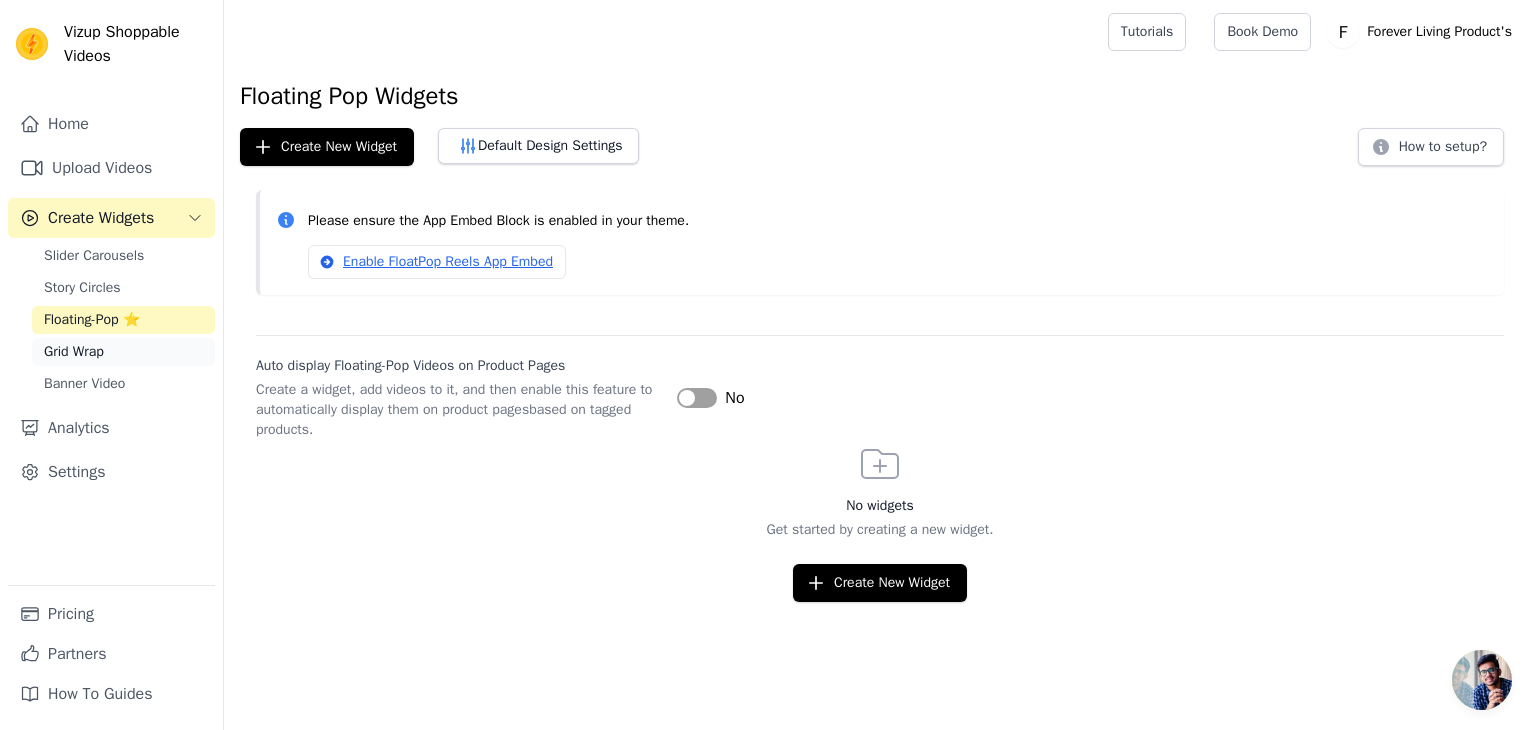 click on "Grid Wrap" at bounding box center (123, 352) 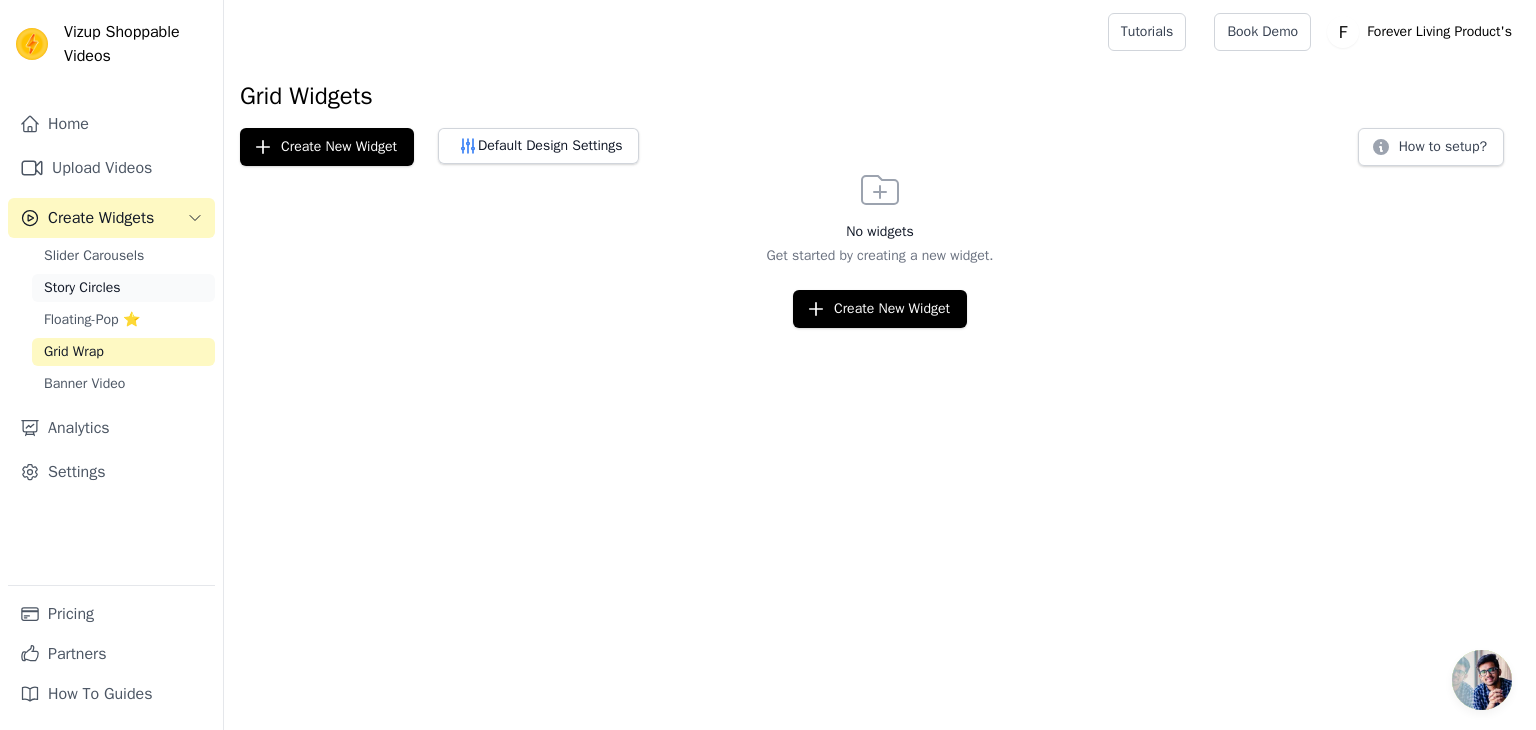 click on "Story Circles" at bounding box center [123, 288] 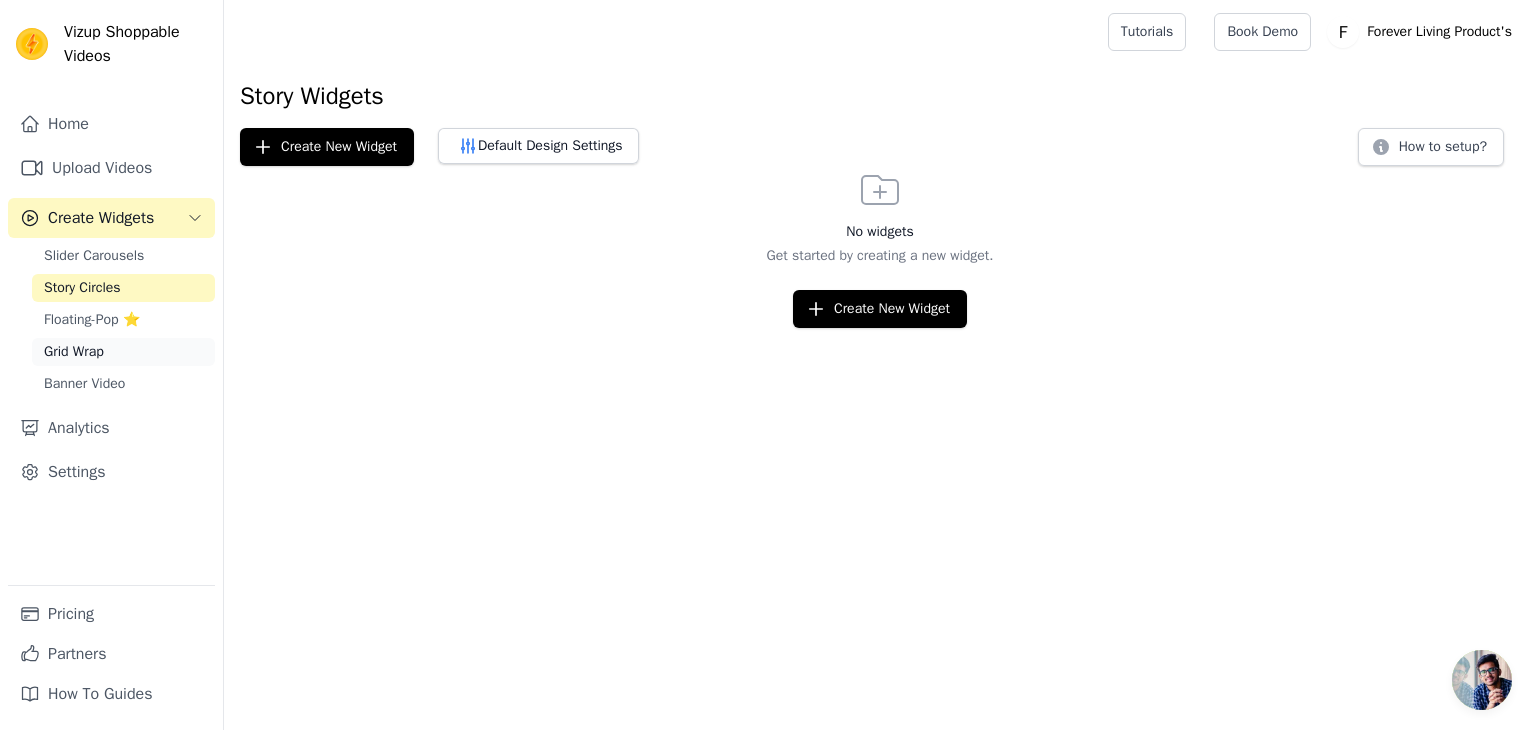 click on "Grid Wrap" at bounding box center (123, 352) 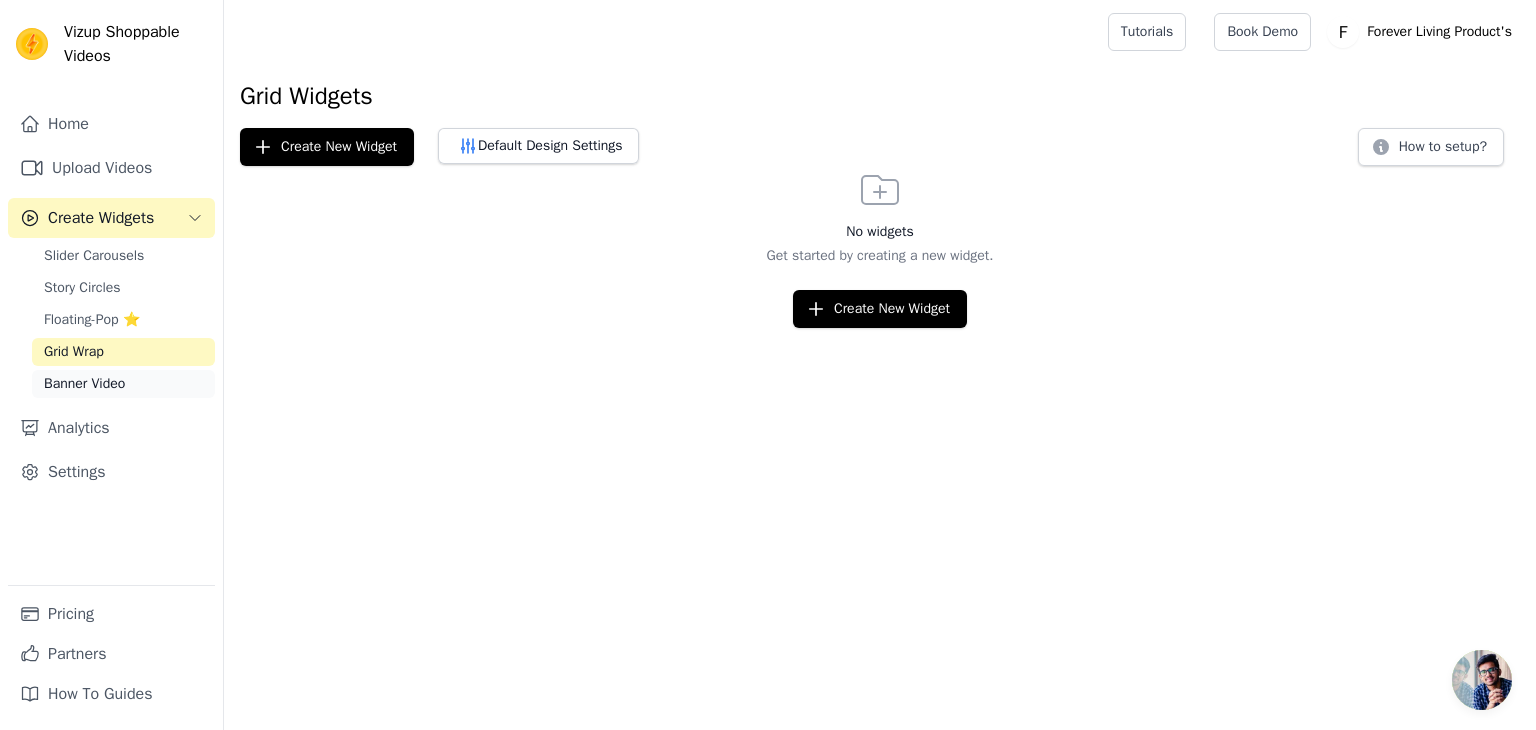 click on "Banner Video" at bounding box center (123, 384) 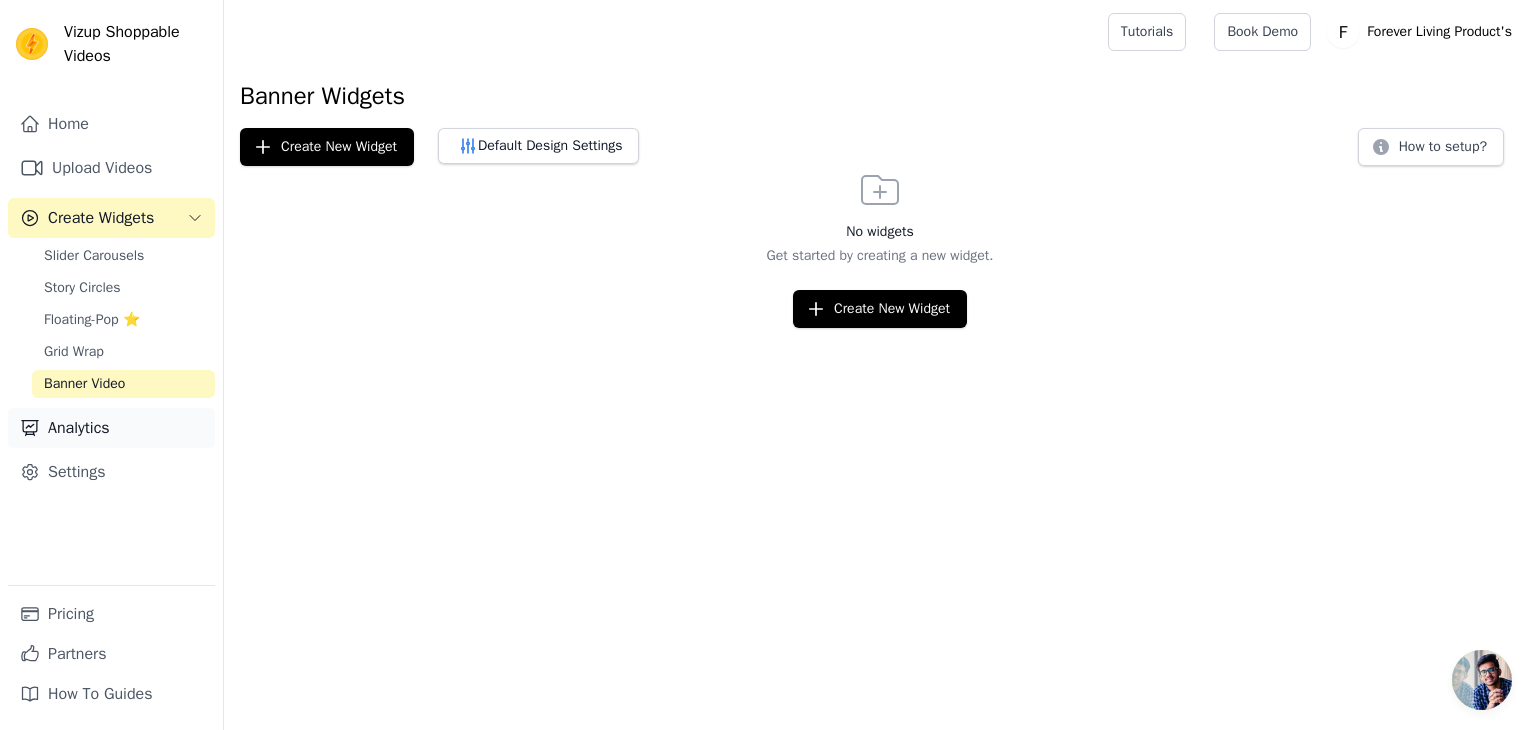 click on "Analytics" at bounding box center [111, 428] 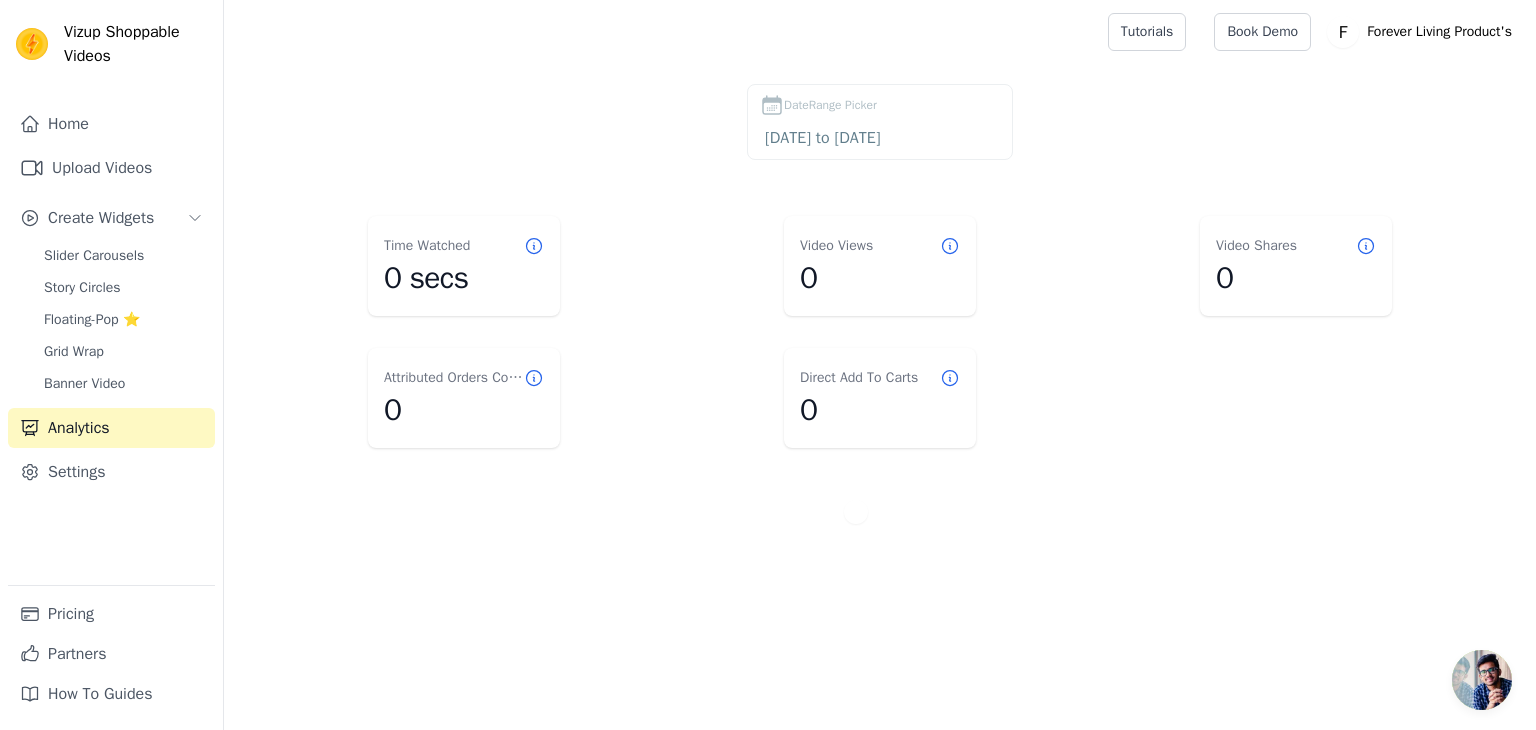click on "0" at bounding box center (464, 410) 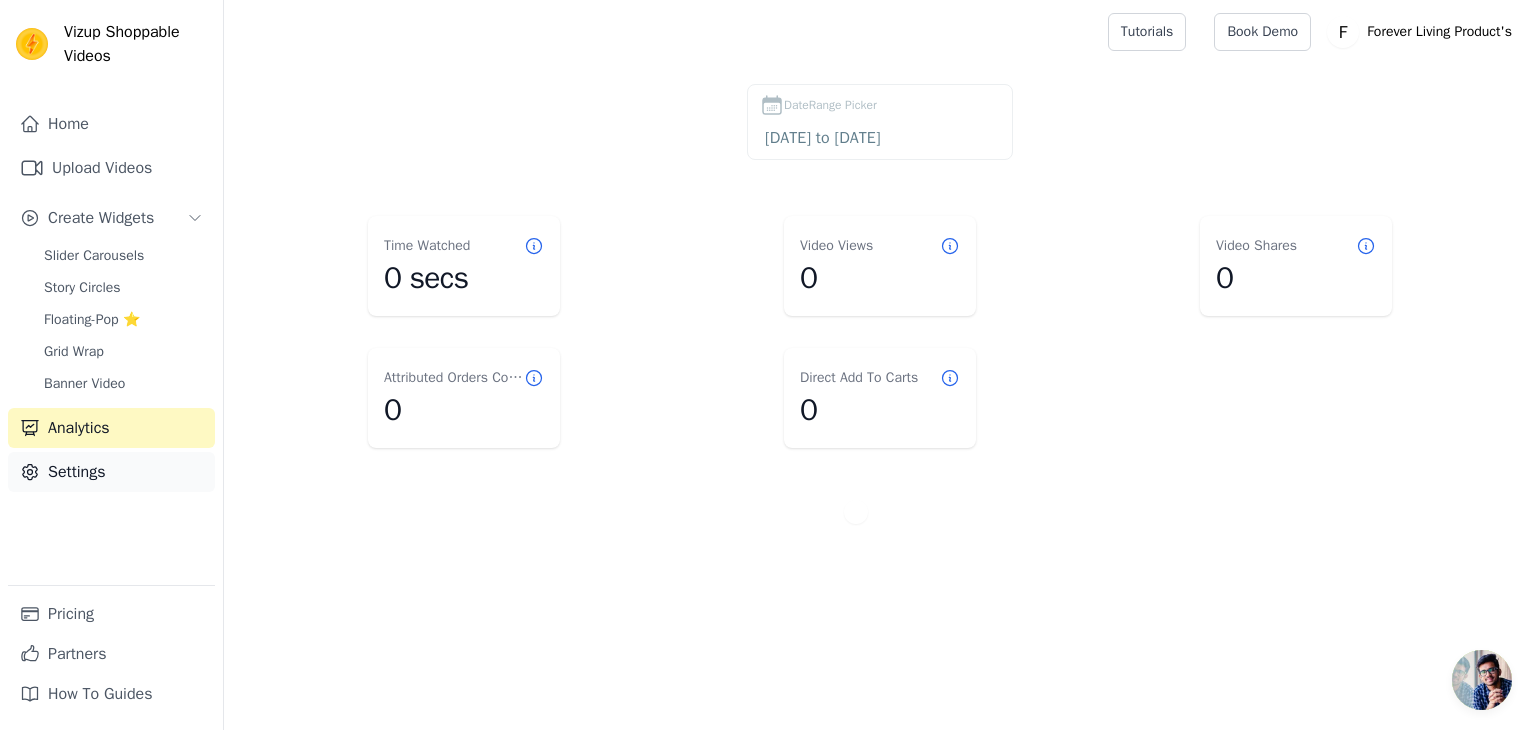 click on "Settings" at bounding box center [111, 472] 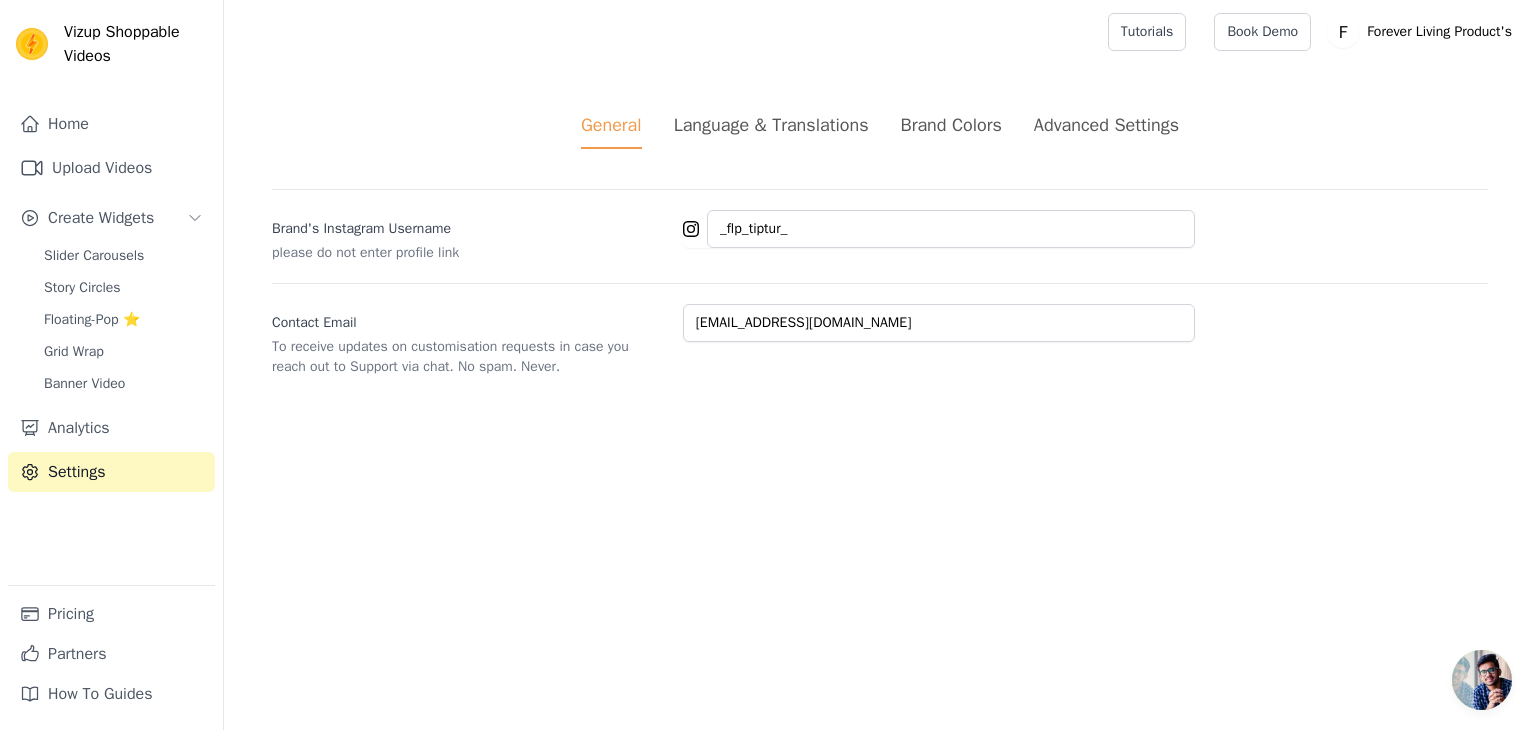 click on "General   Language & Translations   Brand Colors   Advanced Settings       unsaved changes   Save   Dismiss     Brand's Instagram Username   please do not enter profile link     _flp_tiptur_   Contact Email   To receive updates on customisation requests in case you reach out to Support via chat. No spam. Never.   yashasbs2006@gmail.com" at bounding box center [880, 244] 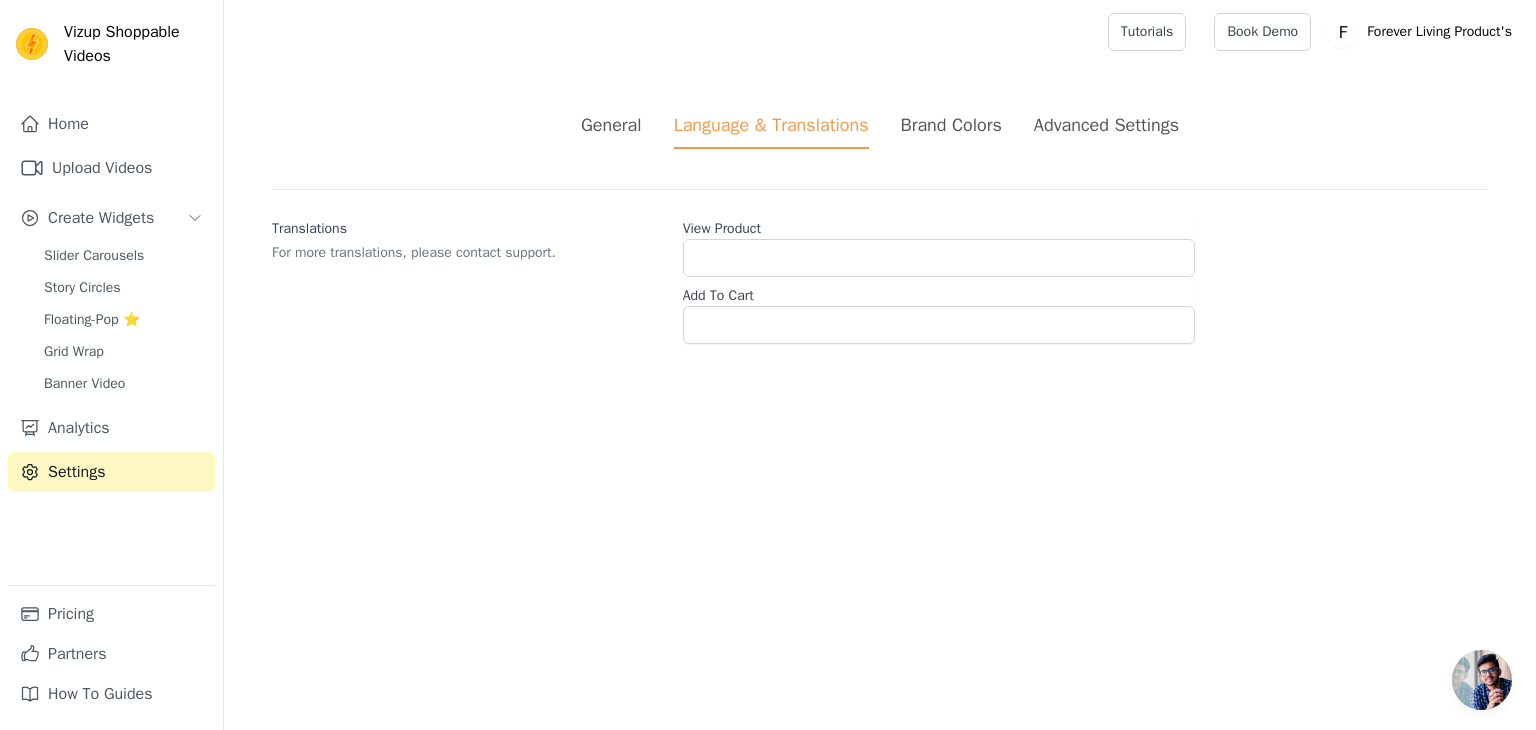 click on "Brand Colors" at bounding box center [951, 125] 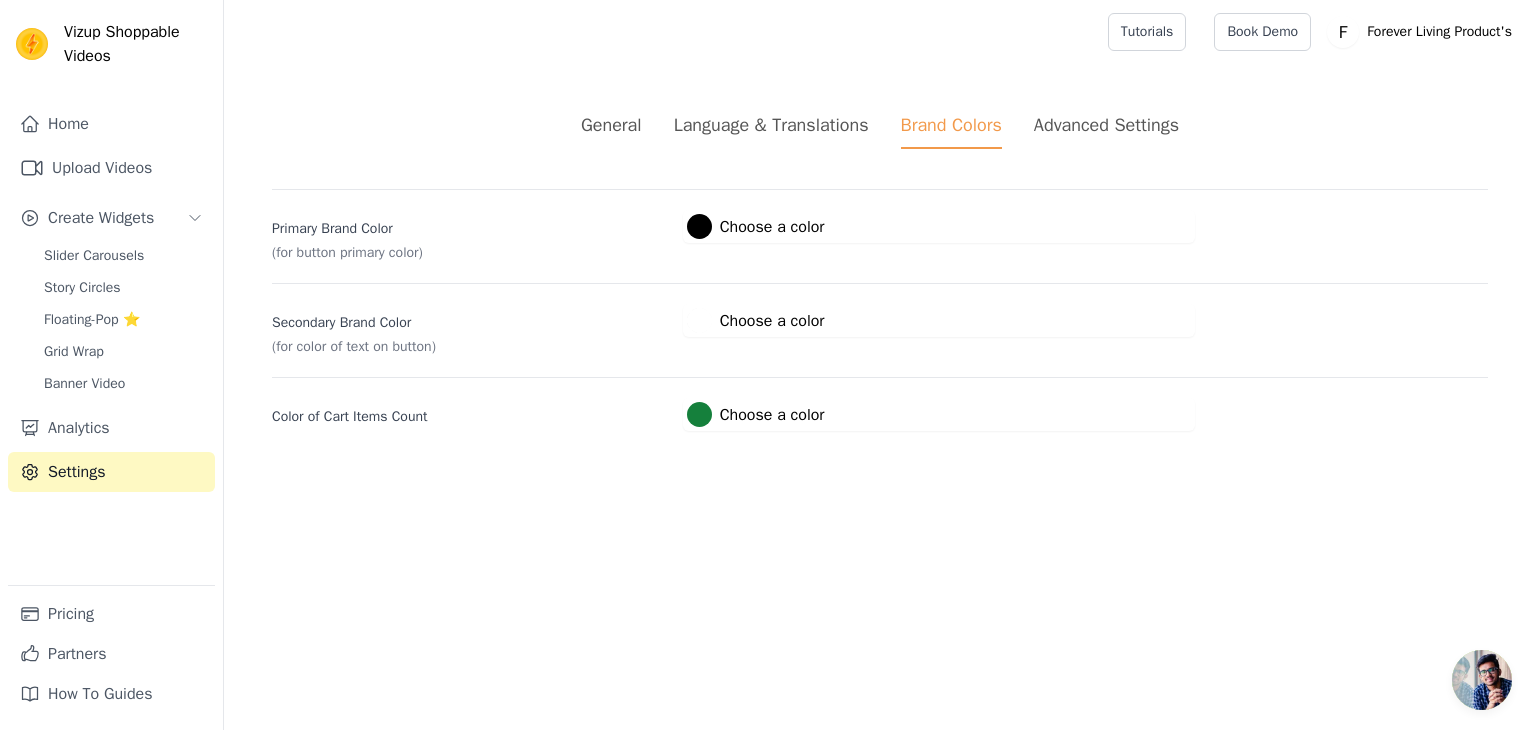 click on "Language & Translations" at bounding box center [771, 125] 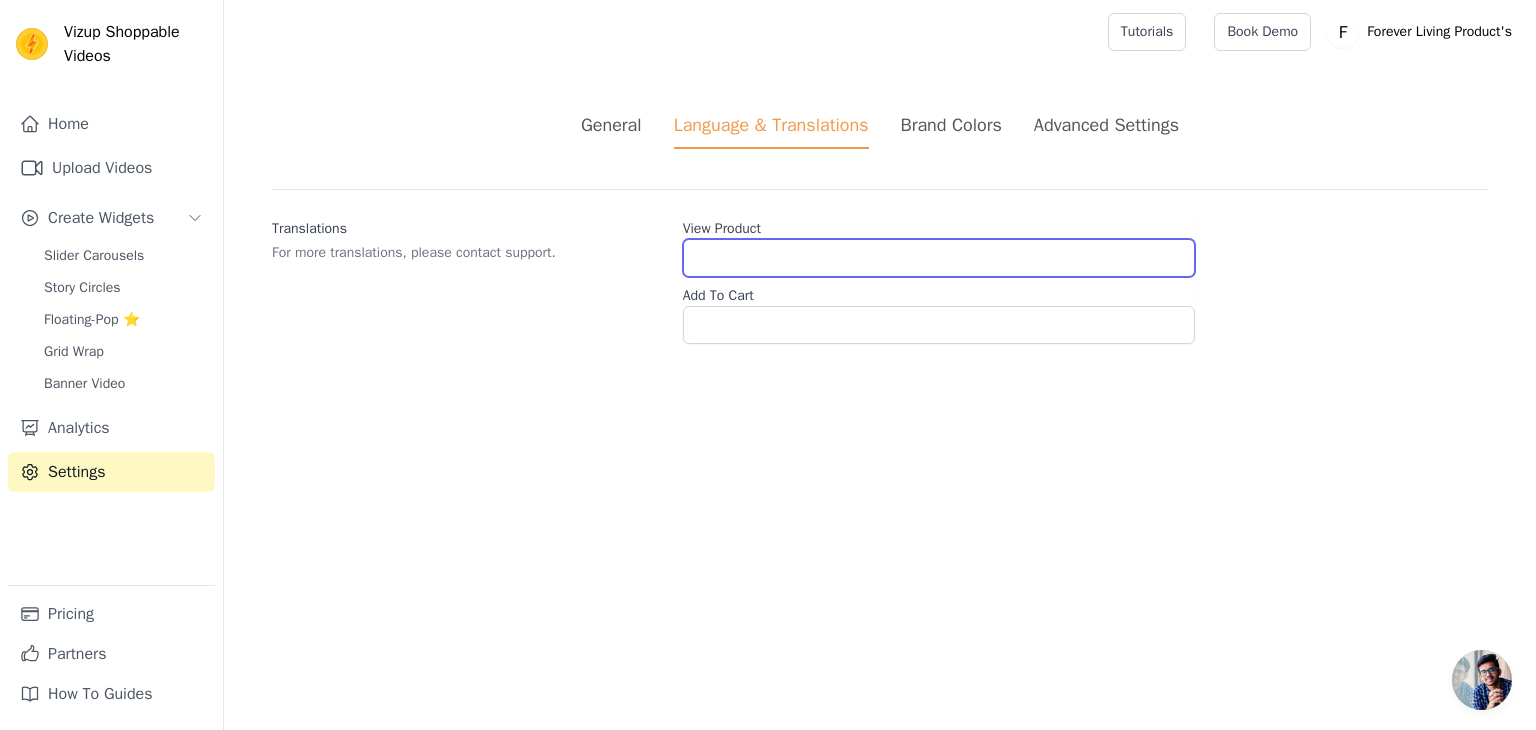 click on "View Product" at bounding box center (939, 258) 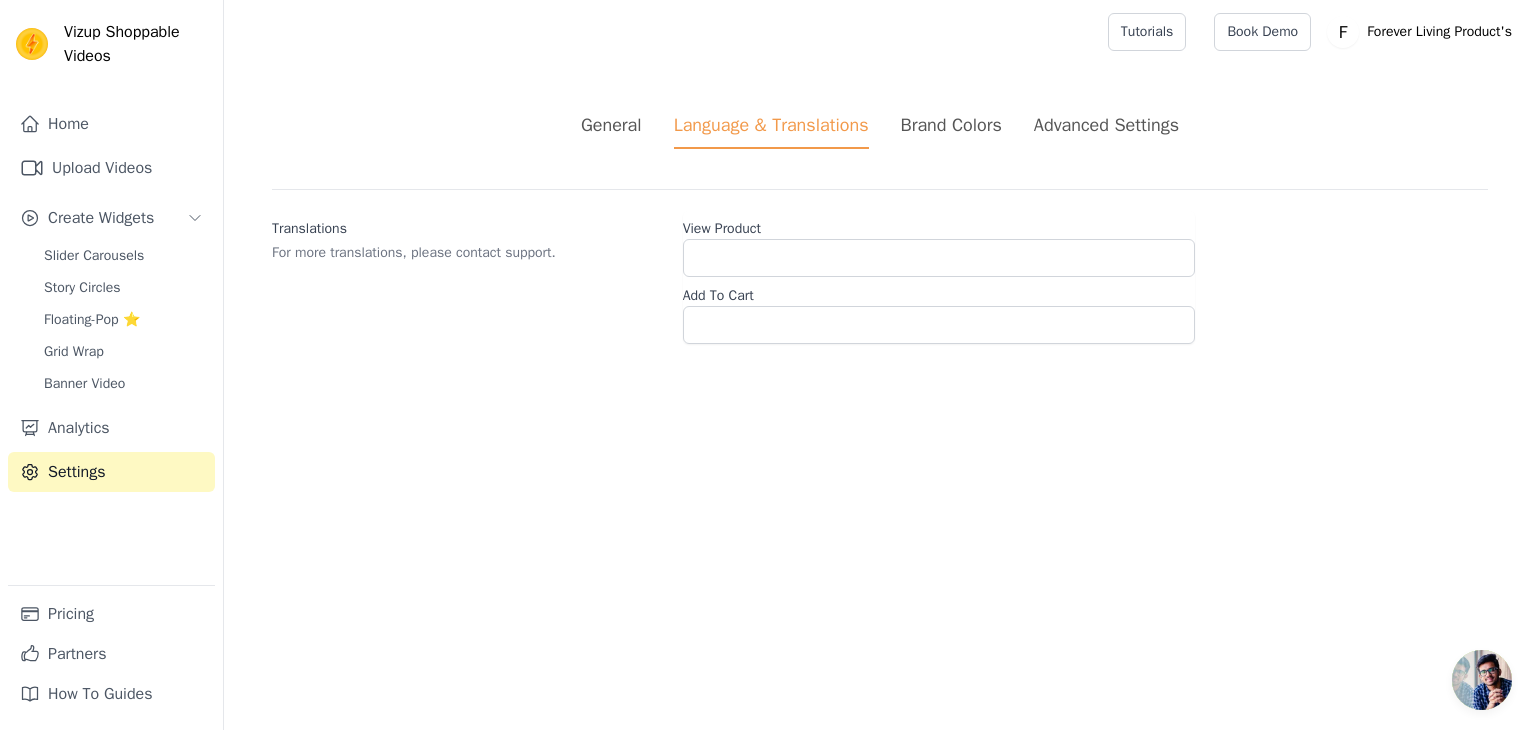 click on "General   Language & Translations   Brand Colors   Advanced Settings       unsaved changes   Save   Dismiss     Translations   For more translations, please contact support.   View Product     Add To Cart" at bounding box center (880, 228) 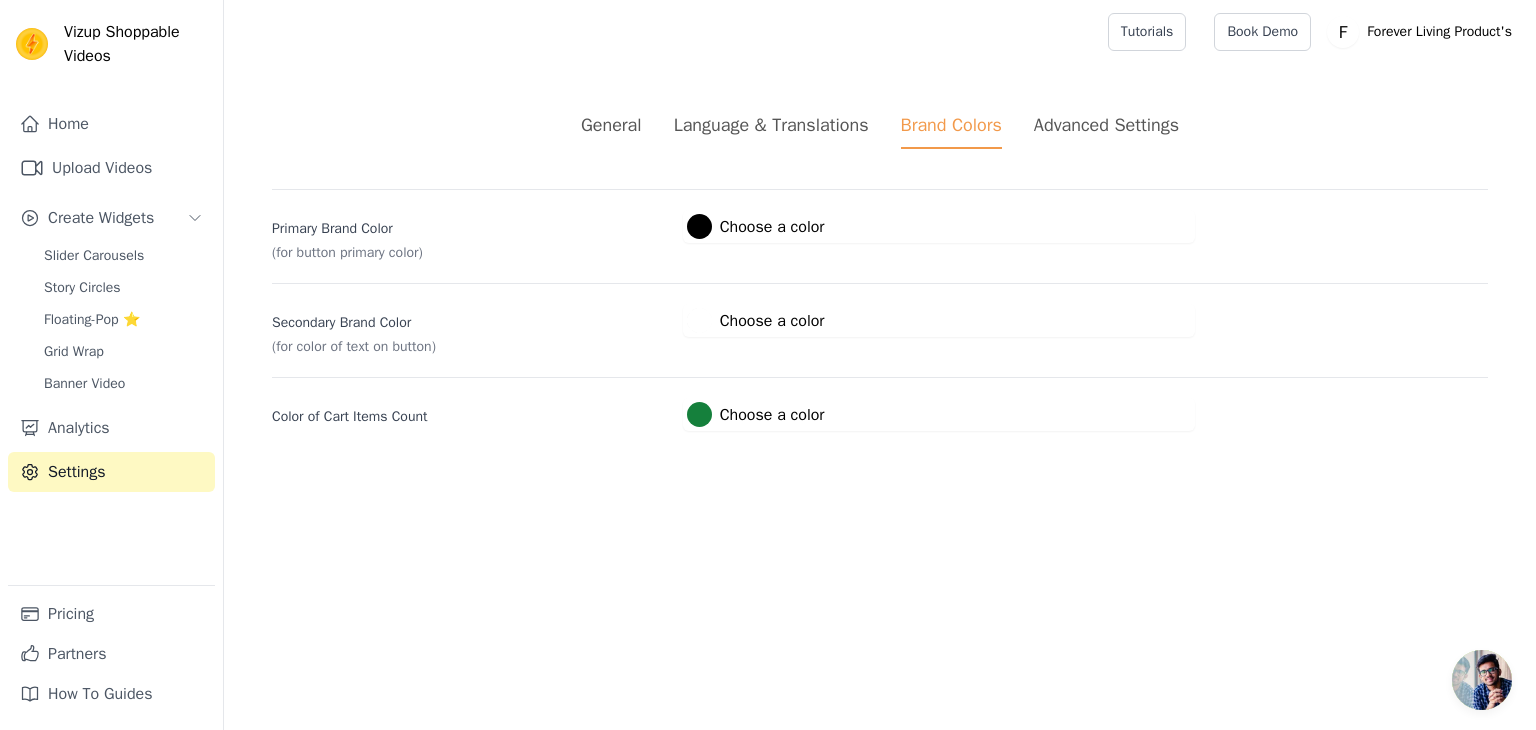 click on "Advanced Settings" at bounding box center [1106, 125] 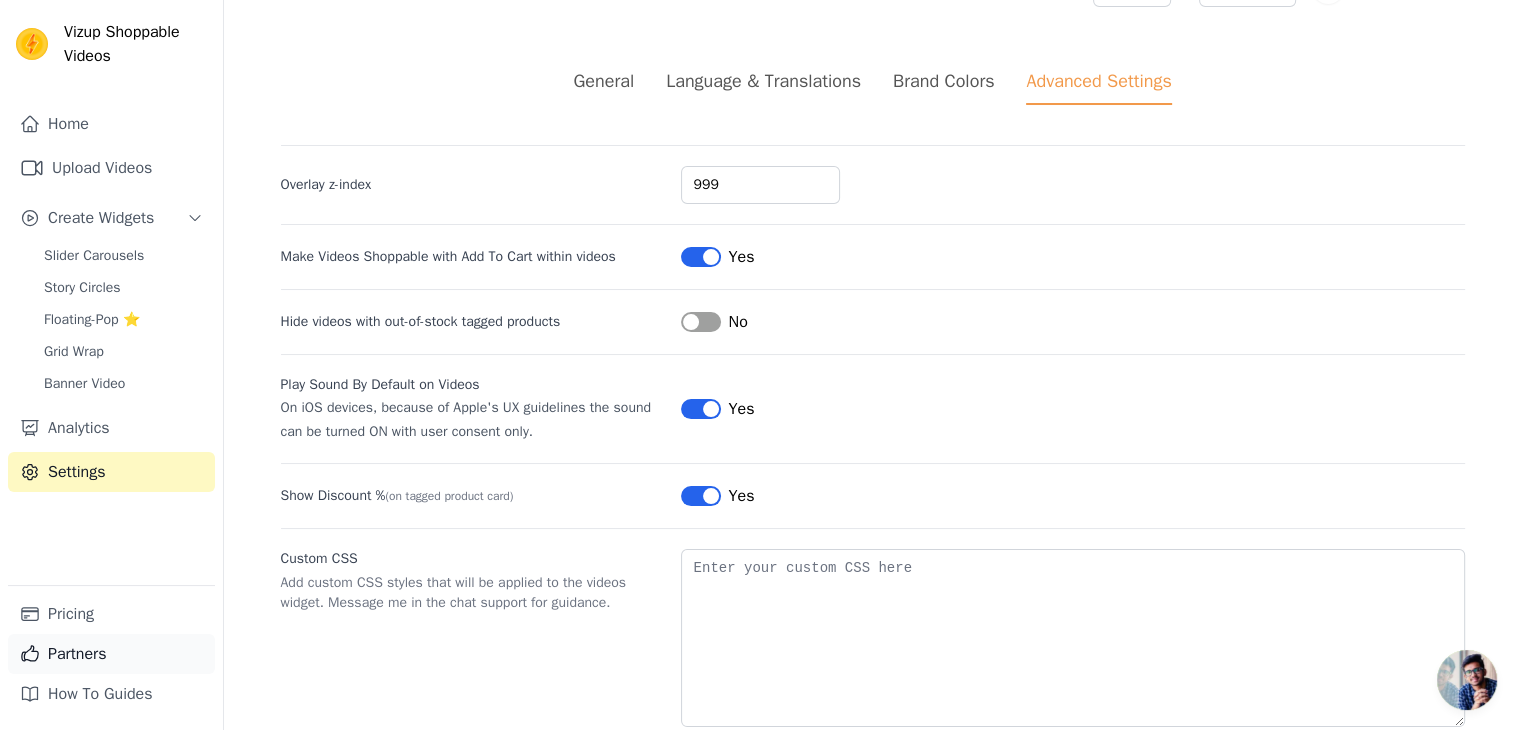 scroll, scrollTop: 87, scrollLeft: 0, axis: vertical 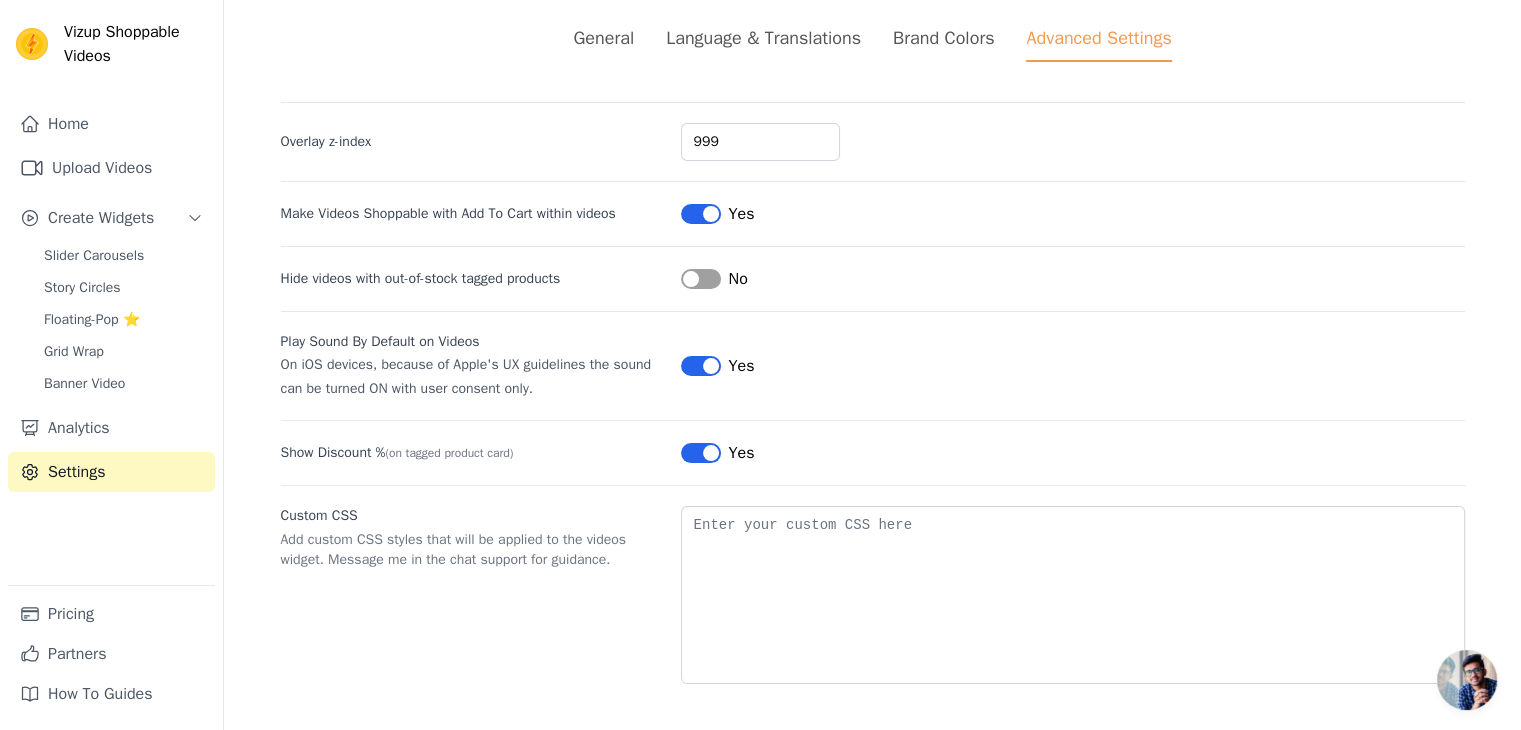 click on "Home
Upload Videos       Create Widgets     Slider Carousels   Story Circles   Floating-Pop ⭐   Grid Wrap   Banner Video
Analytics
Settings
Pricing
Partners
How To Guides" at bounding box center [111, 417] 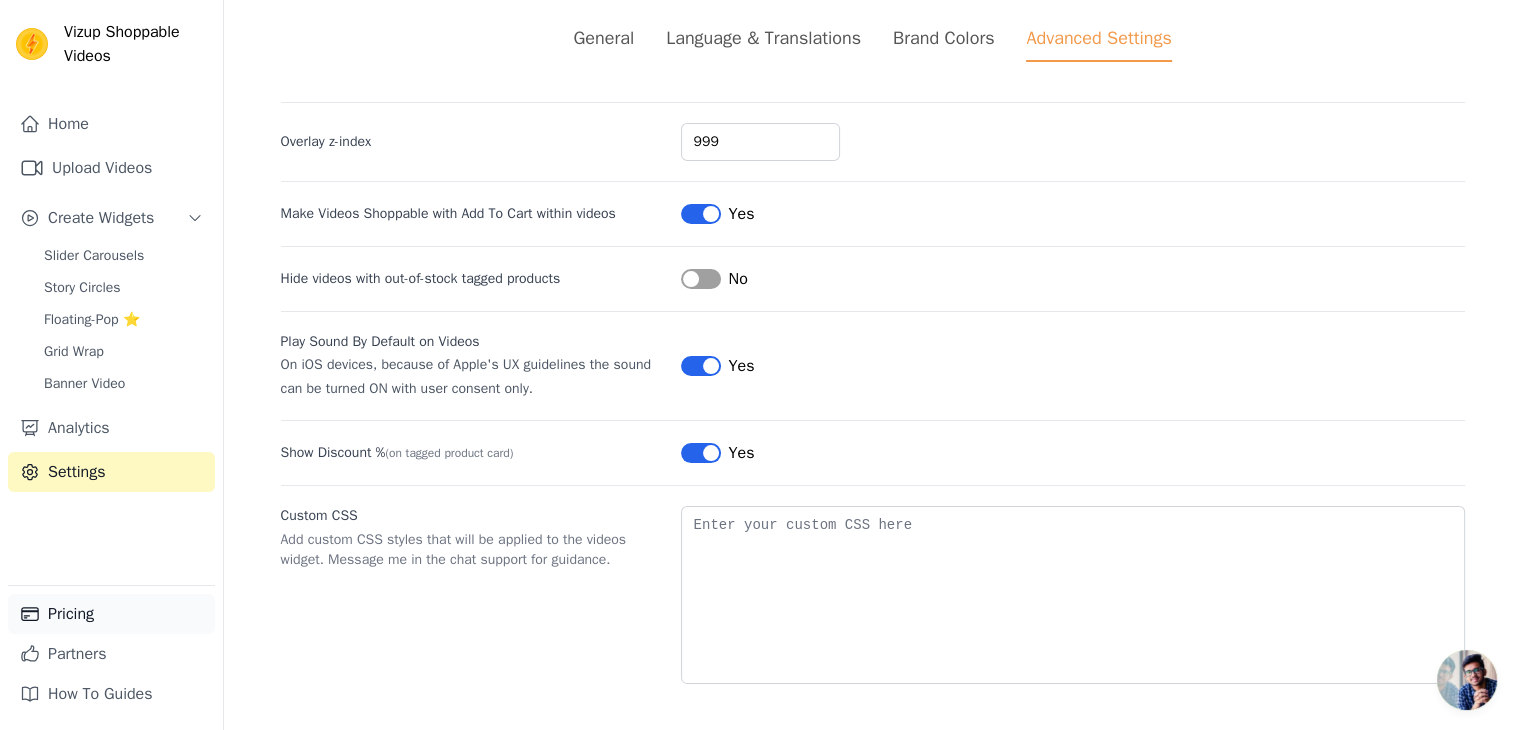 click on "Pricing" at bounding box center (111, 614) 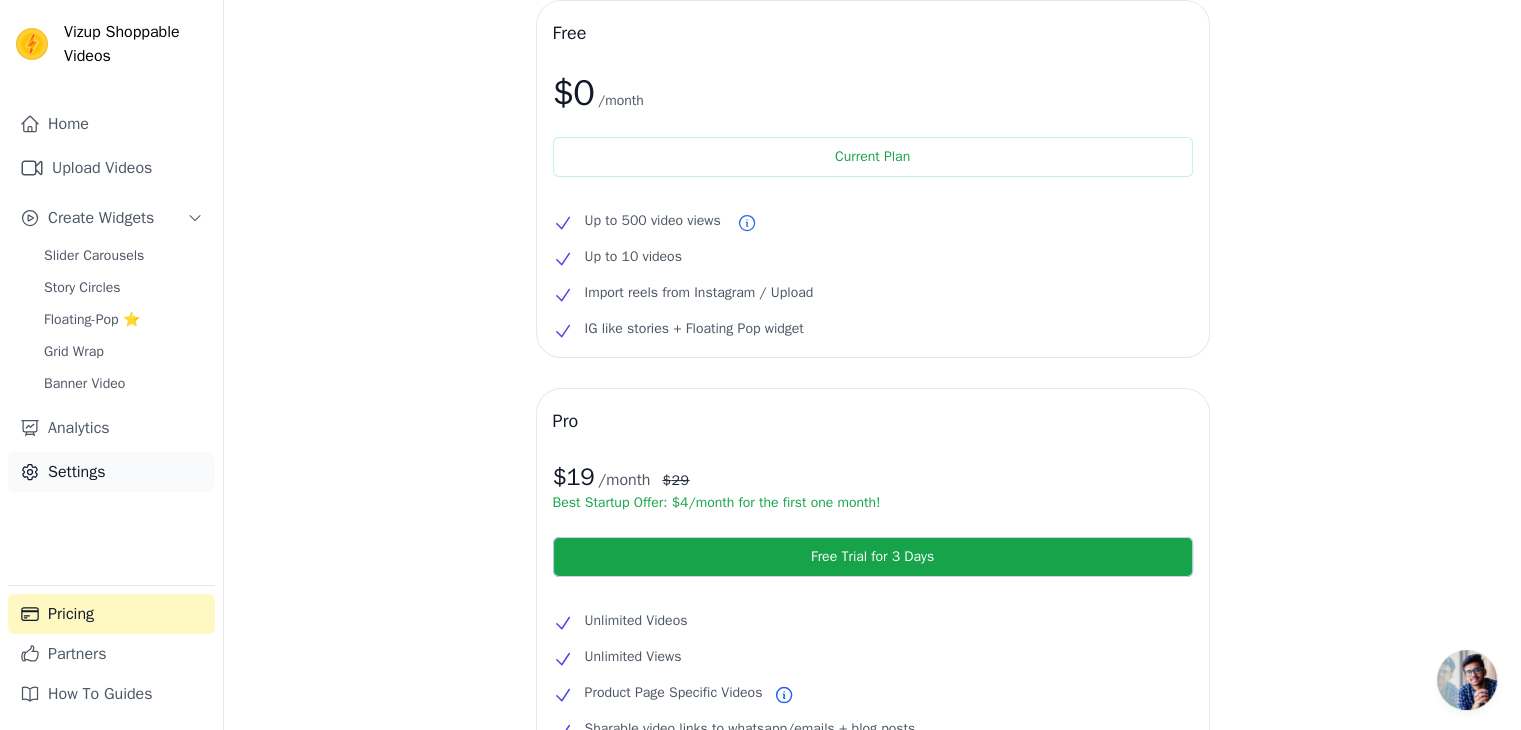 click on "Settings" at bounding box center [111, 472] 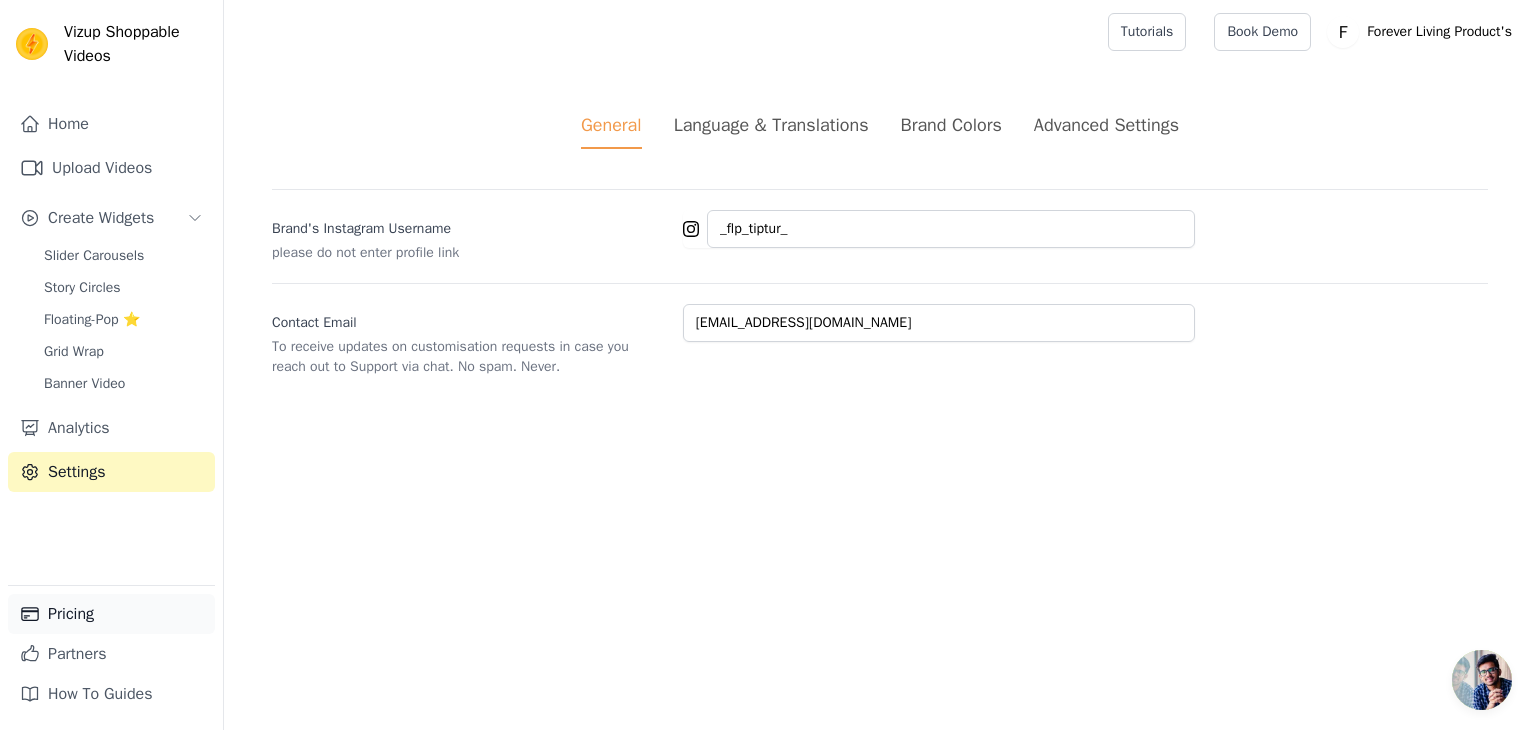 click on "Pricing" at bounding box center (111, 614) 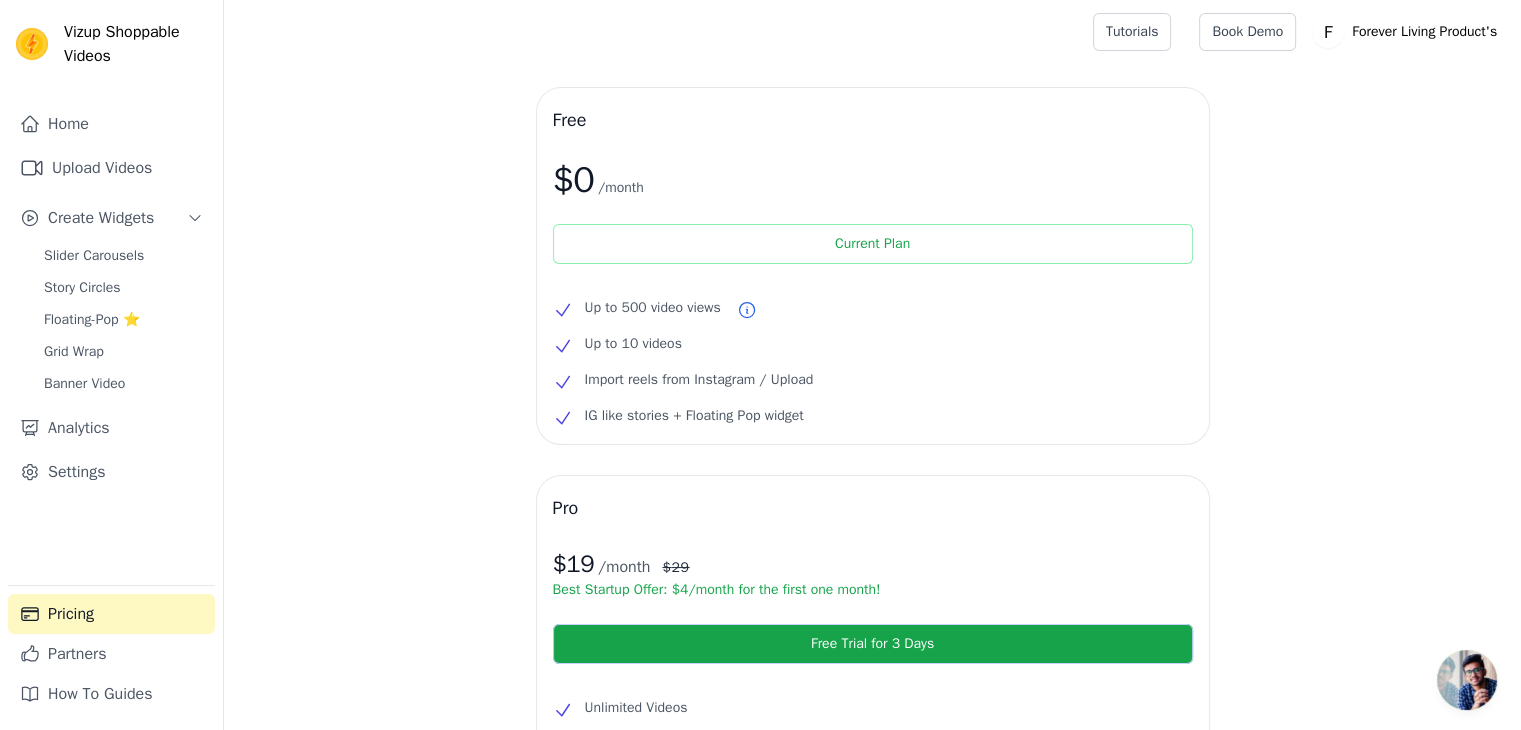 click on "Current Plan" at bounding box center (873, 244) 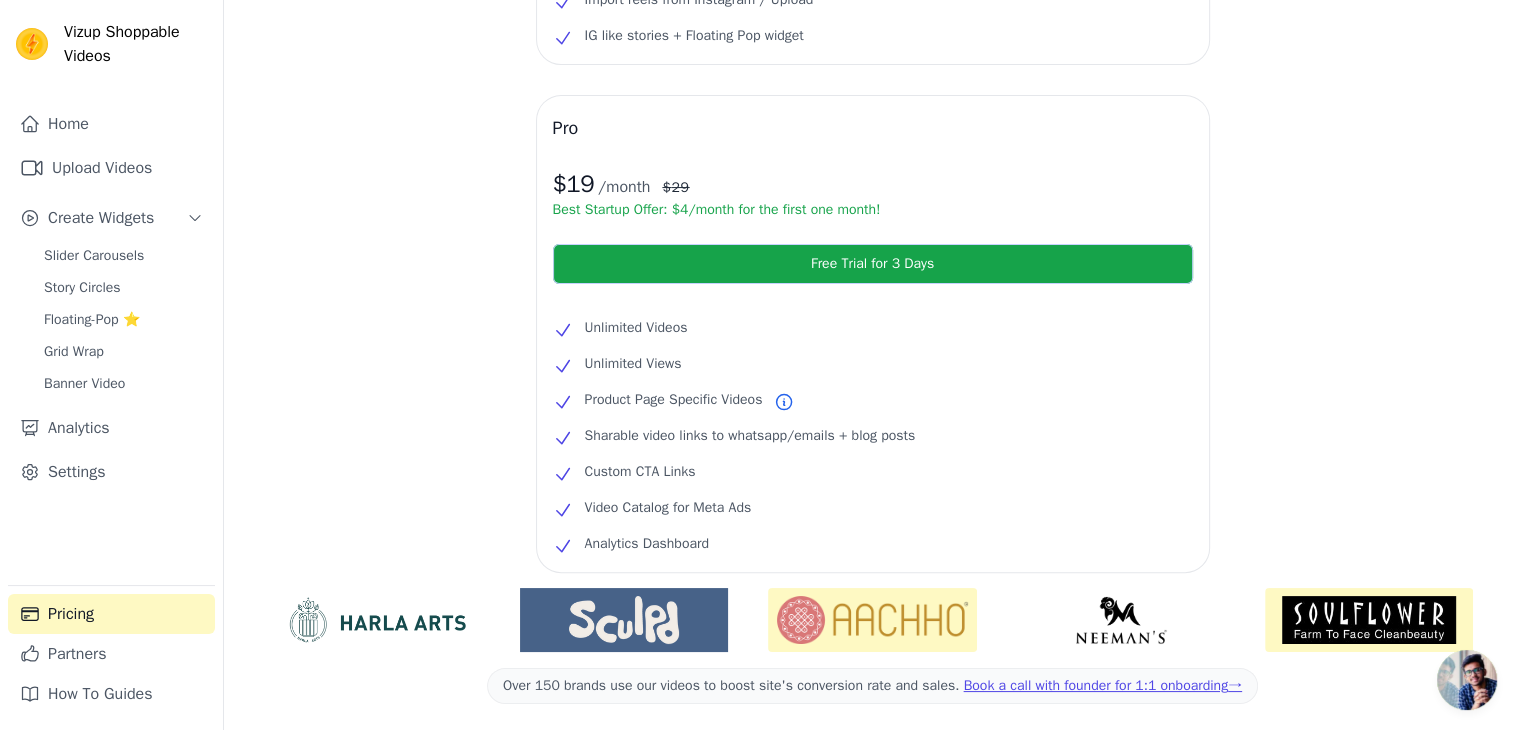 scroll, scrollTop: 400, scrollLeft: 0, axis: vertical 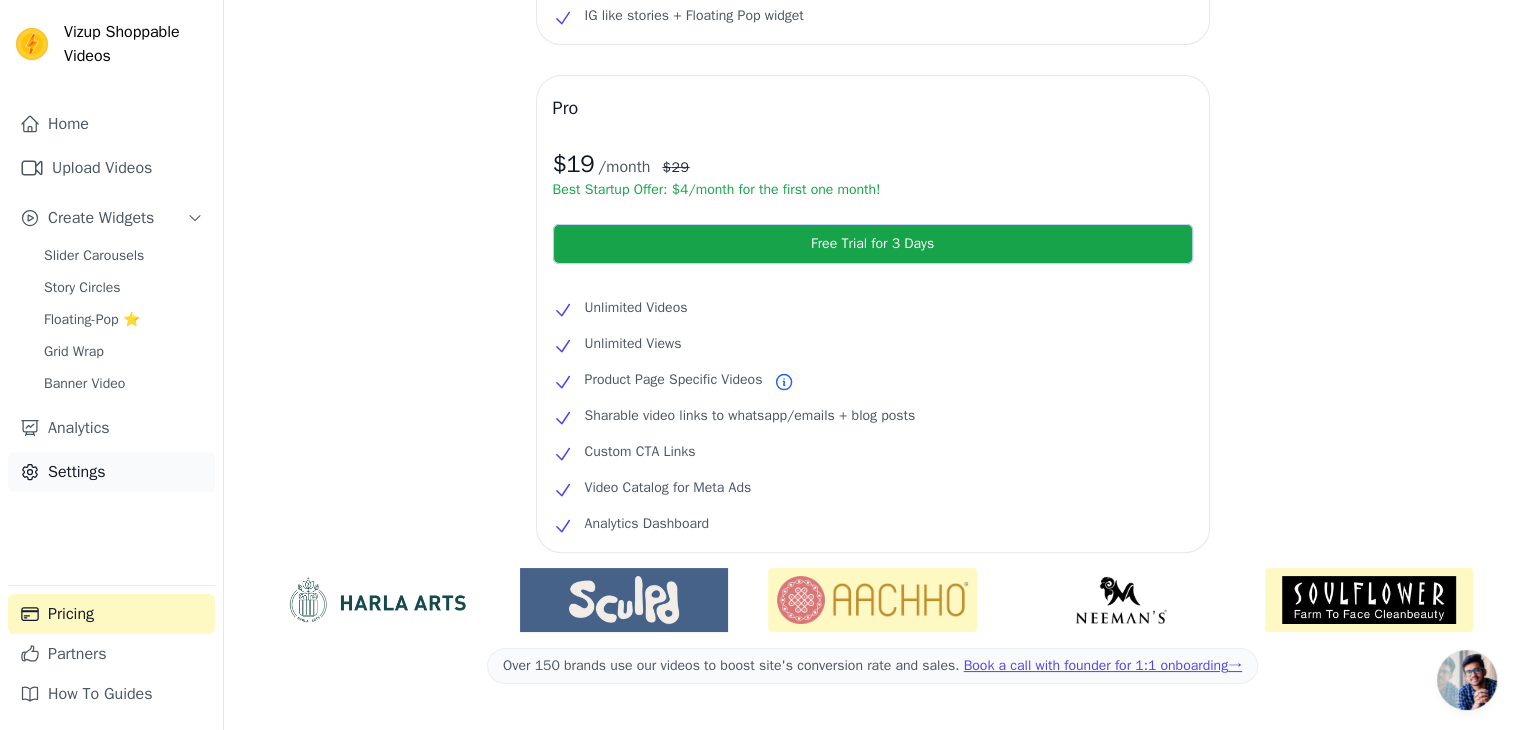 click on "Settings" at bounding box center (111, 472) 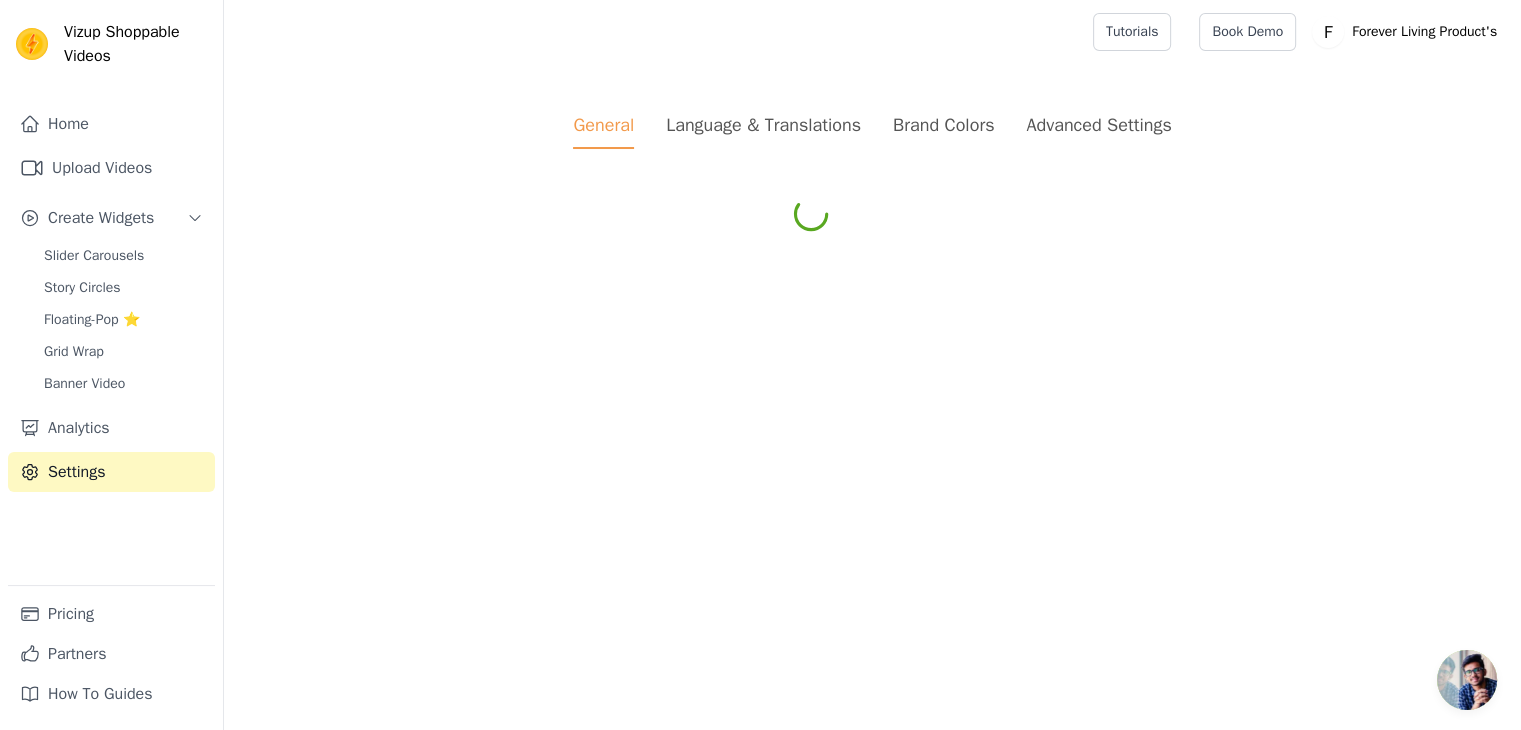 scroll, scrollTop: 0, scrollLeft: 0, axis: both 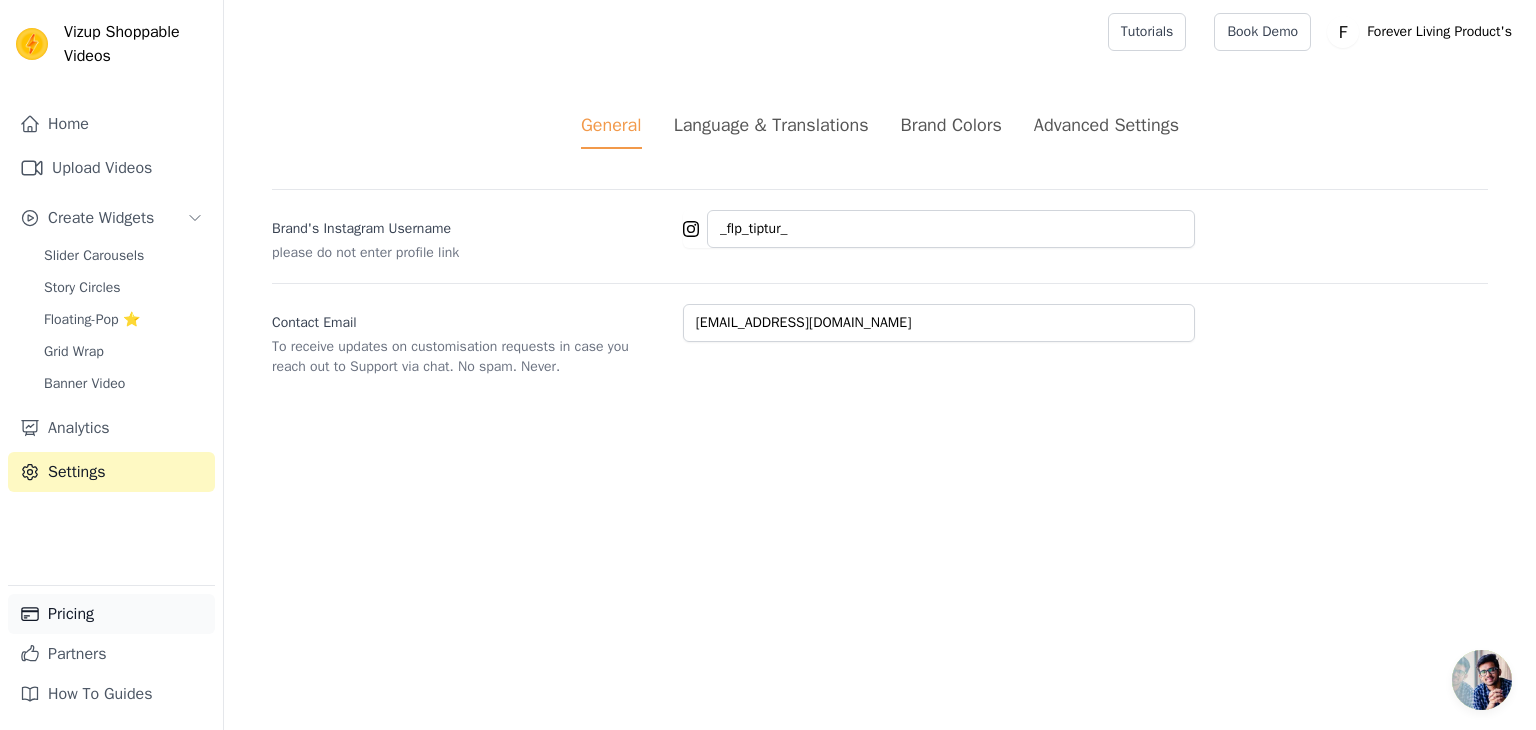 click on "Pricing" at bounding box center (111, 614) 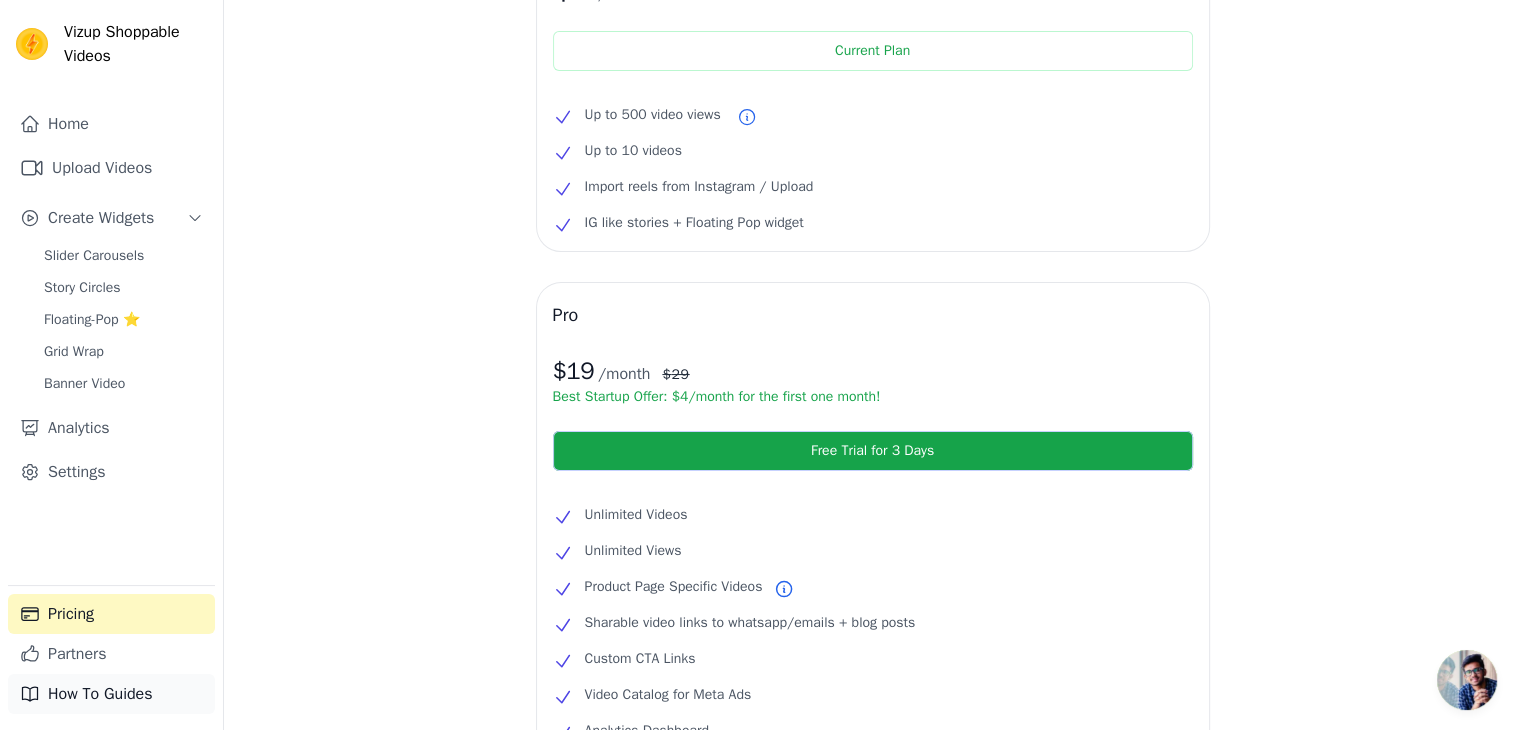 scroll, scrollTop: 200, scrollLeft: 0, axis: vertical 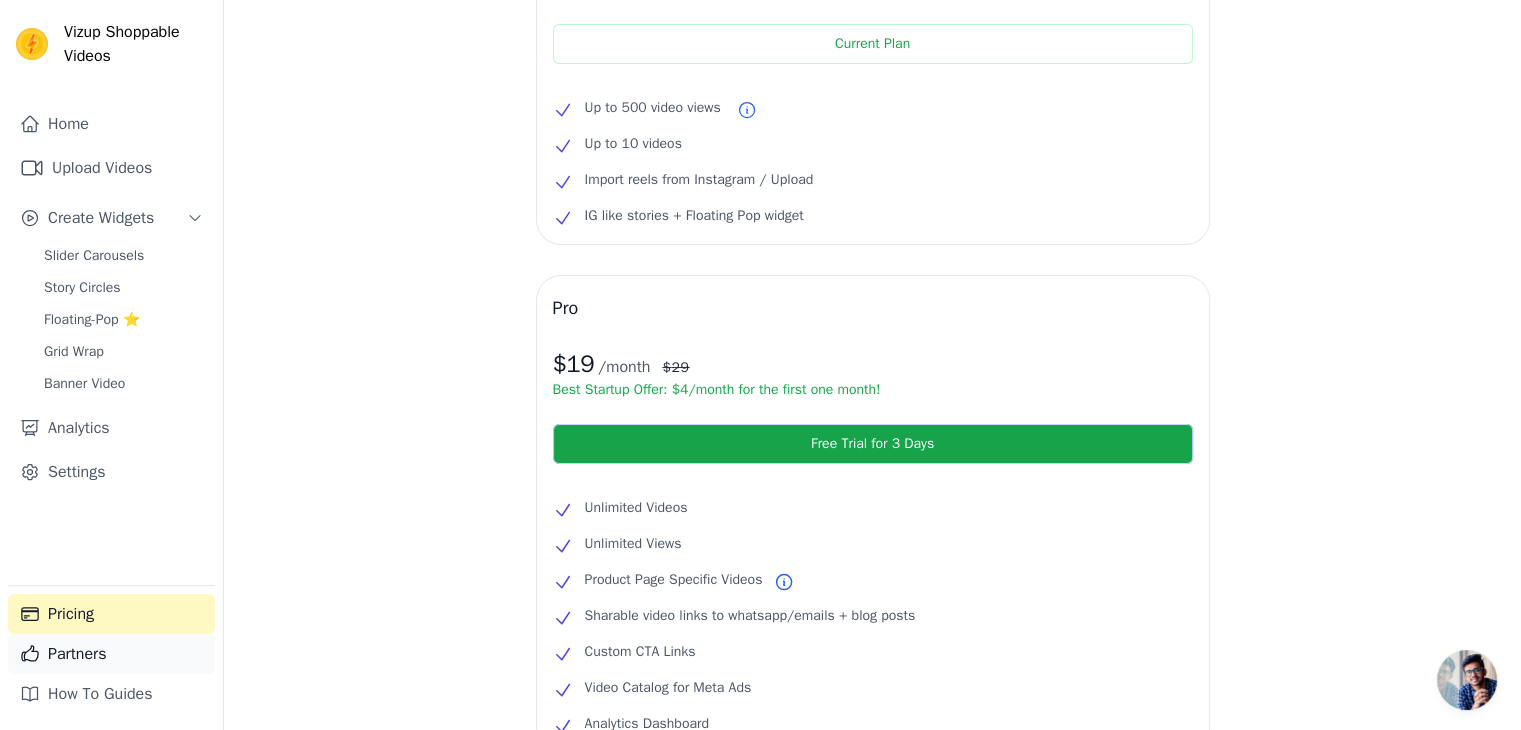 click on "Partners" at bounding box center [111, 654] 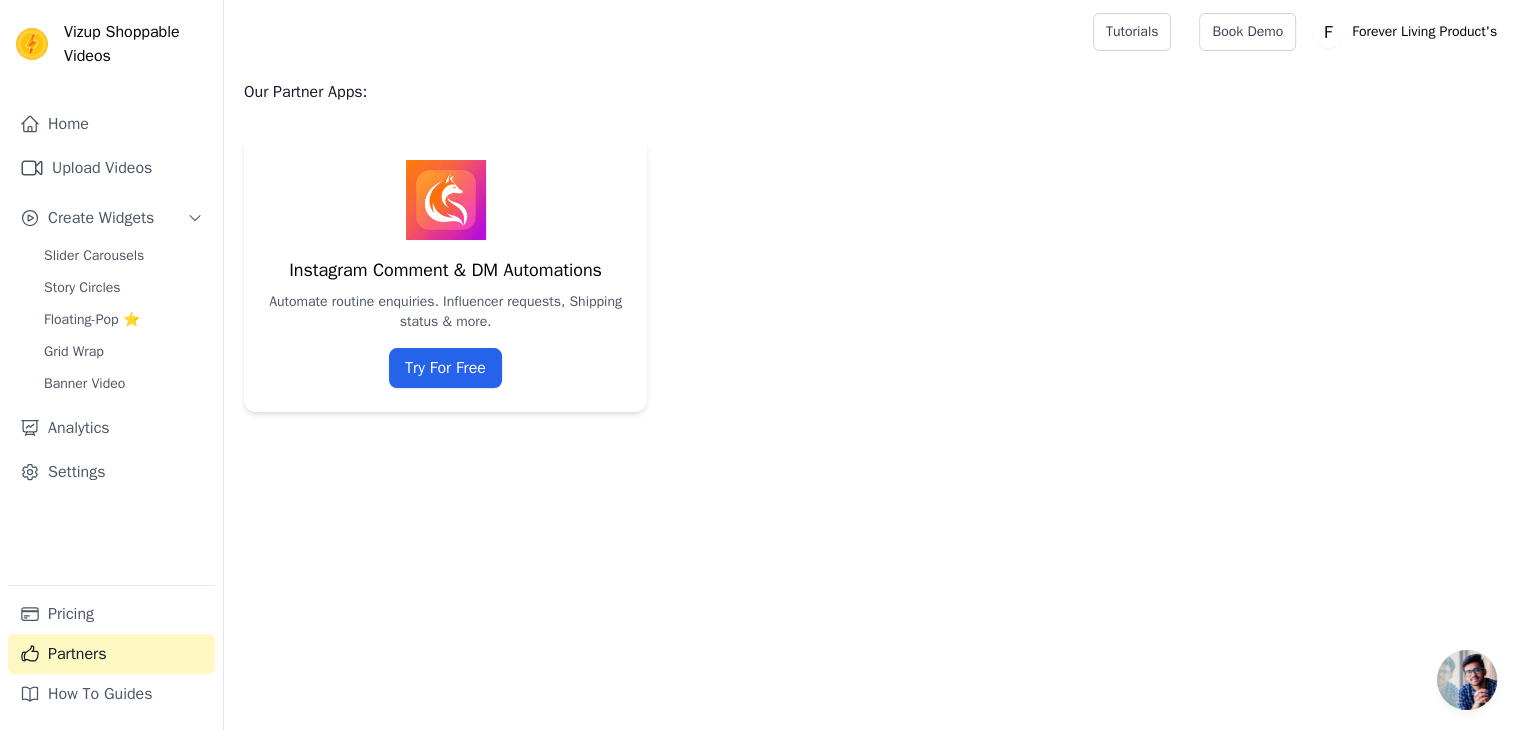 scroll, scrollTop: 0, scrollLeft: 0, axis: both 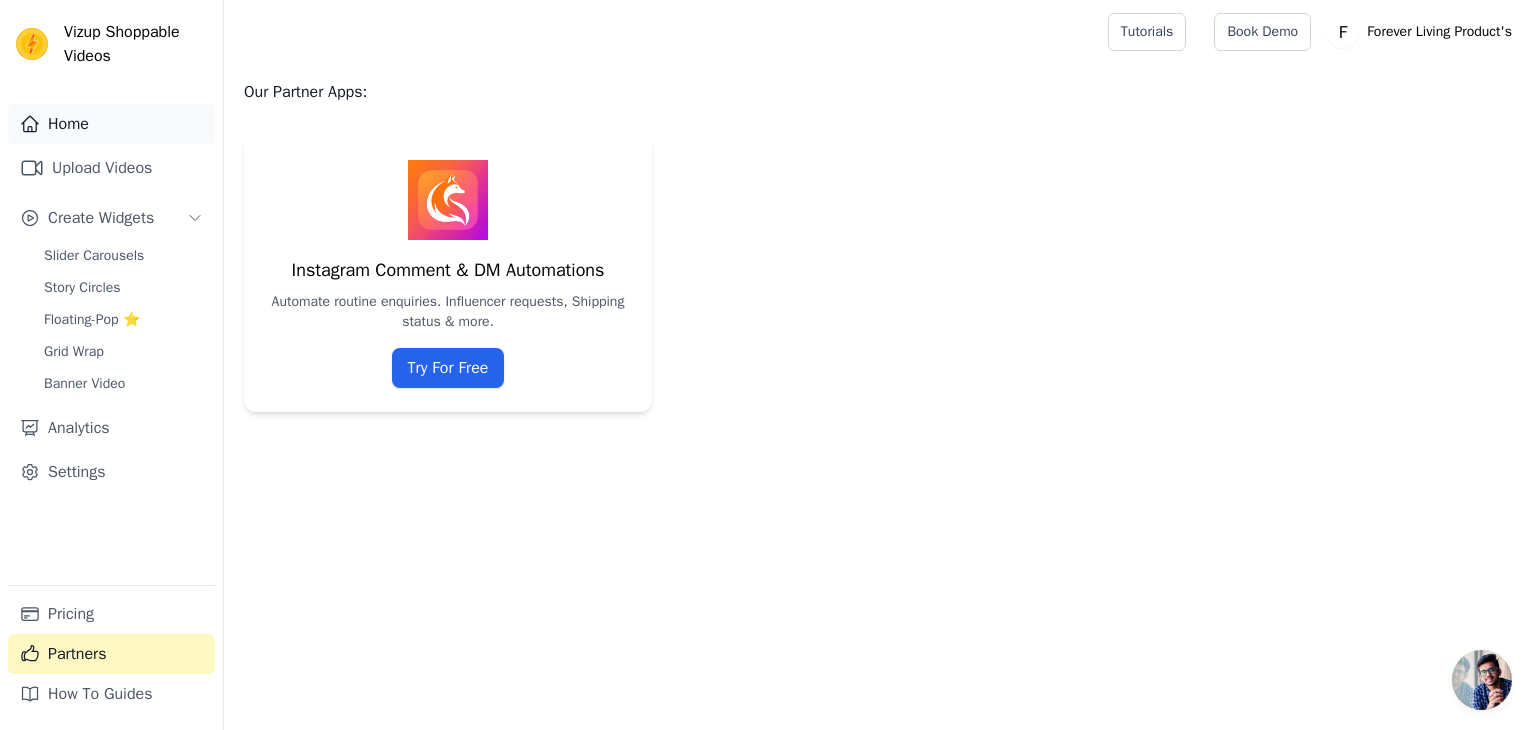 click on "Home" at bounding box center [111, 124] 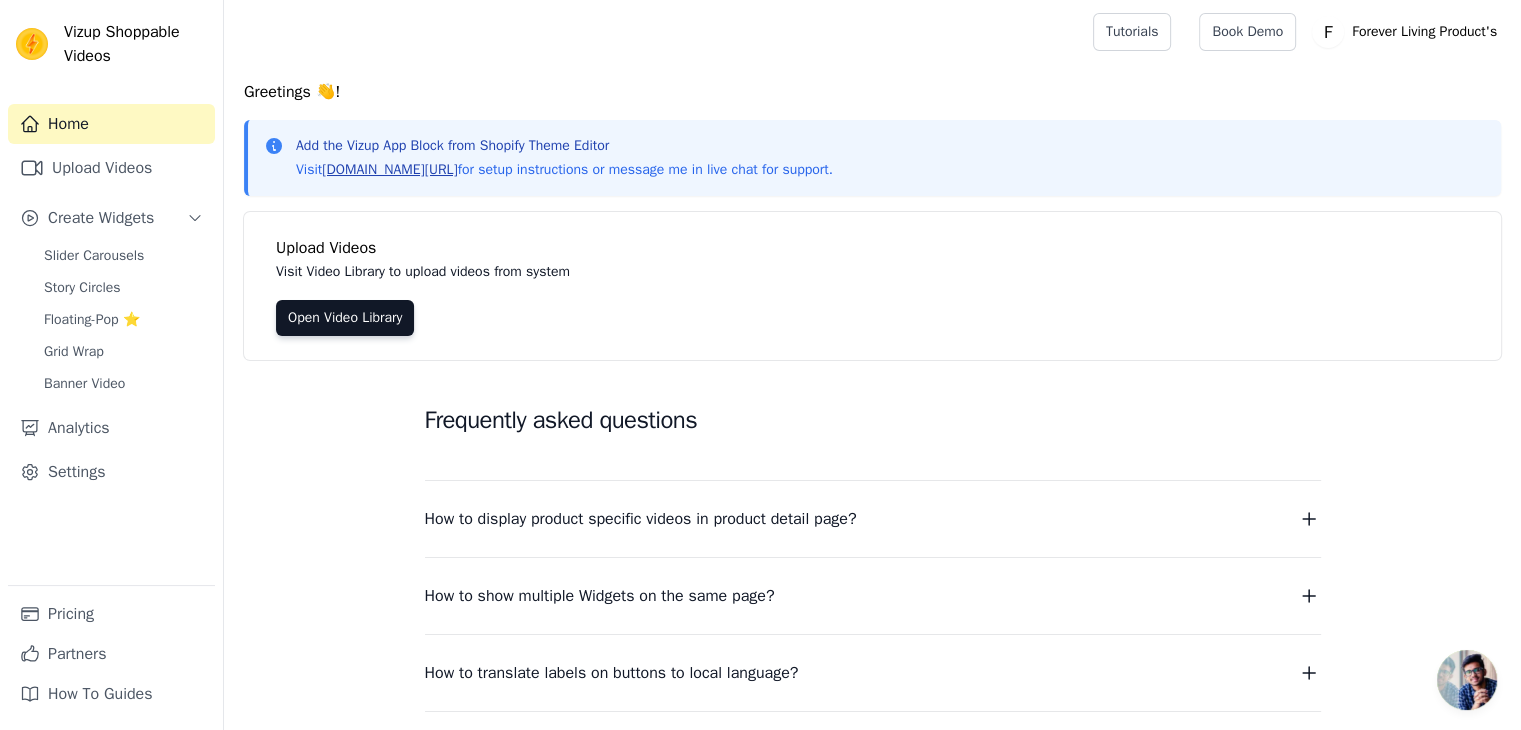 click on "vizupcommerce.com/docs" at bounding box center [389, 169] 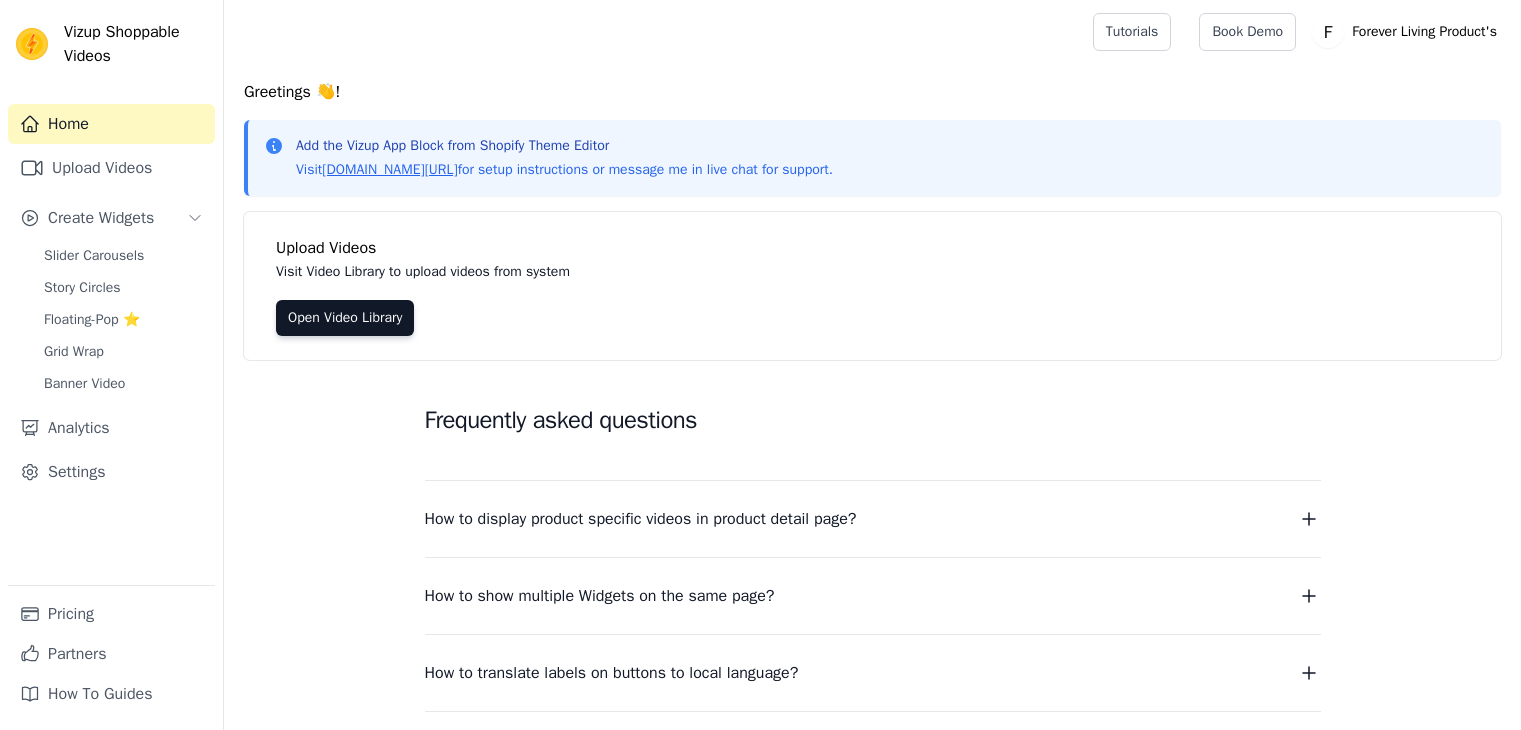 scroll, scrollTop: 0, scrollLeft: 0, axis: both 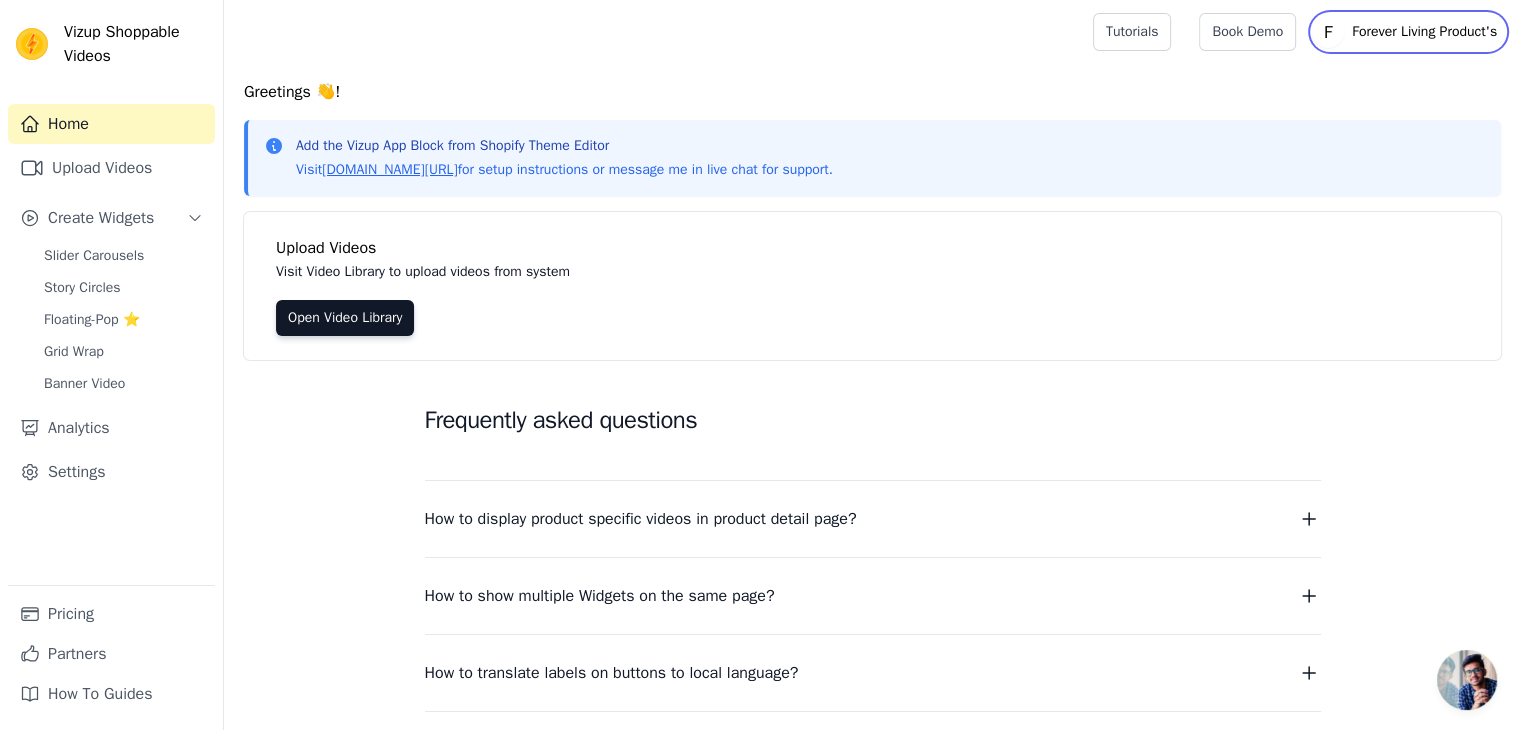click on "F" 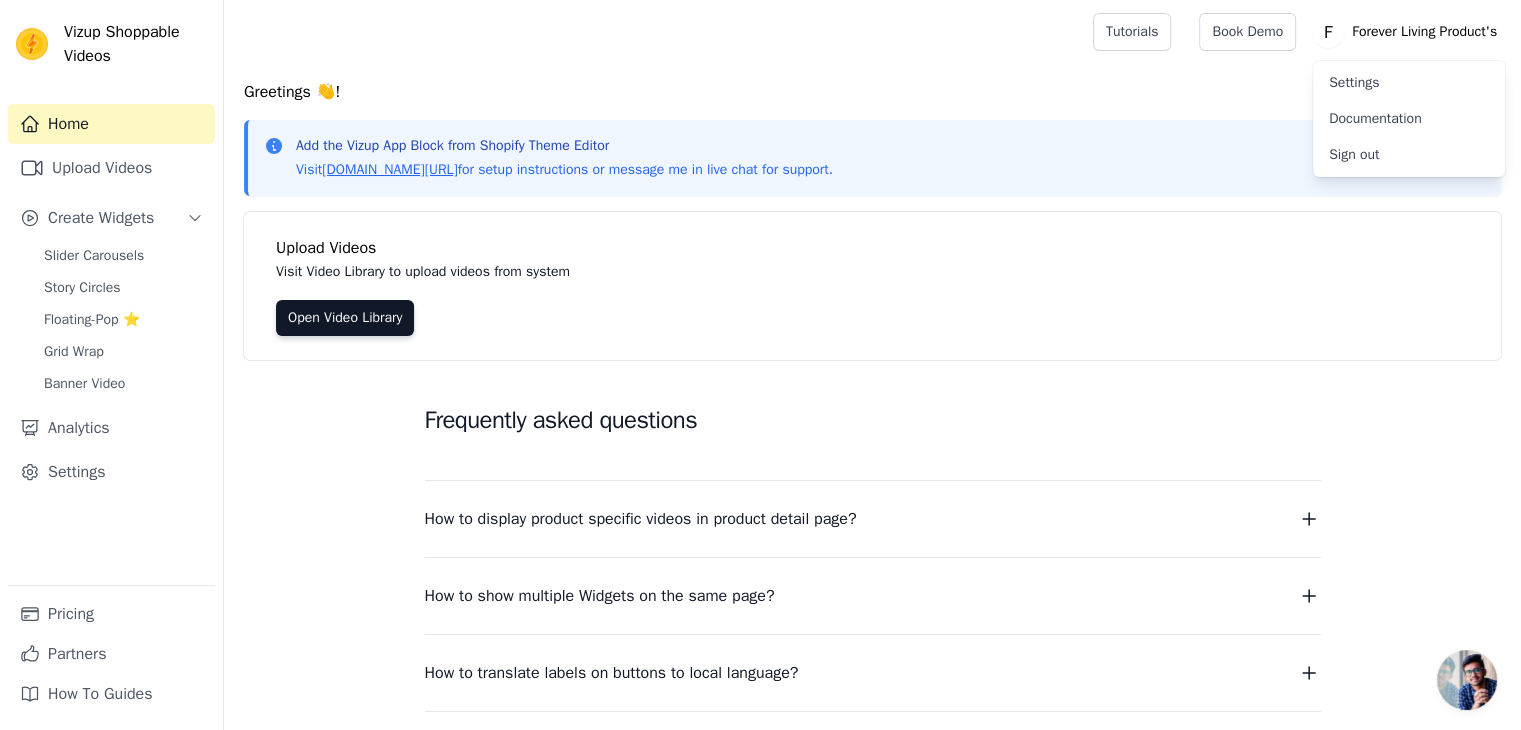 click on "Greetings 👋!" at bounding box center (872, 92) 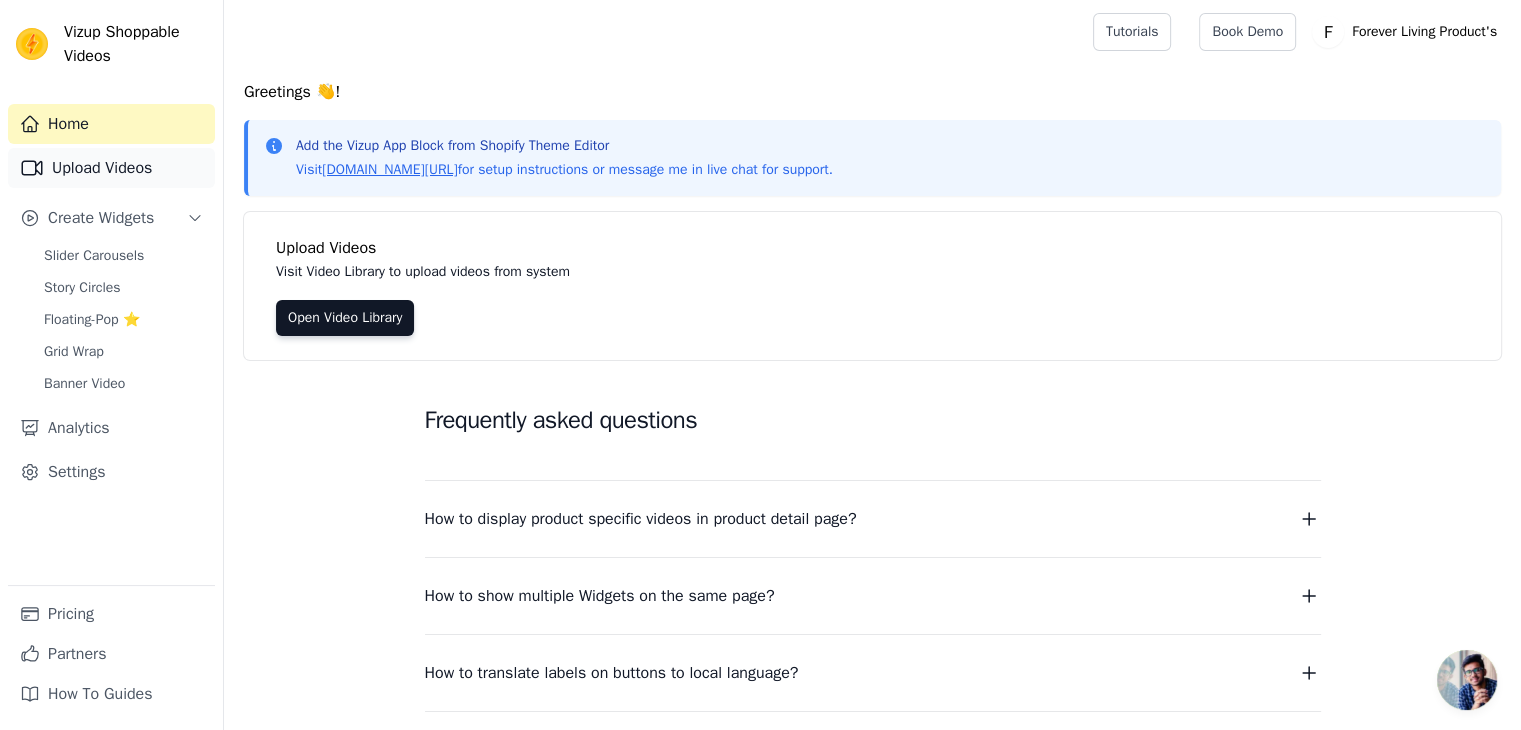 click on "Upload Videos" at bounding box center [111, 168] 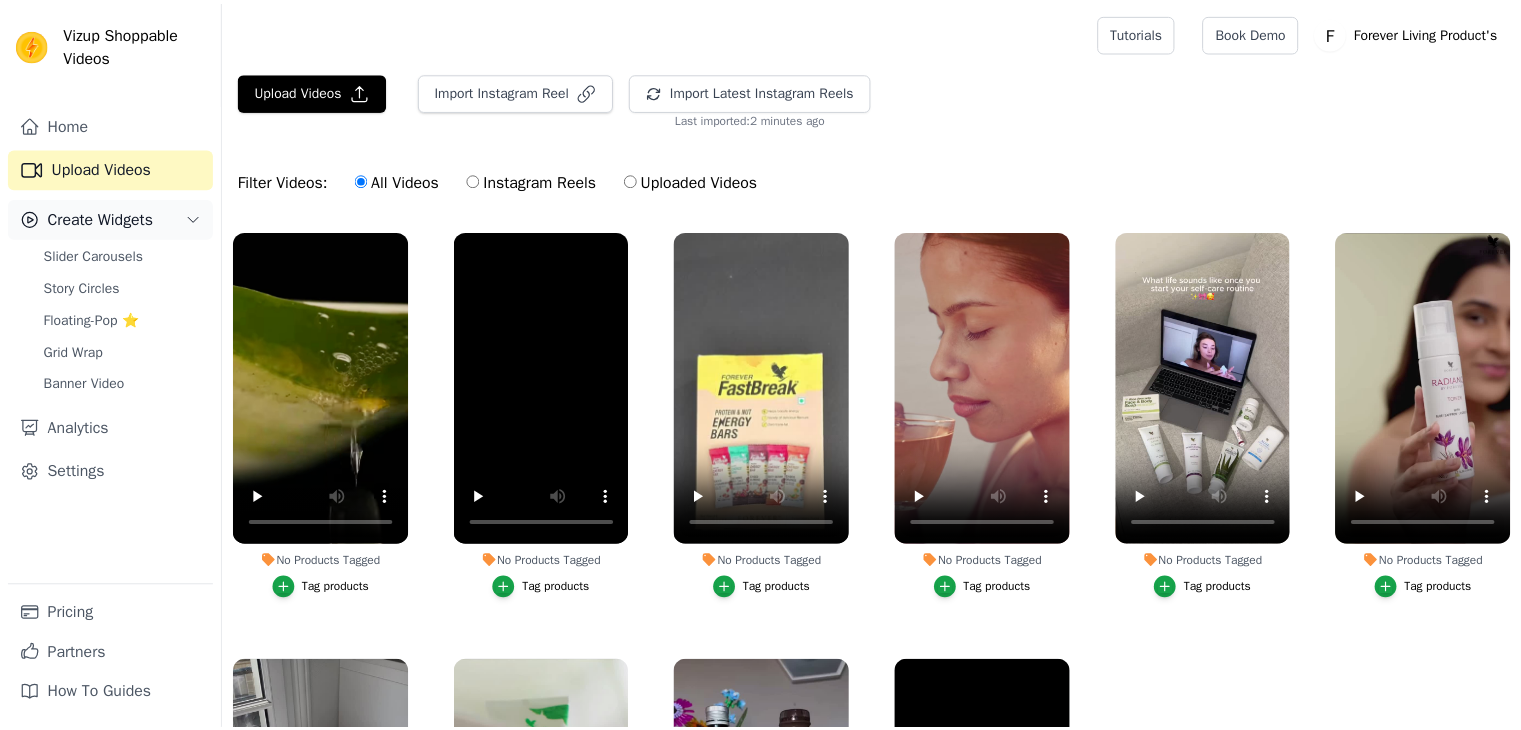 scroll, scrollTop: 0, scrollLeft: 0, axis: both 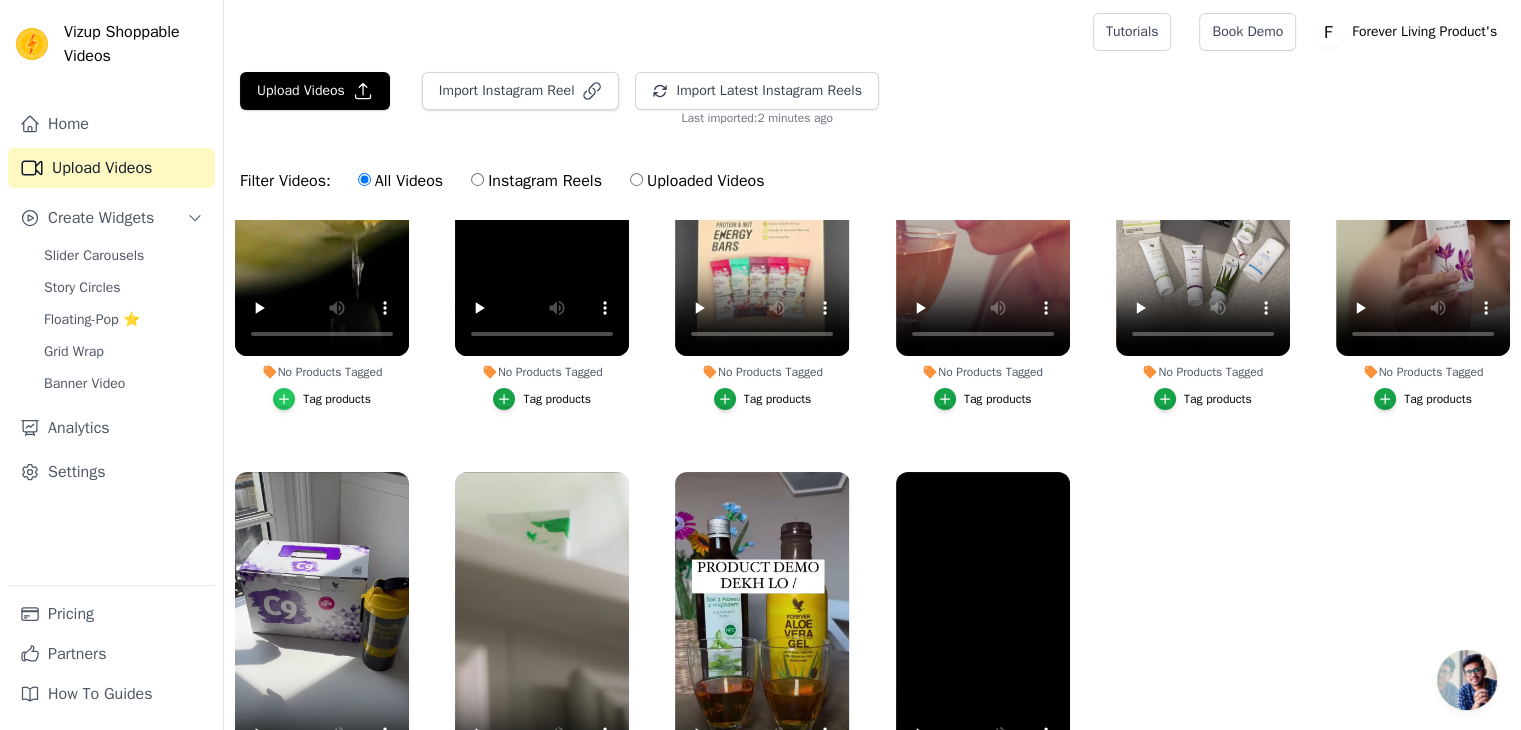 click 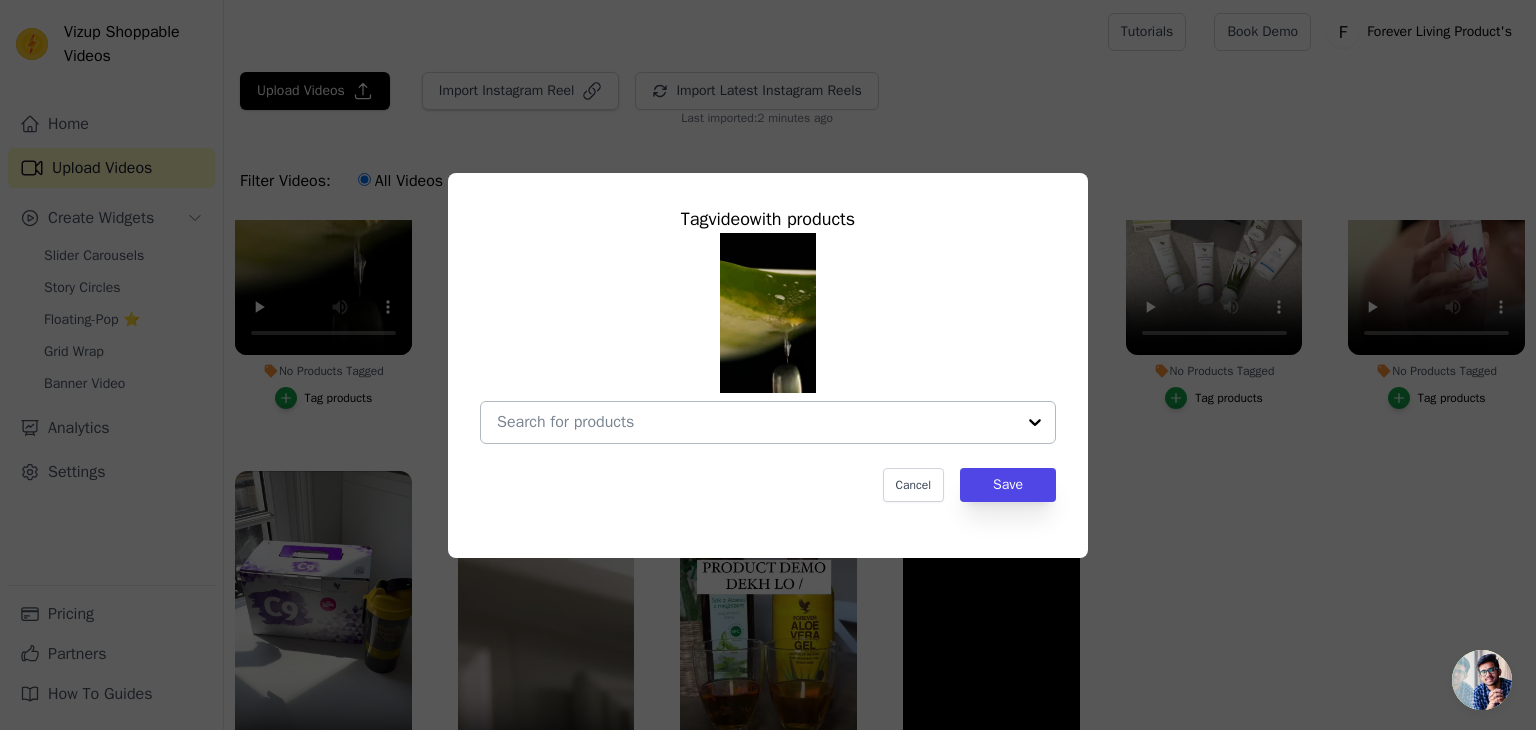 click on "No Products Tagged     Tag  video  with products                         Cancel   Save     Tag products" at bounding box center [756, 422] 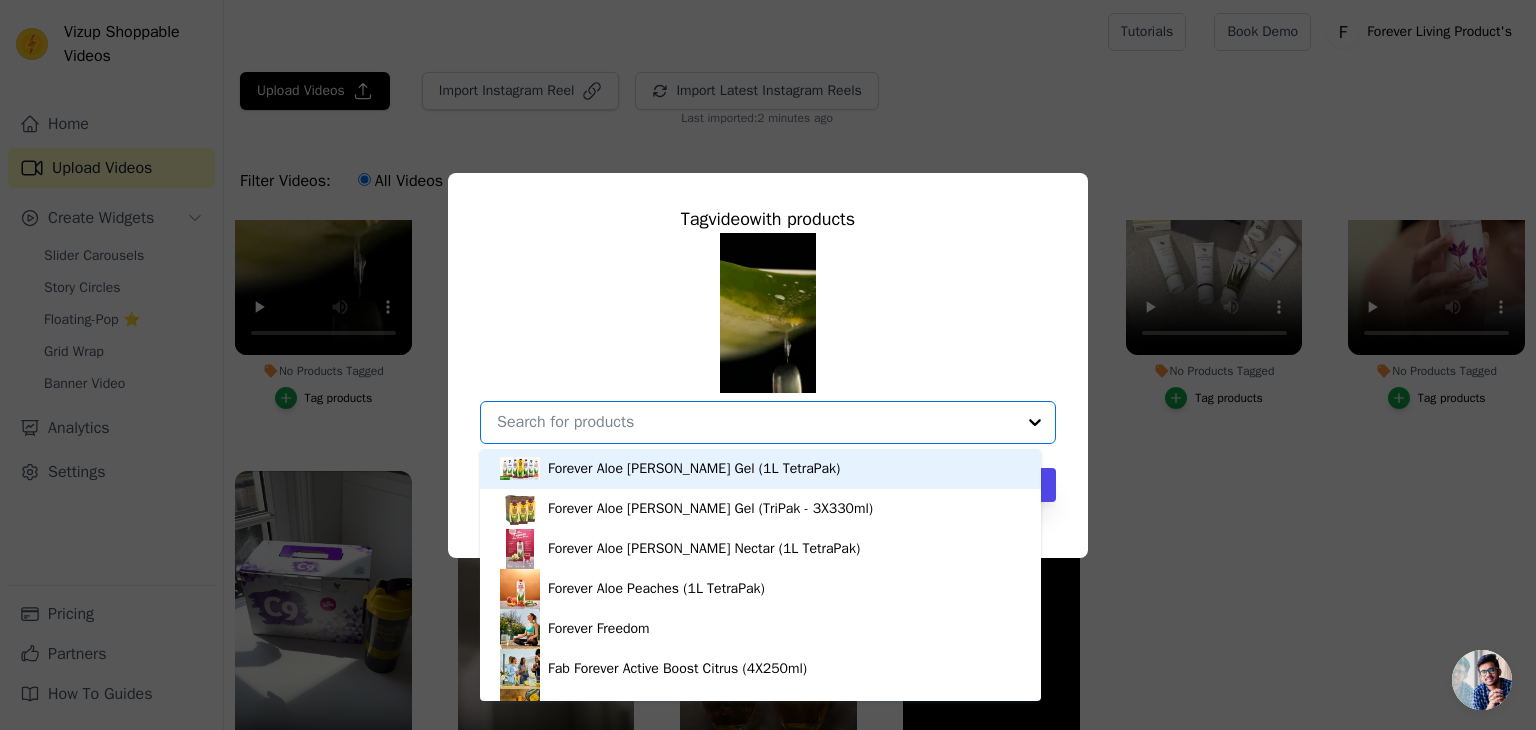 click on "Forever Aloe [PERSON_NAME] Gel (1L TetraPak)" at bounding box center [760, 469] 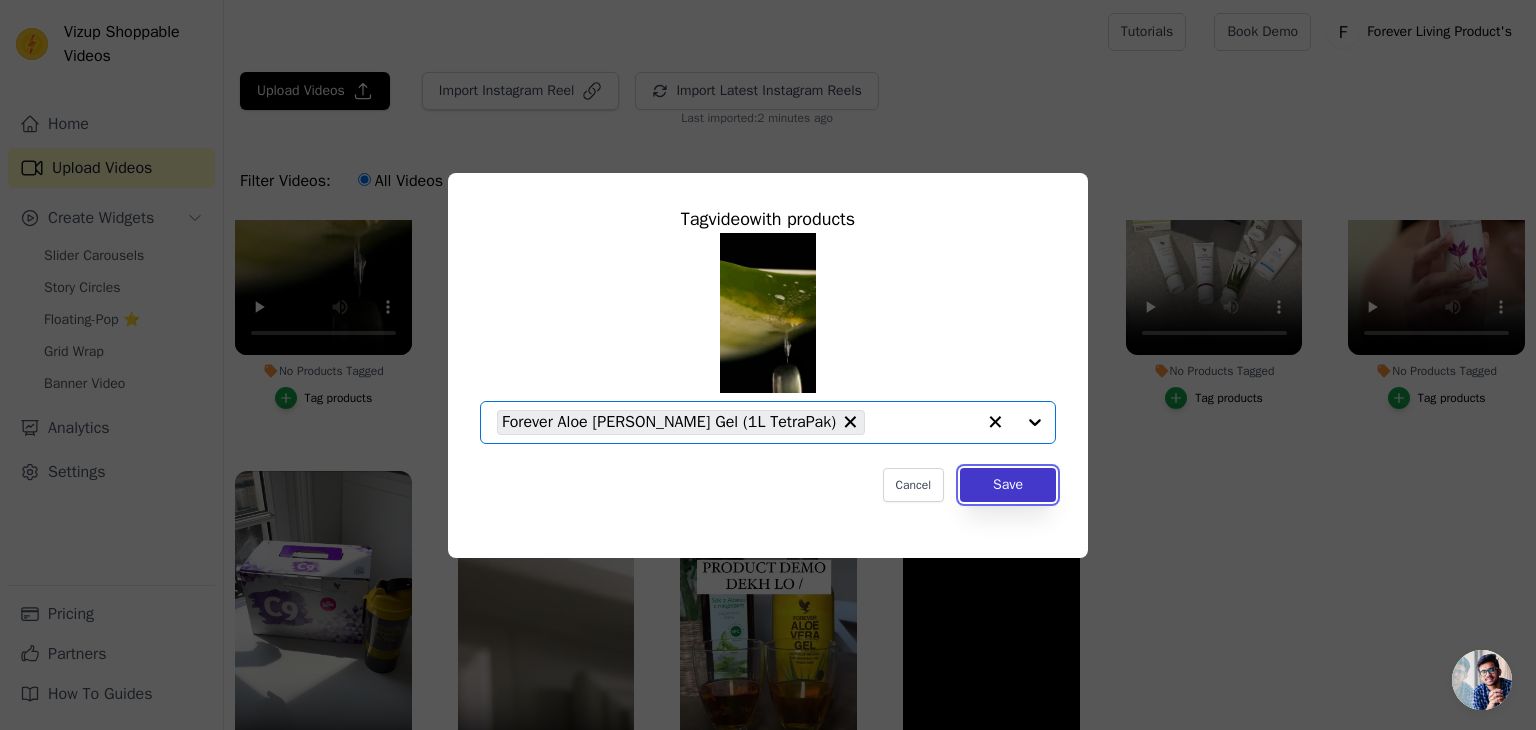 click on "Save" at bounding box center (1008, 485) 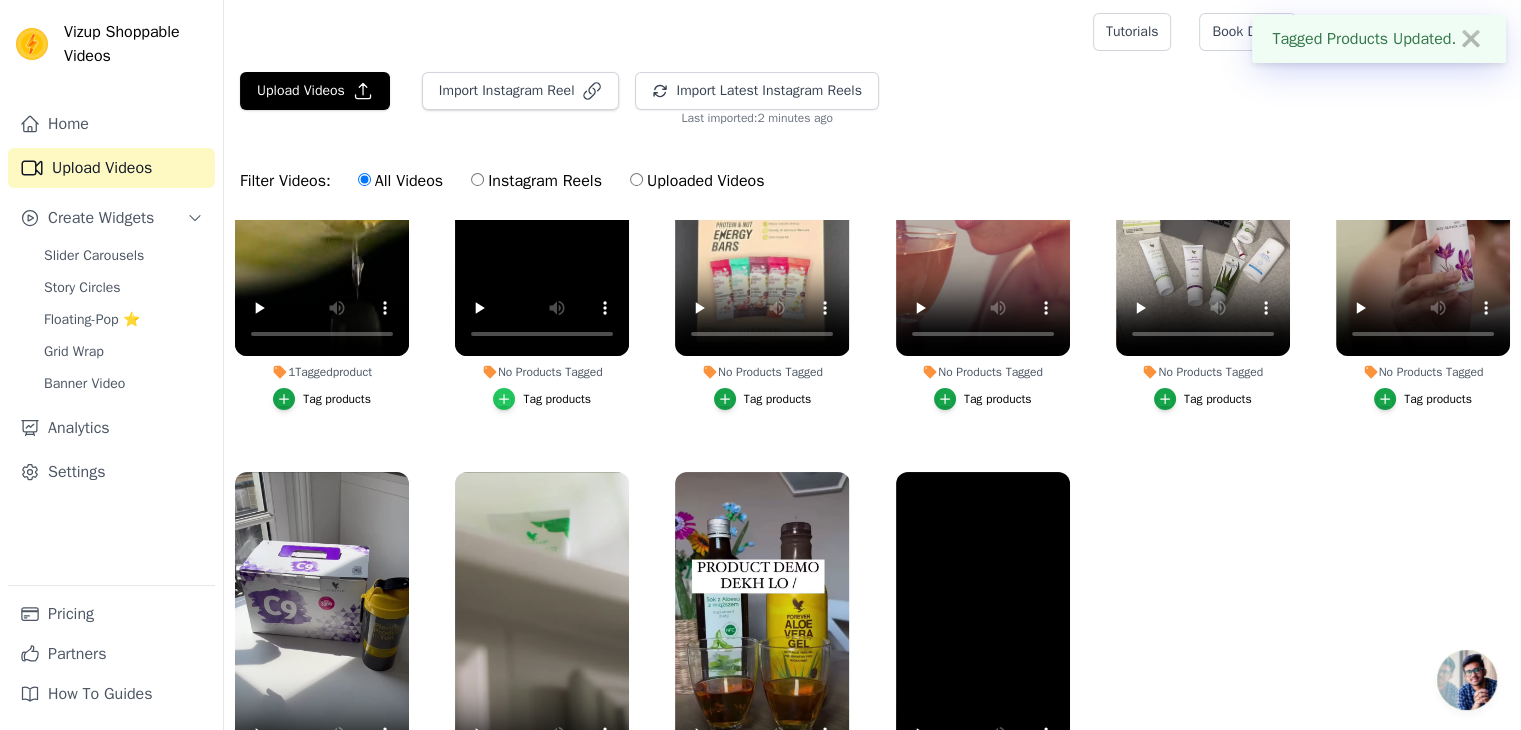 click 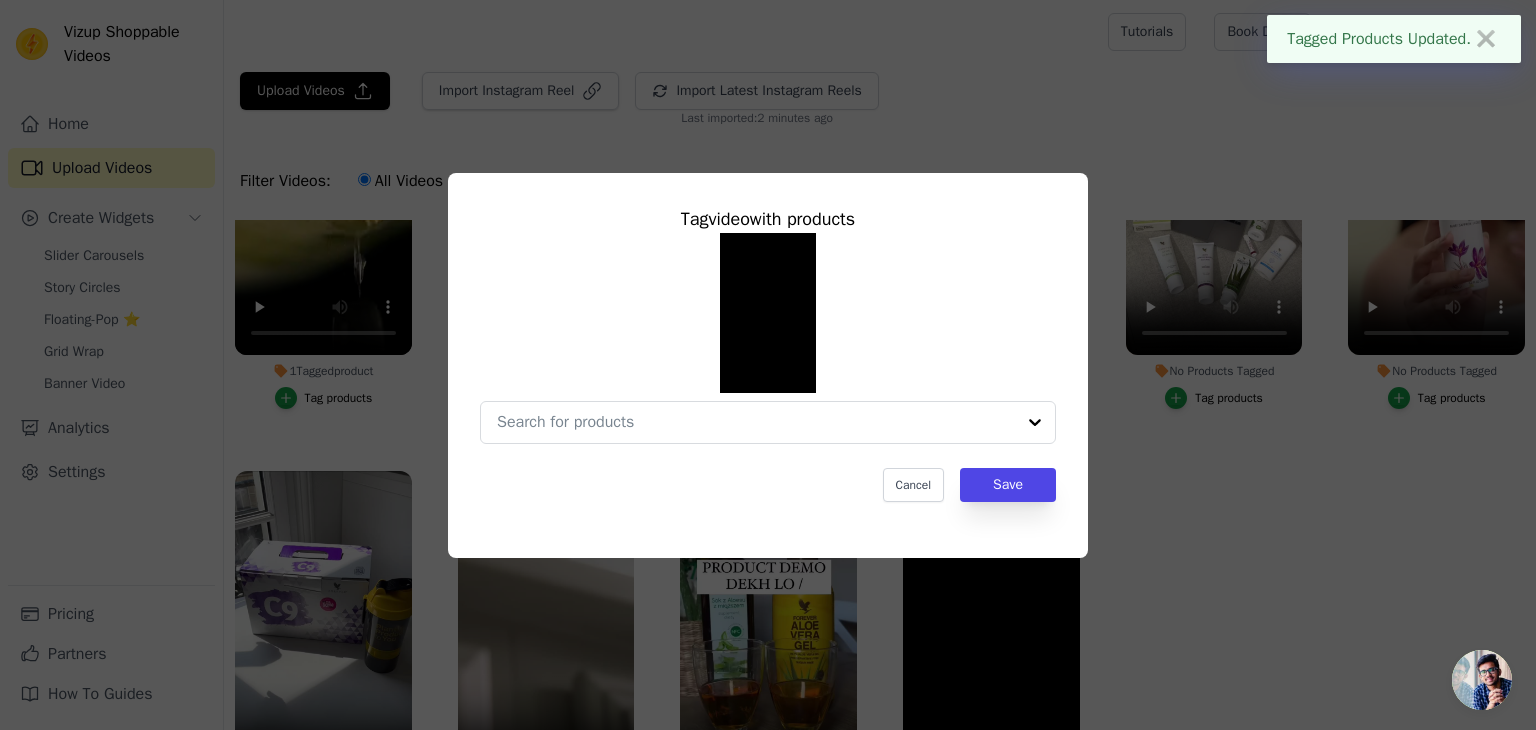 click at bounding box center (768, 313) 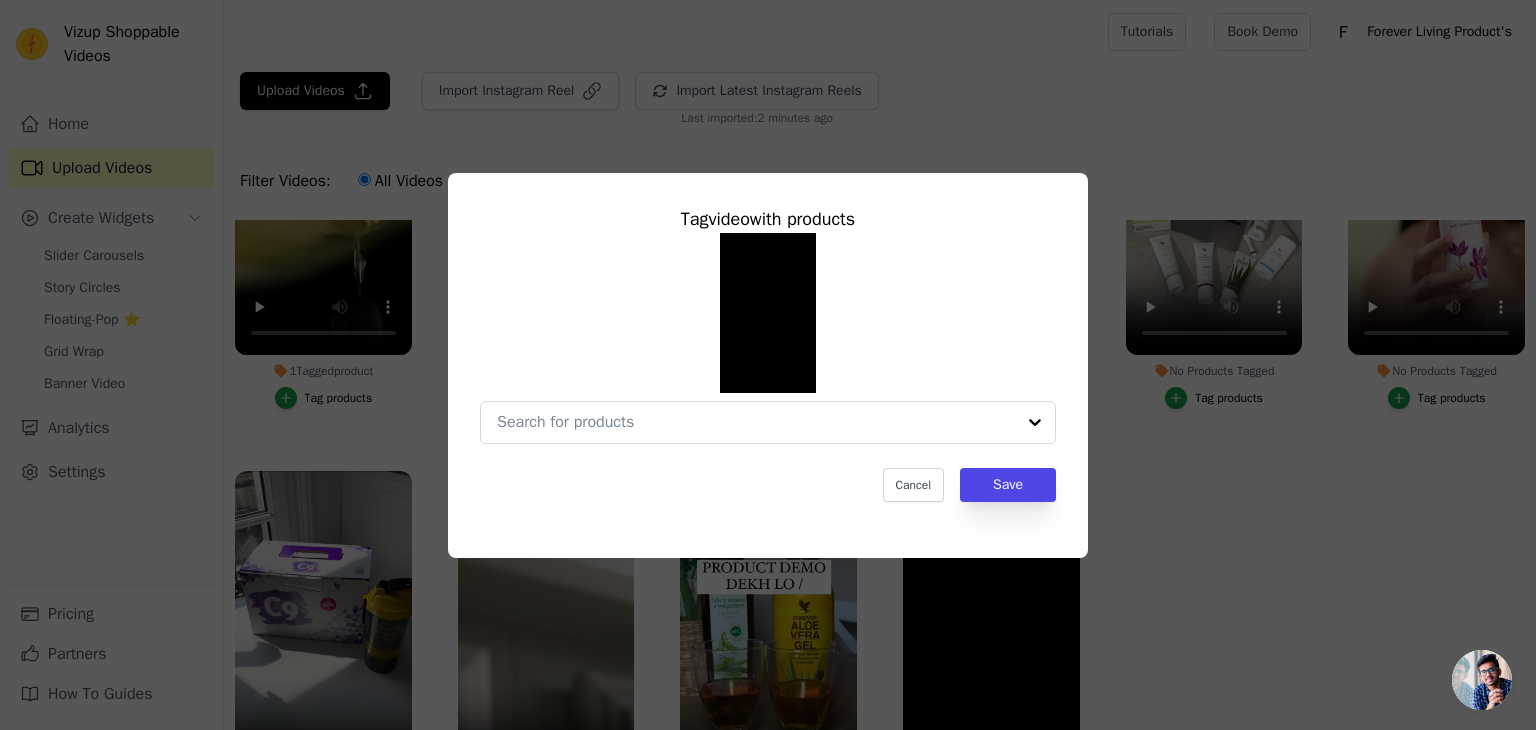 click on "Tag  video  with products                         Cancel   Save" at bounding box center [768, 365] 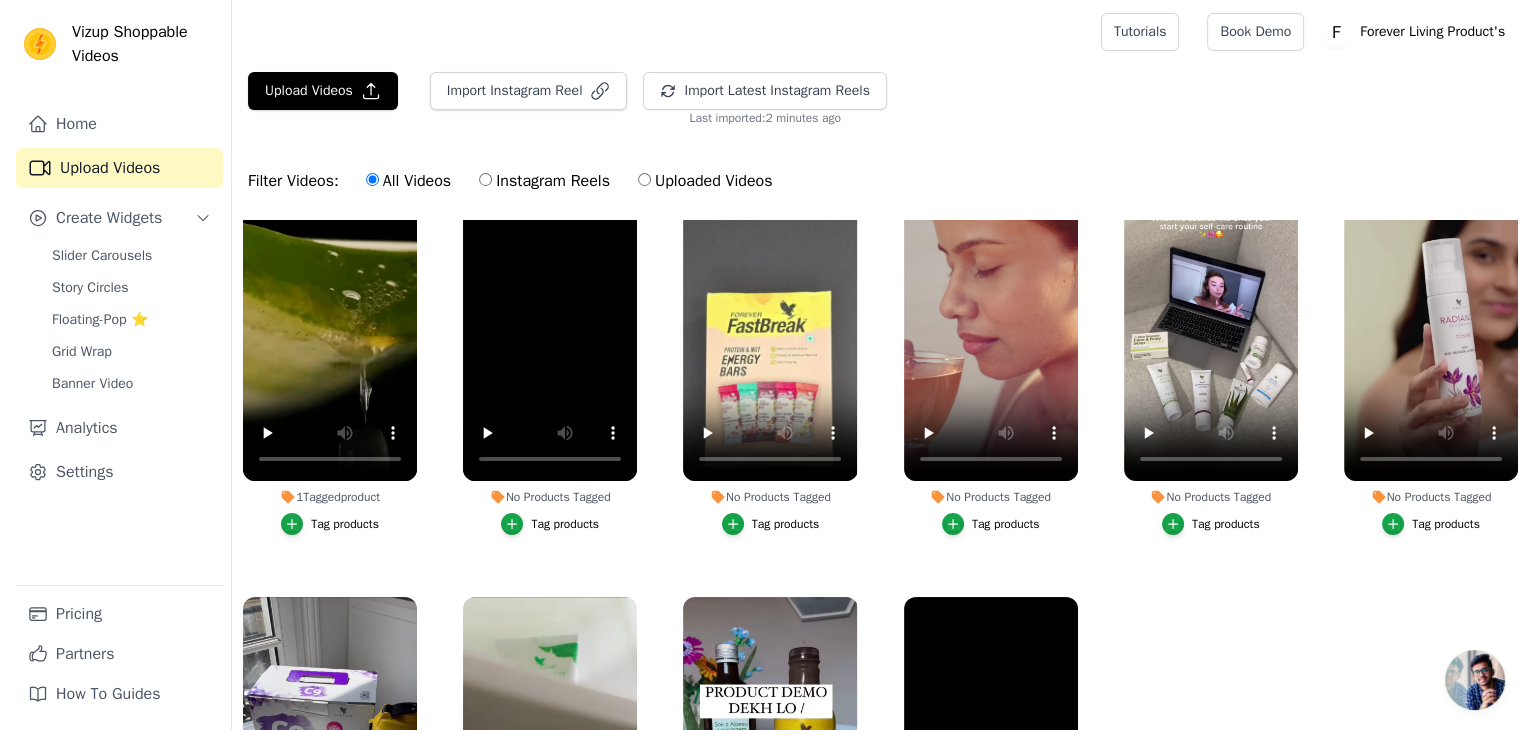 scroll, scrollTop: 56, scrollLeft: 0, axis: vertical 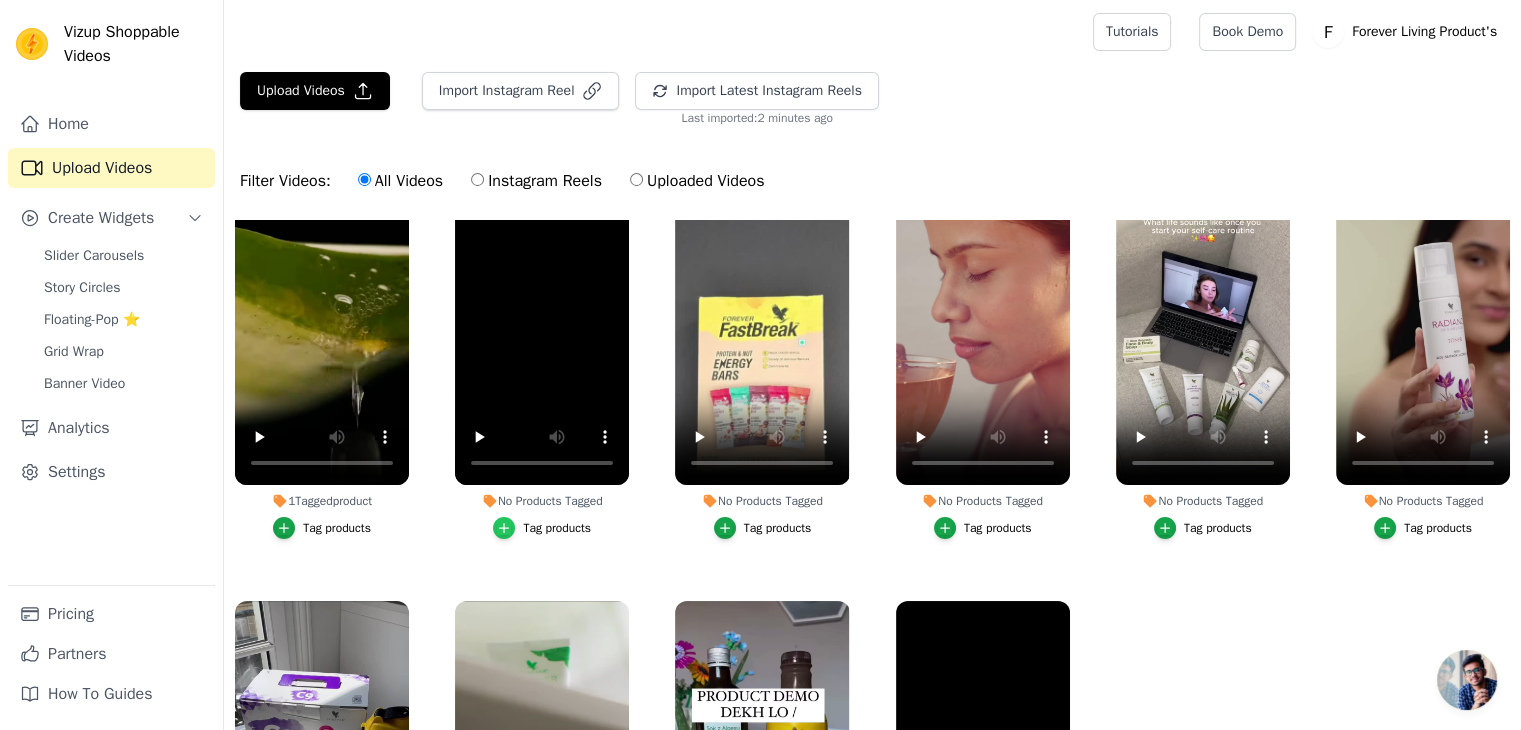 click 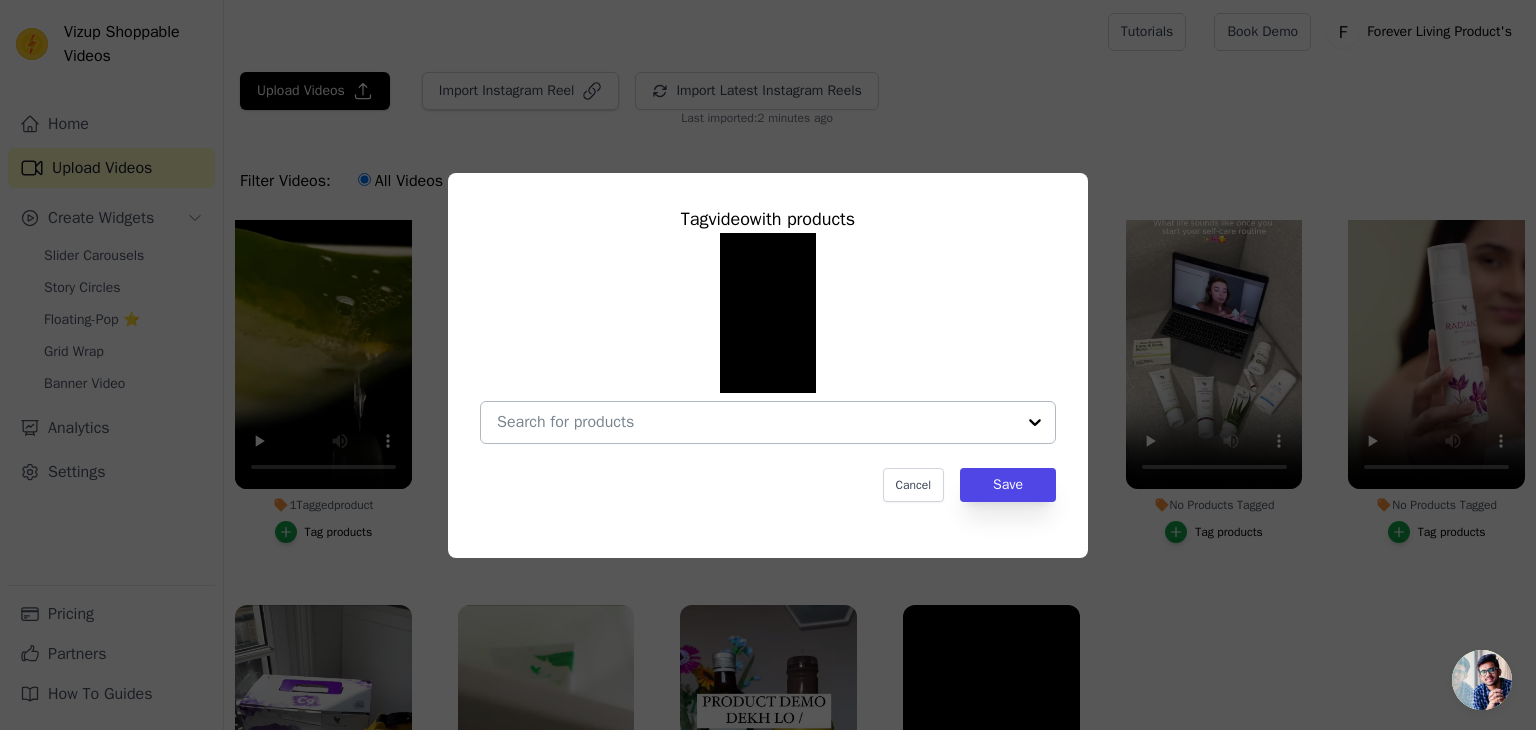 click on "No Products Tagged     Tag  video  with products                         Cancel   Save     Tag products" at bounding box center [756, 422] 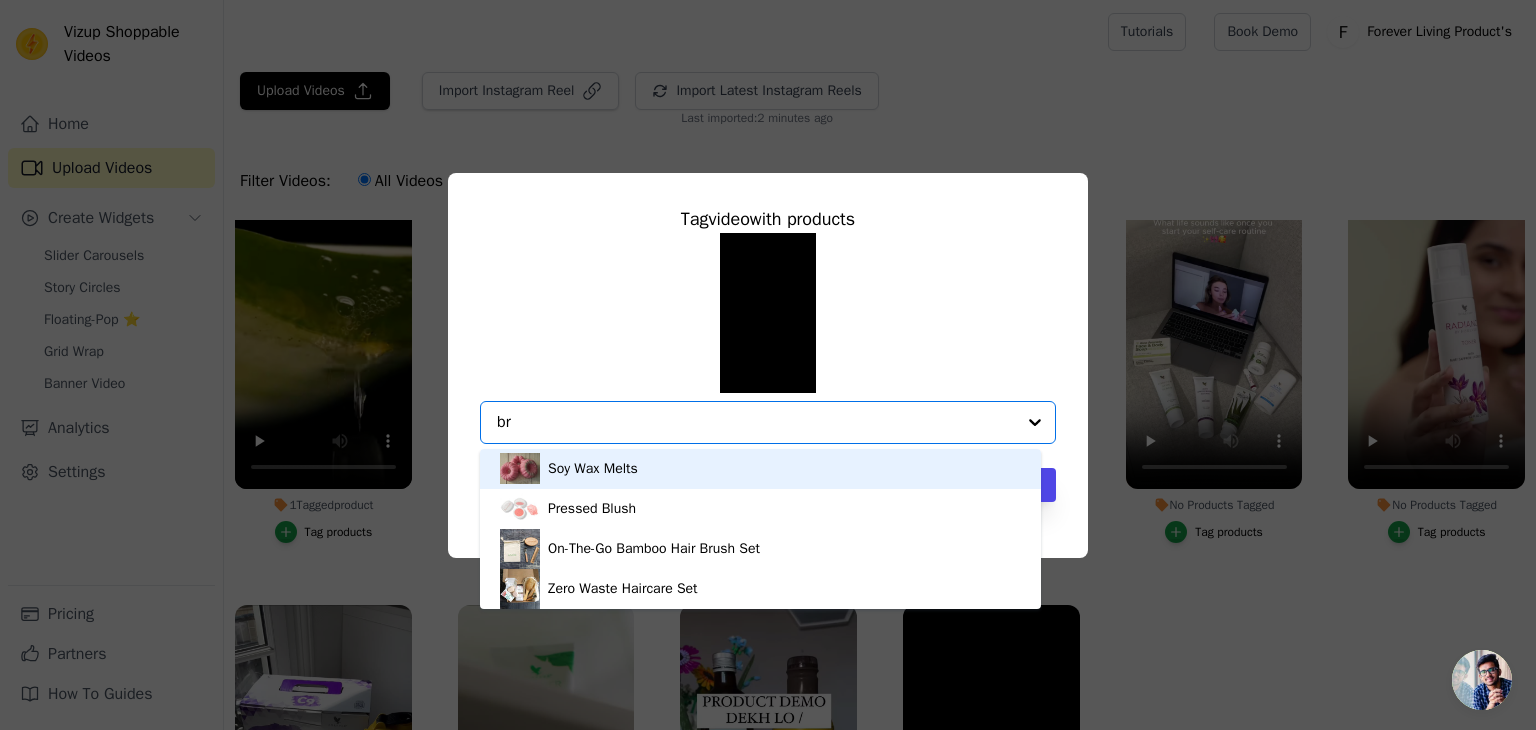 type on "b" 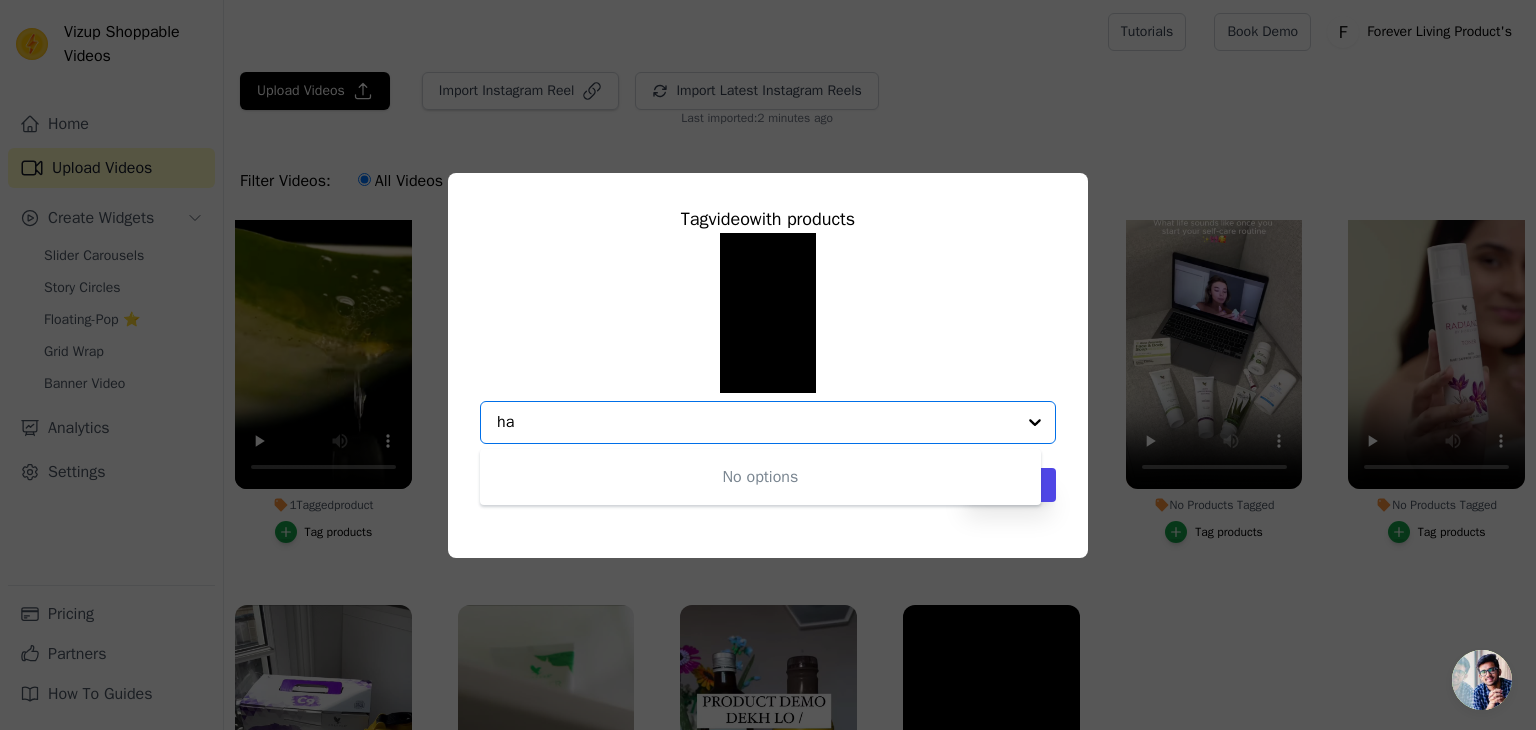 type on "h" 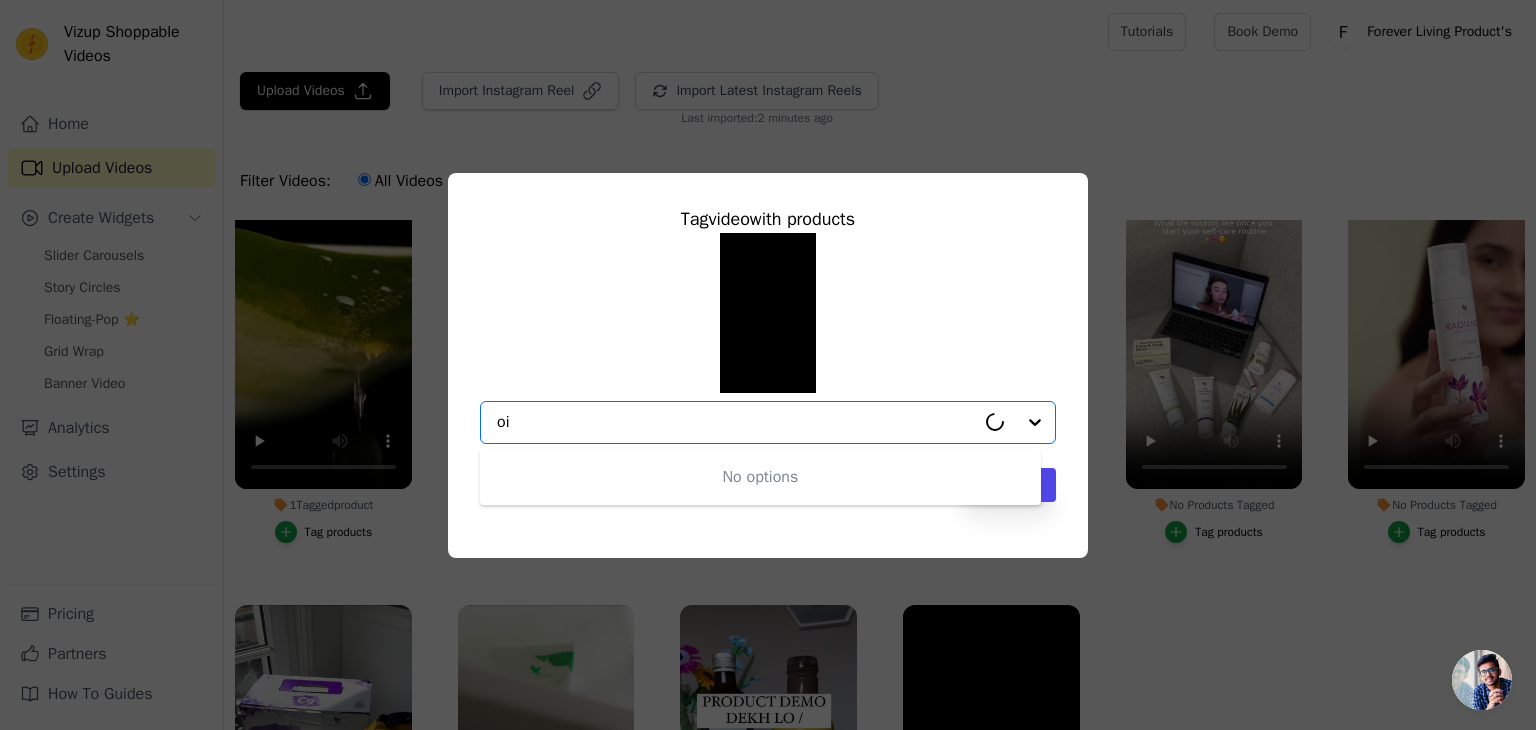 type on "oil" 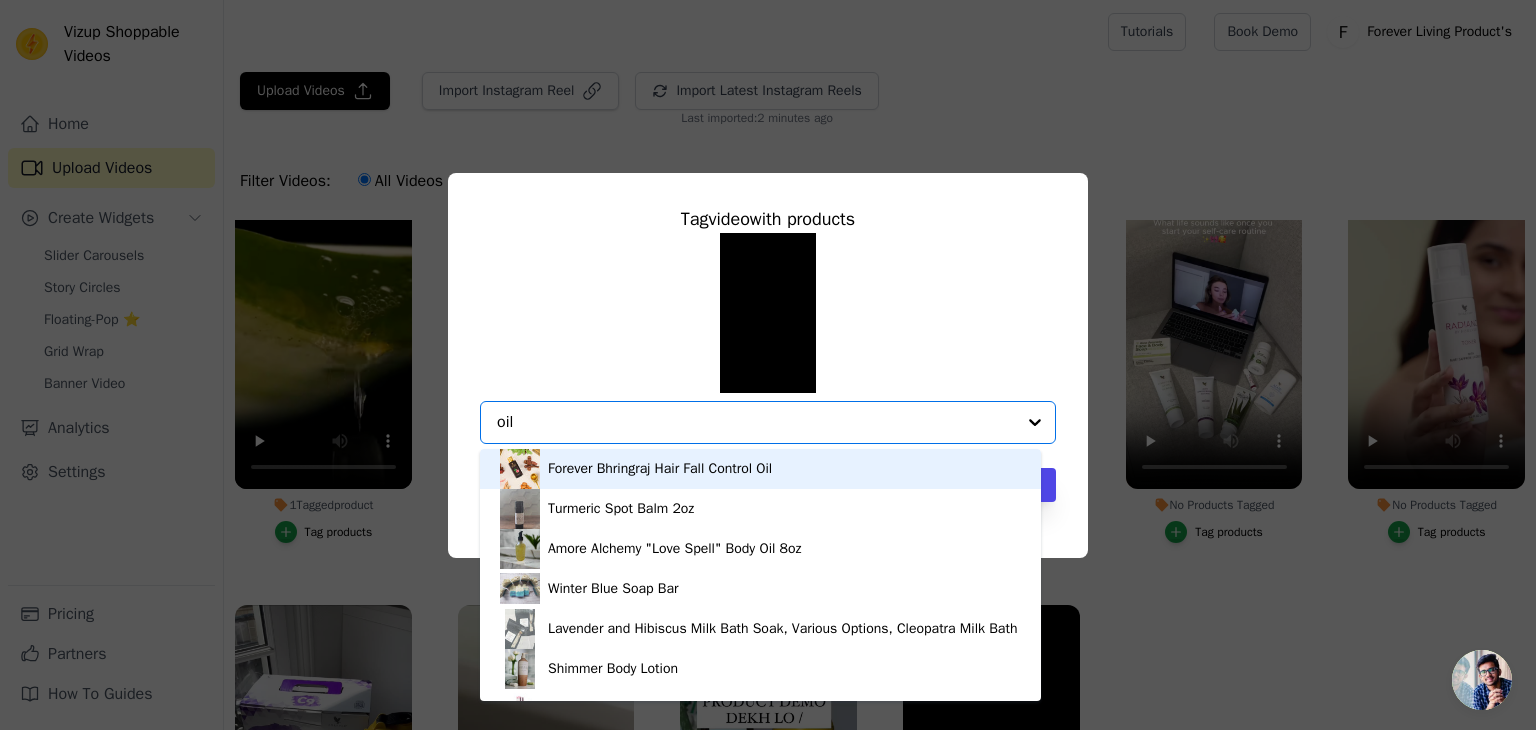 click on "Forever Bhringraj Hair Fall Control Oil" at bounding box center (660, 469) 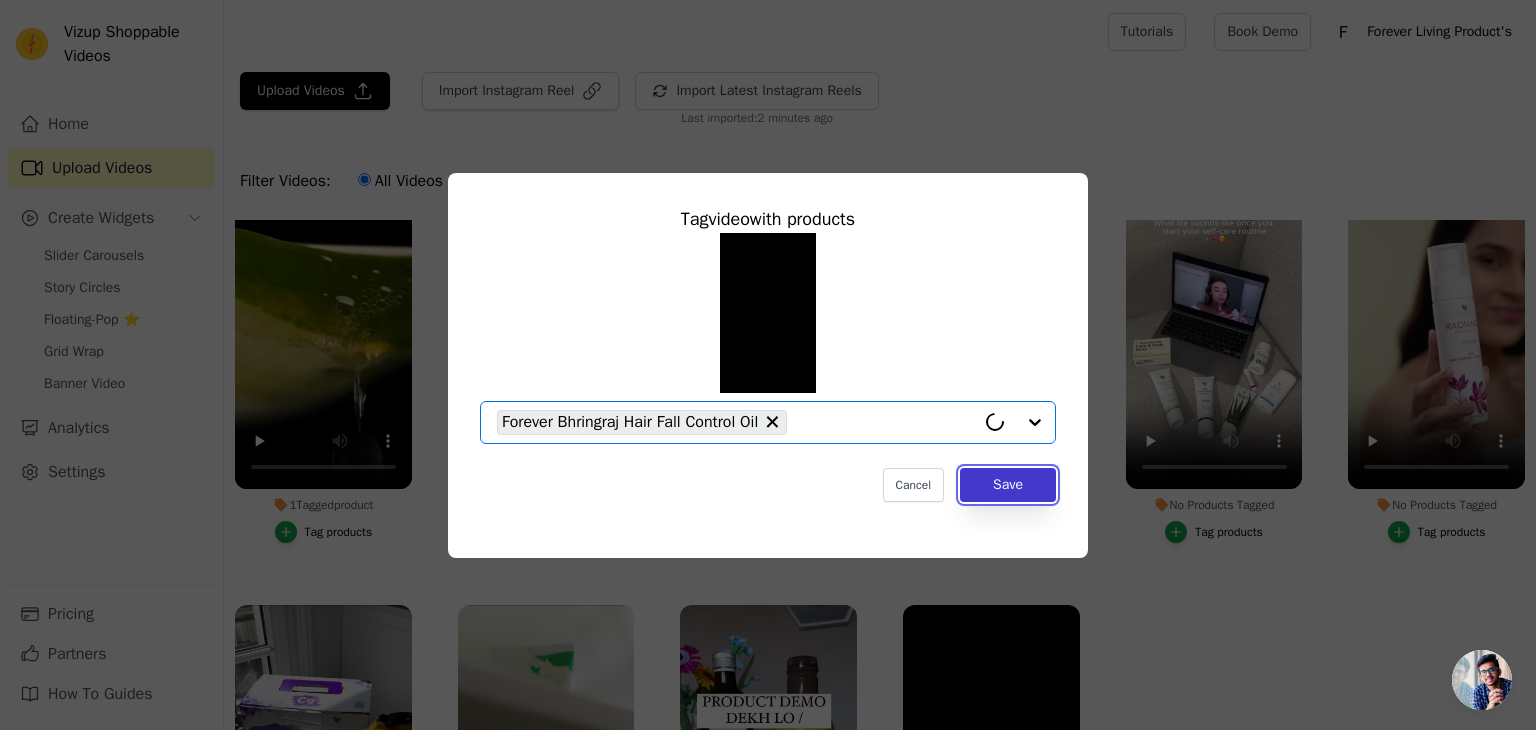 click on "Save" at bounding box center [1008, 485] 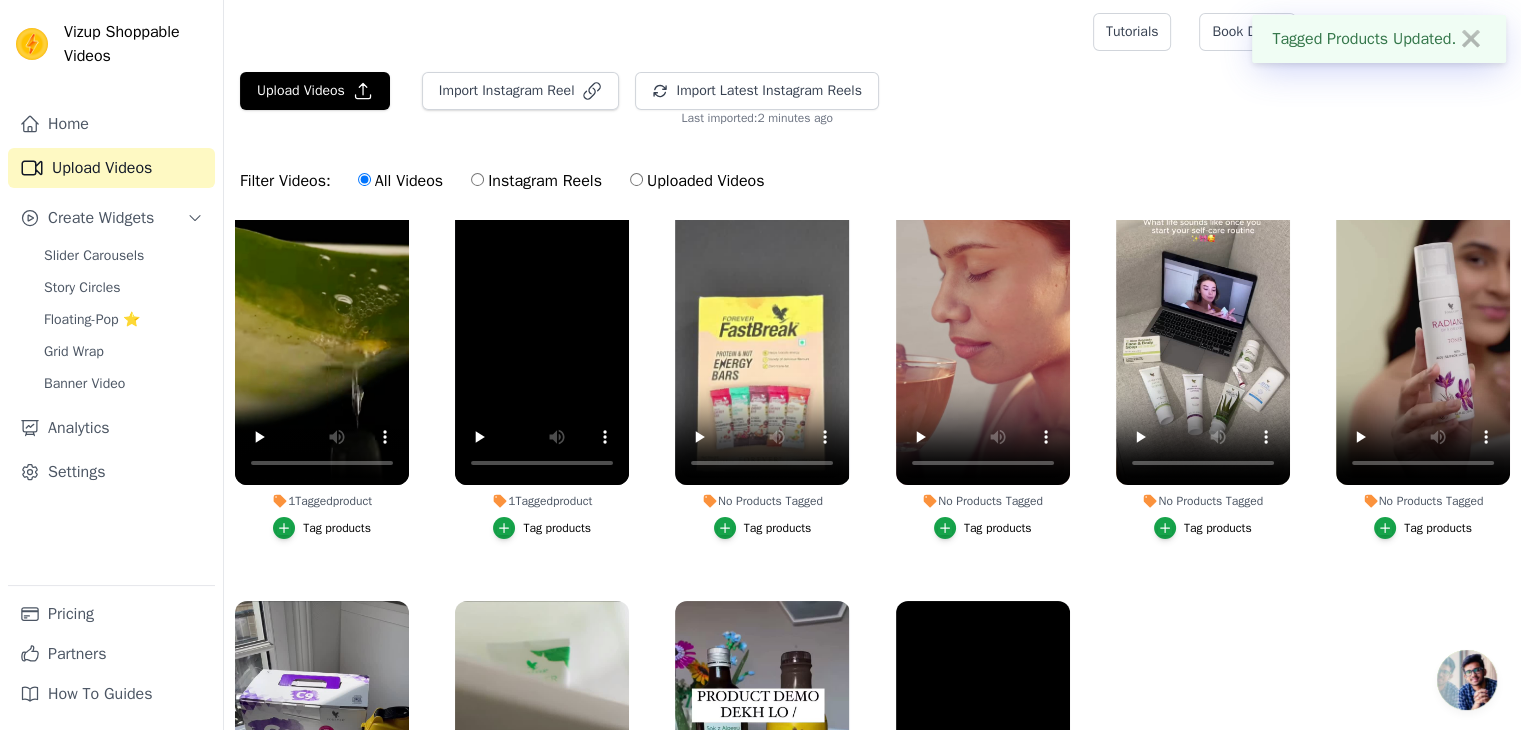 click on "No Products Tagged       Tag products" at bounding box center [762, 361] 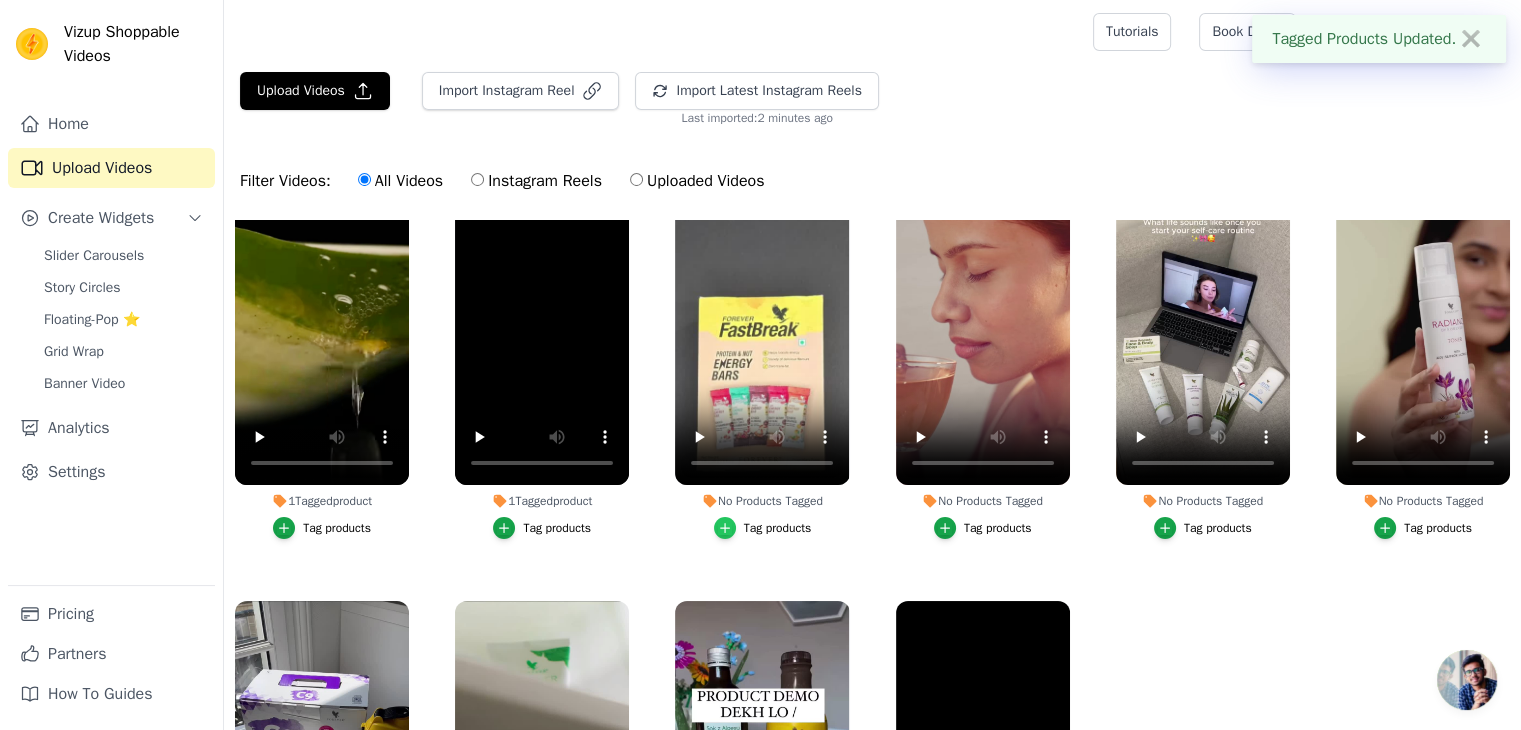click 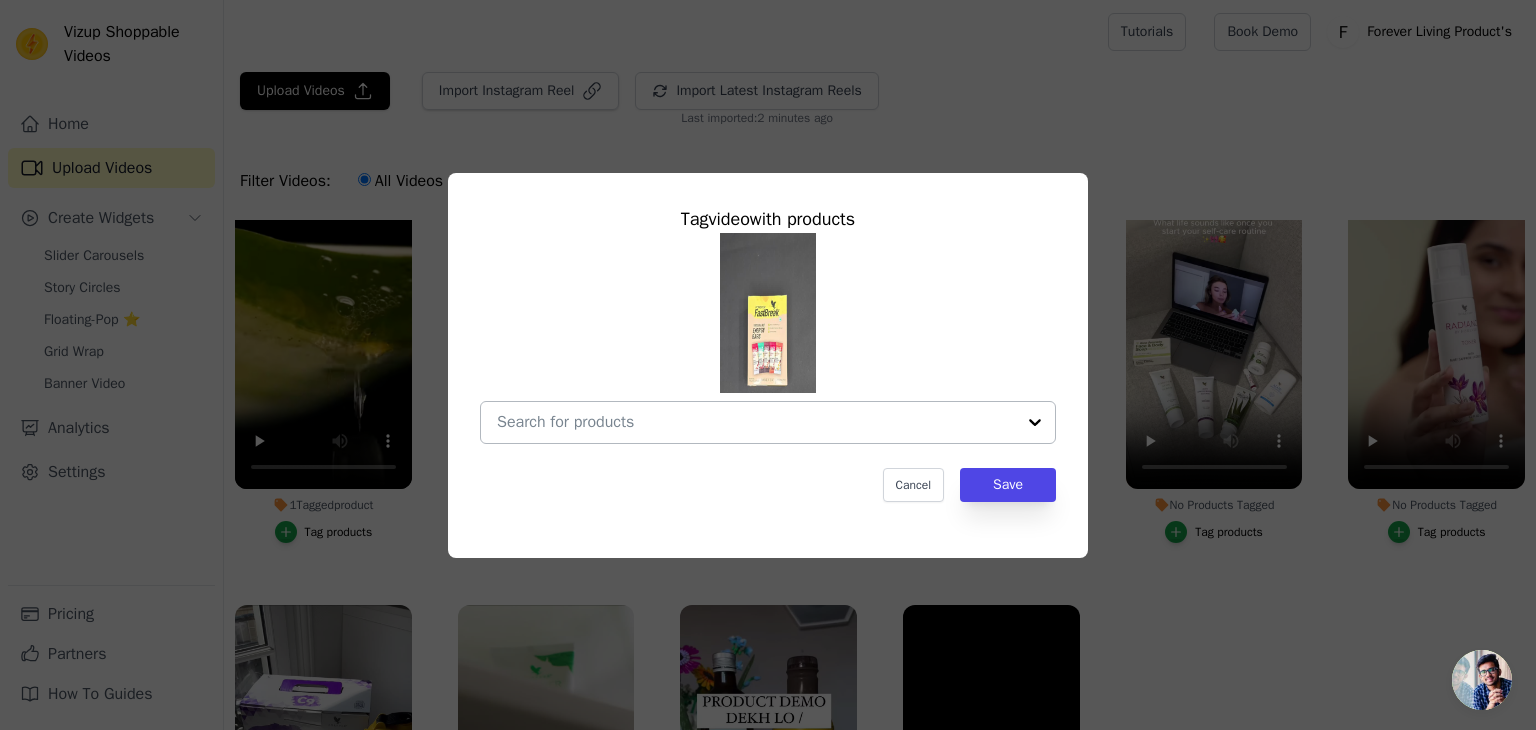 click on "No Products Tagged     Tag  video  with products                         Cancel   Save     Tag products" at bounding box center (756, 422) 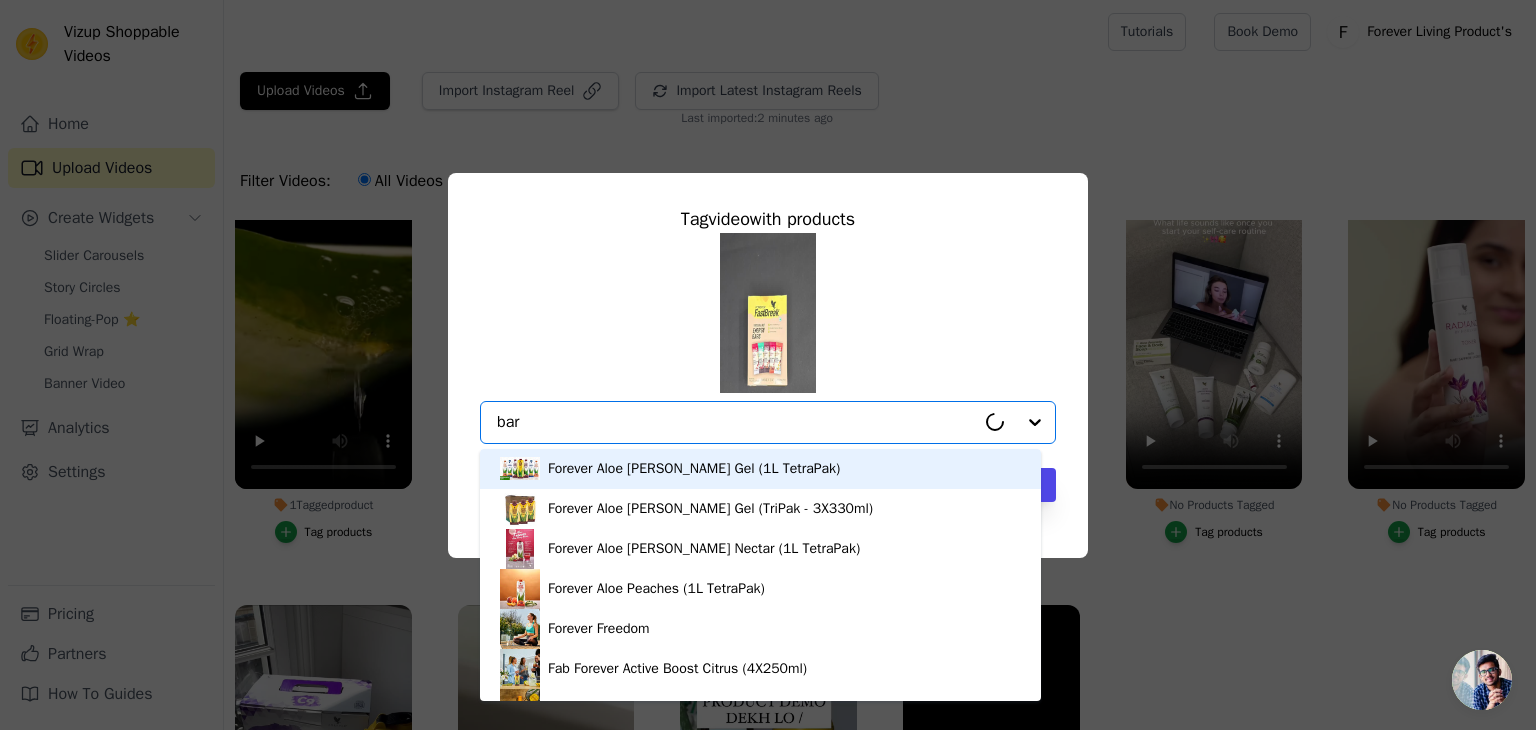 type on "bars" 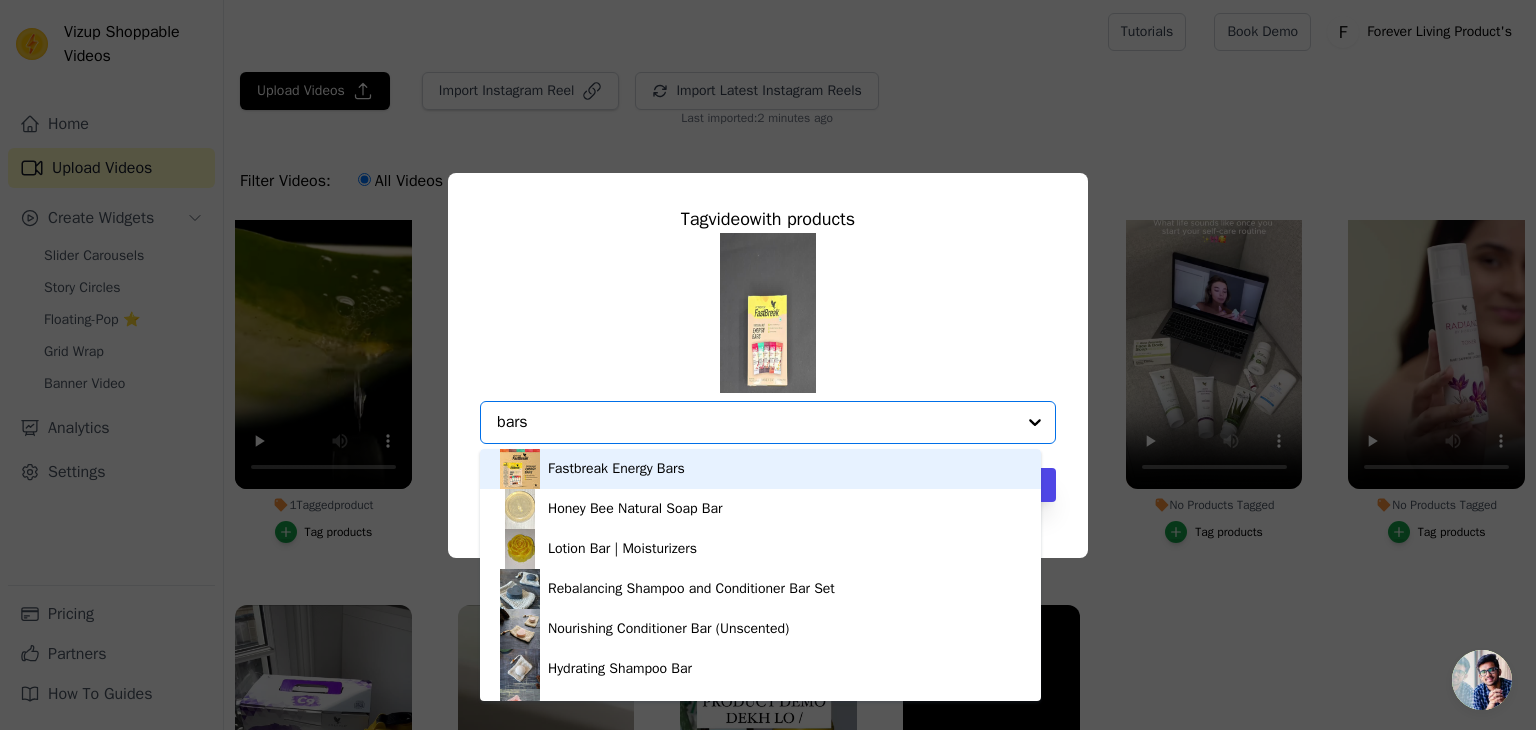 click on "Fastbreak Energy Bars" at bounding box center [760, 469] 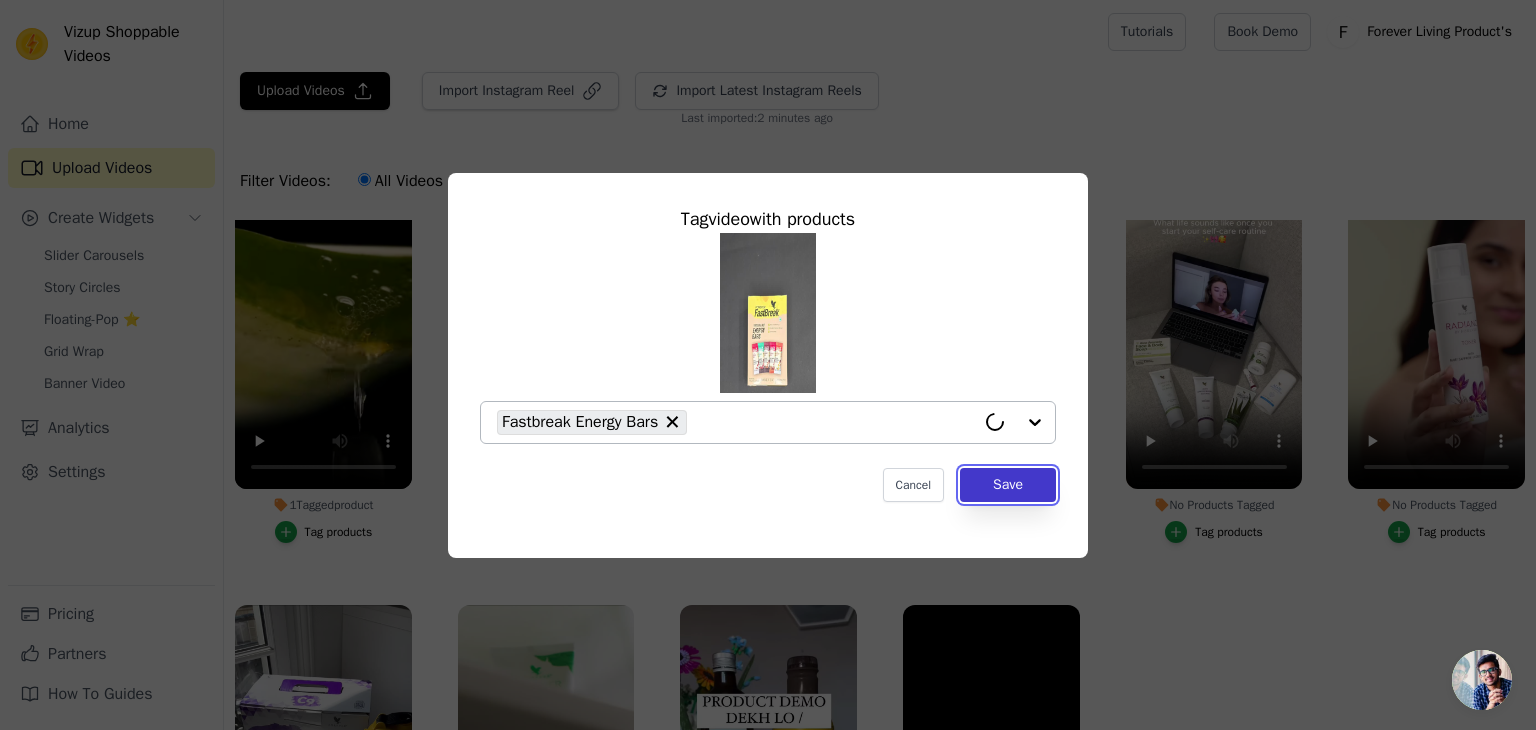 click on "Save" at bounding box center (1008, 485) 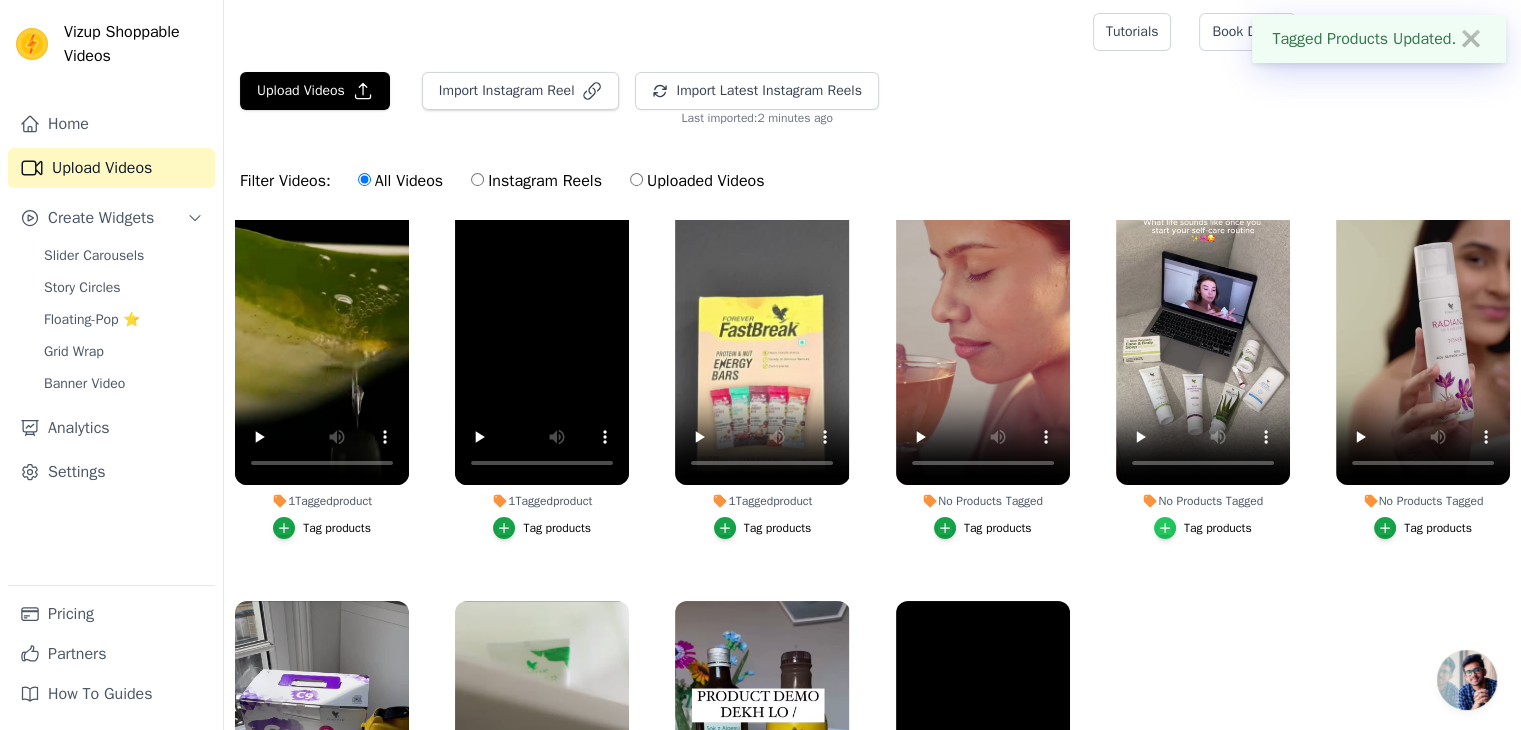 click 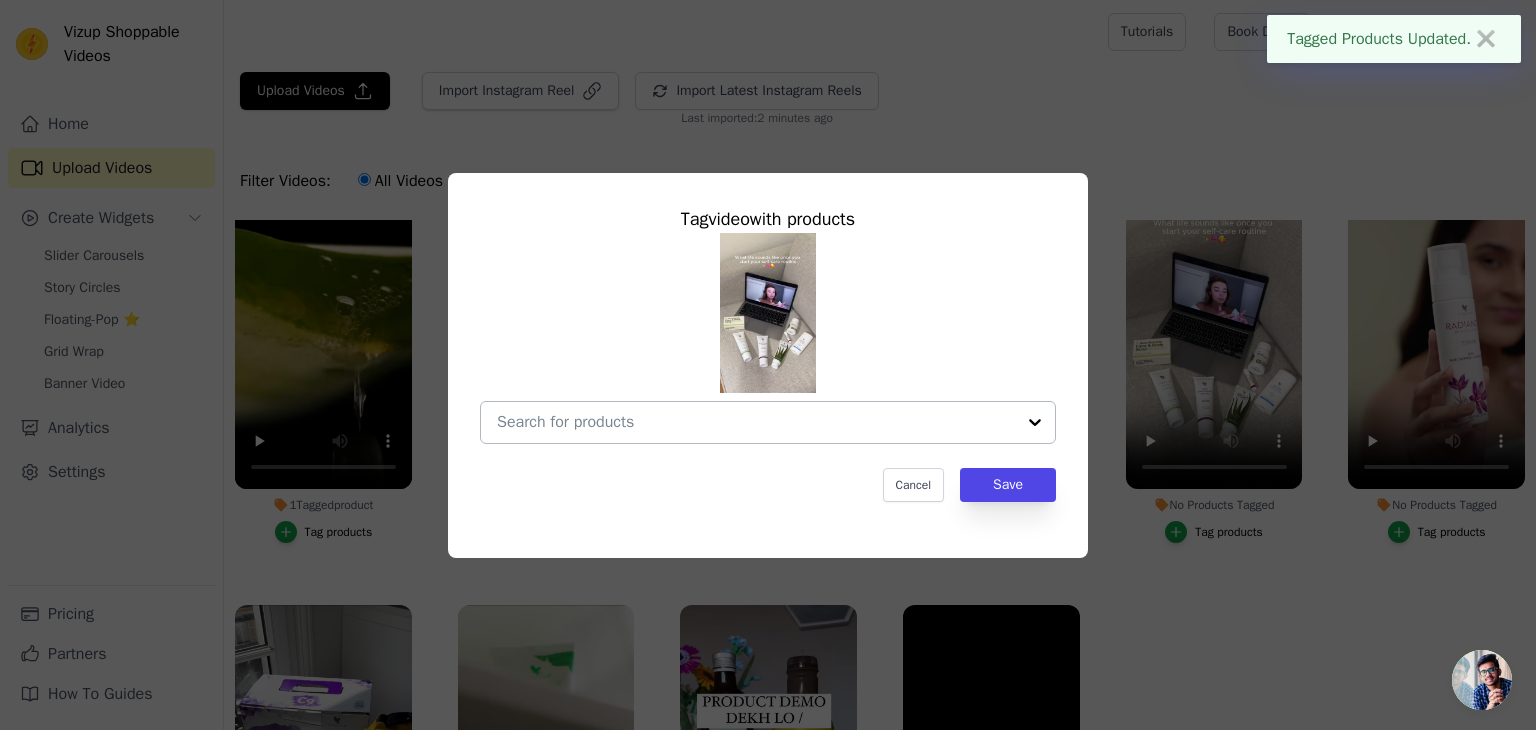 click on "No Products Tagged     Tag  video  with products                         Cancel   Save     Tag products" at bounding box center [756, 422] 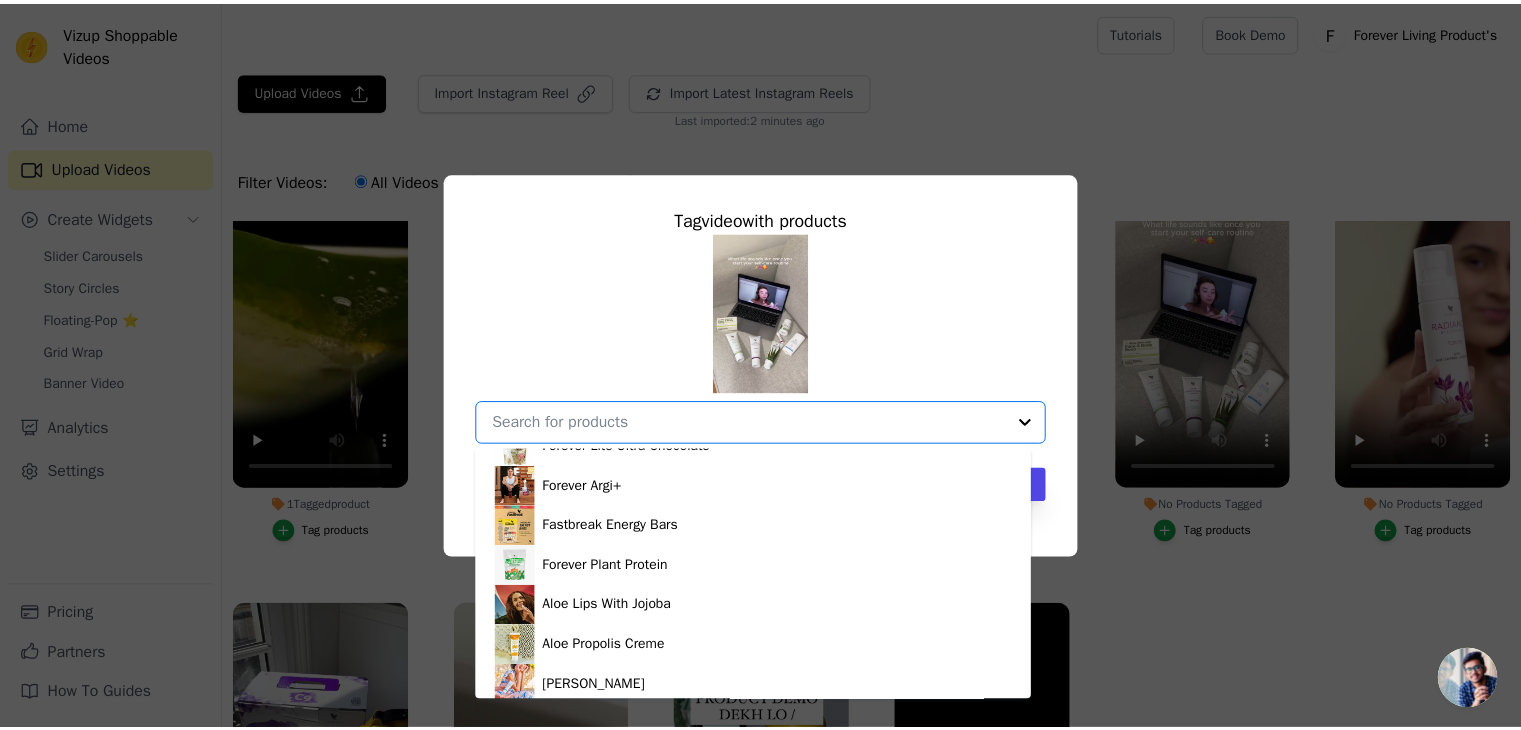 scroll, scrollTop: 1400, scrollLeft: 0, axis: vertical 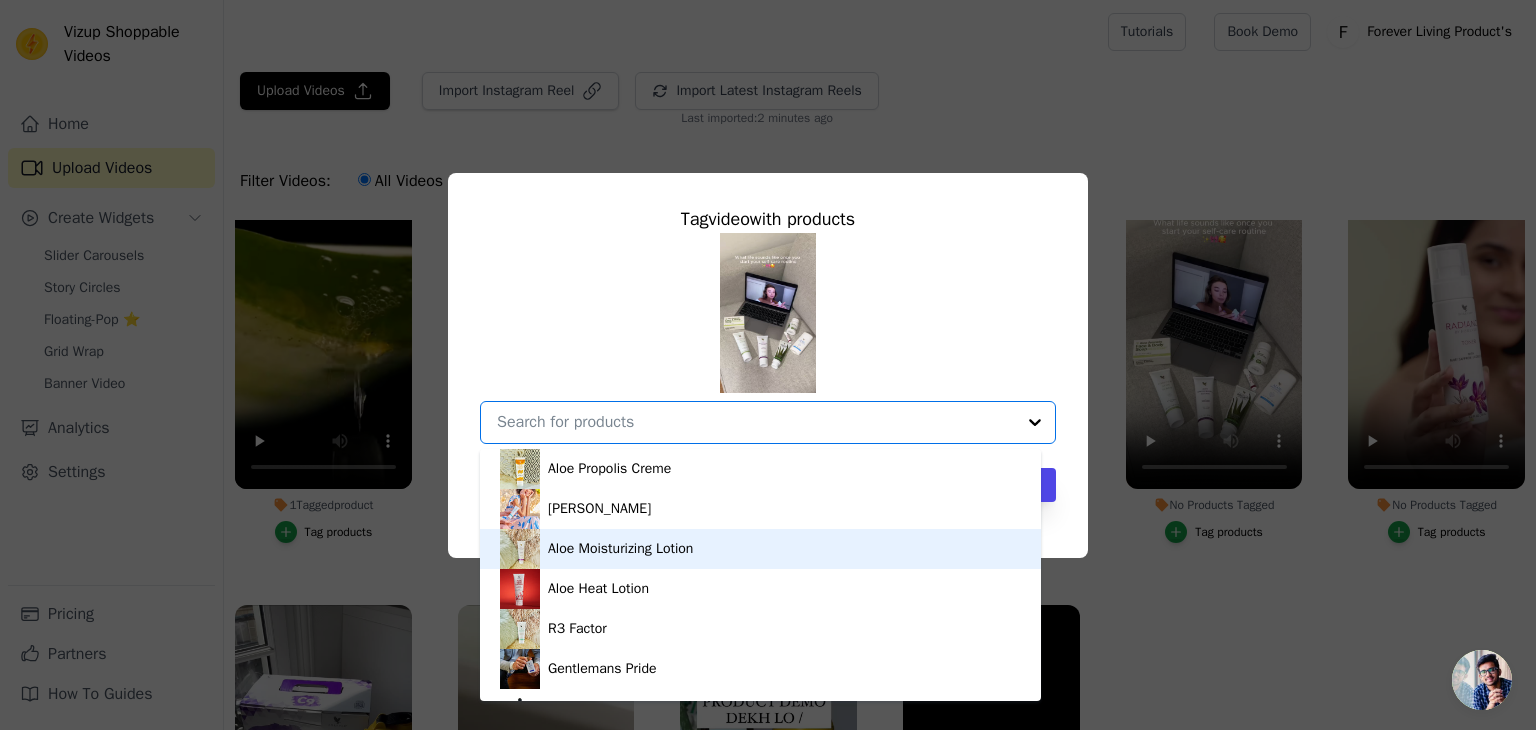 click on "Aloe Moisturizing Lotion" at bounding box center (760, 549) 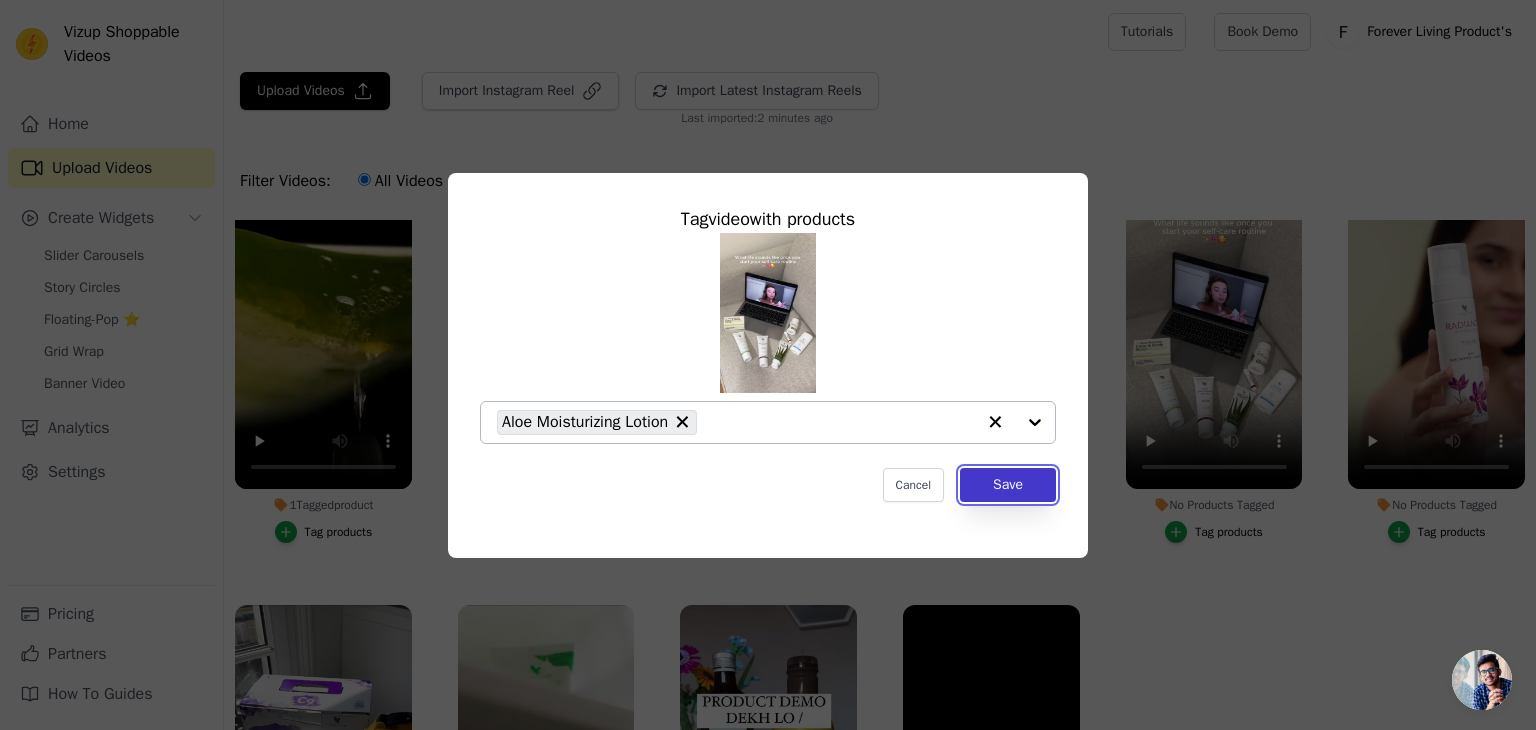 click on "Save" at bounding box center (1008, 485) 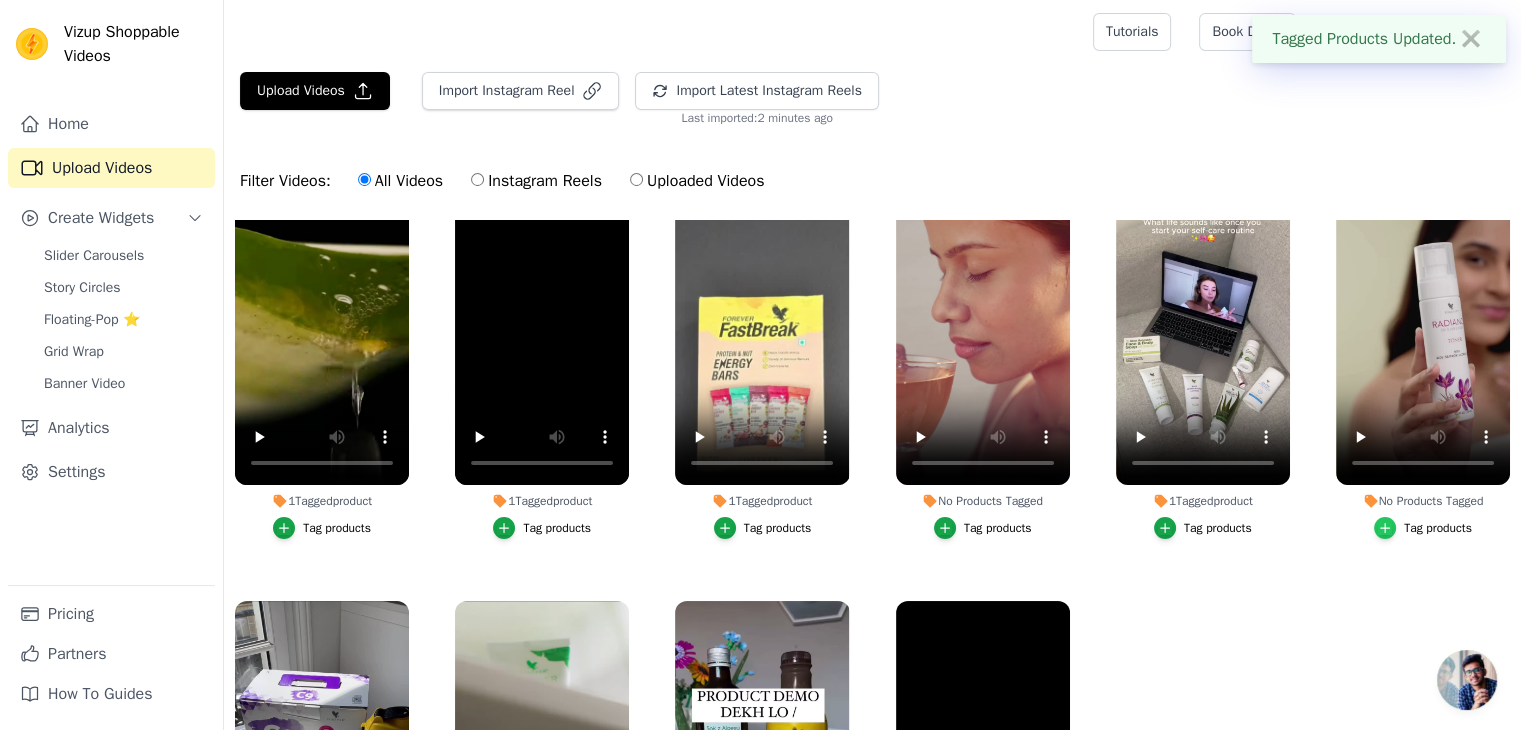click 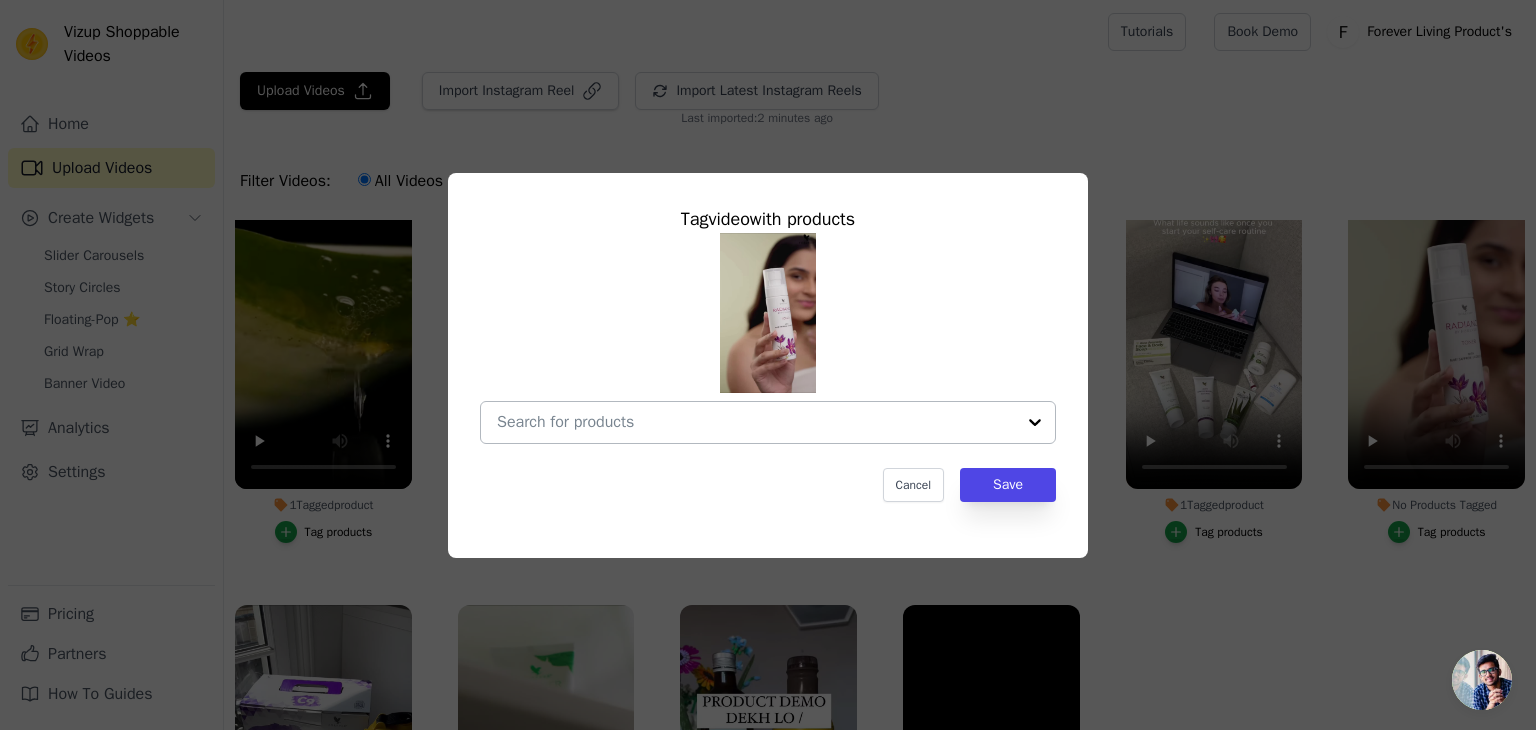 click on "No Products Tagged     Tag  video  with products                         Cancel   Save     Tag products" at bounding box center [756, 422] 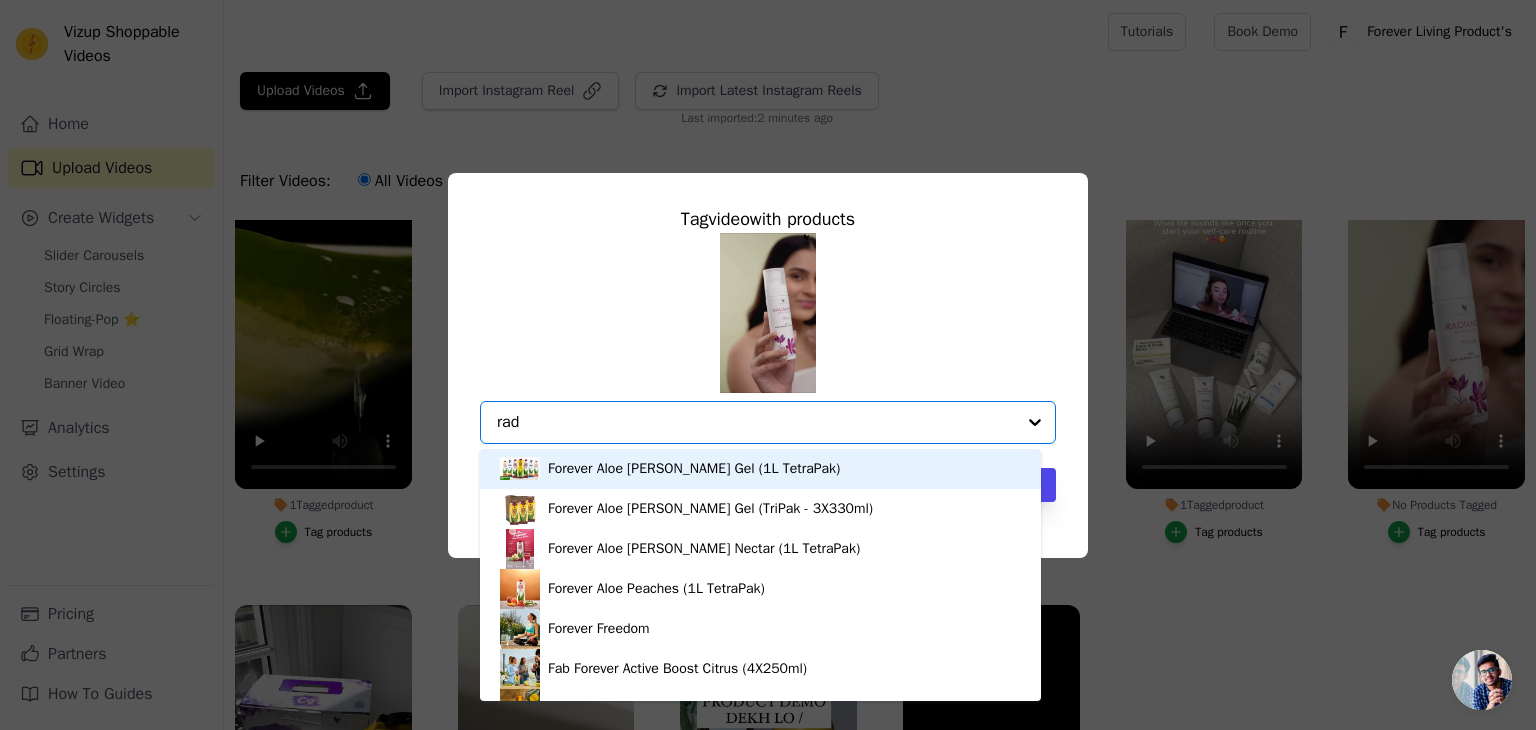 type on "radi" 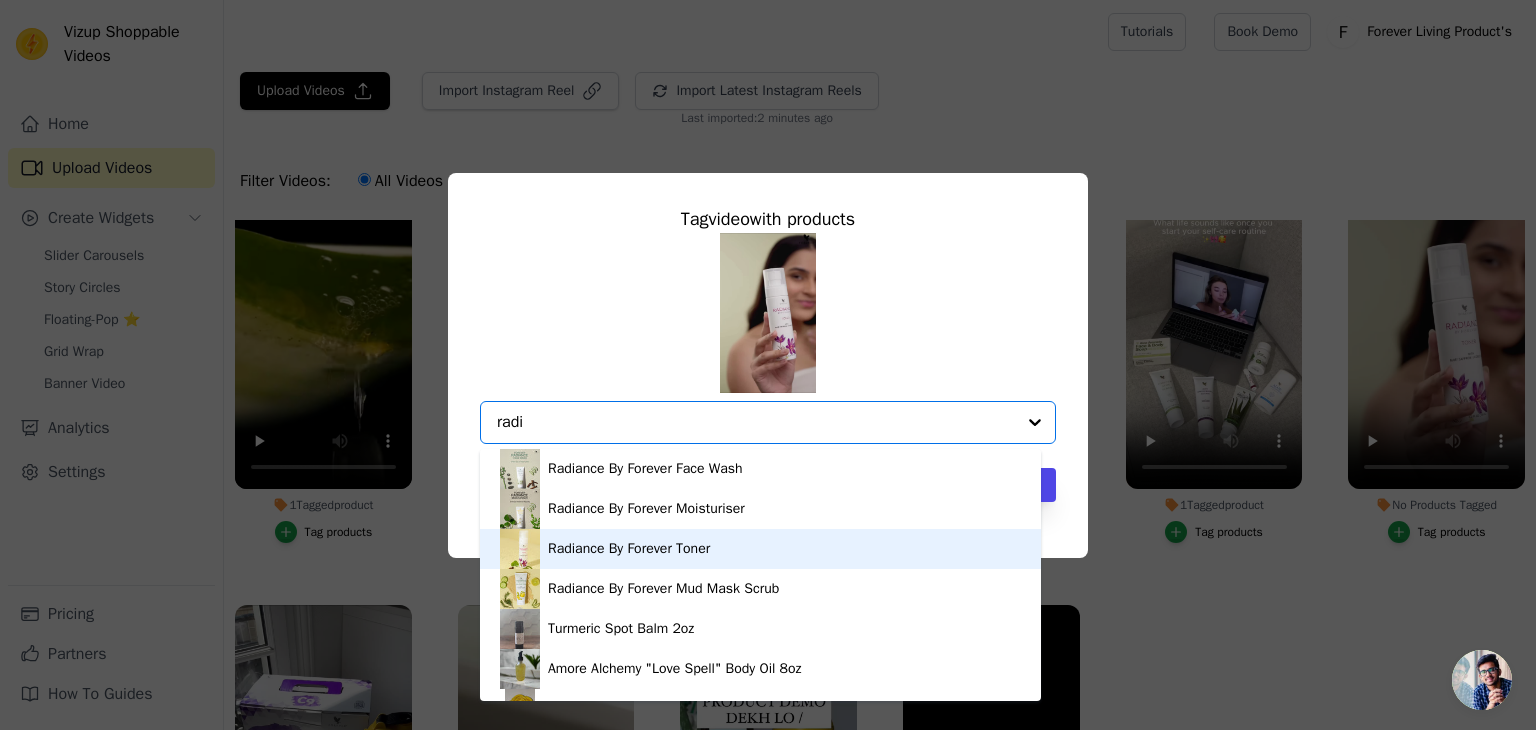 click on "Radiance By Forever Toner" at bounding box center [760, 549] 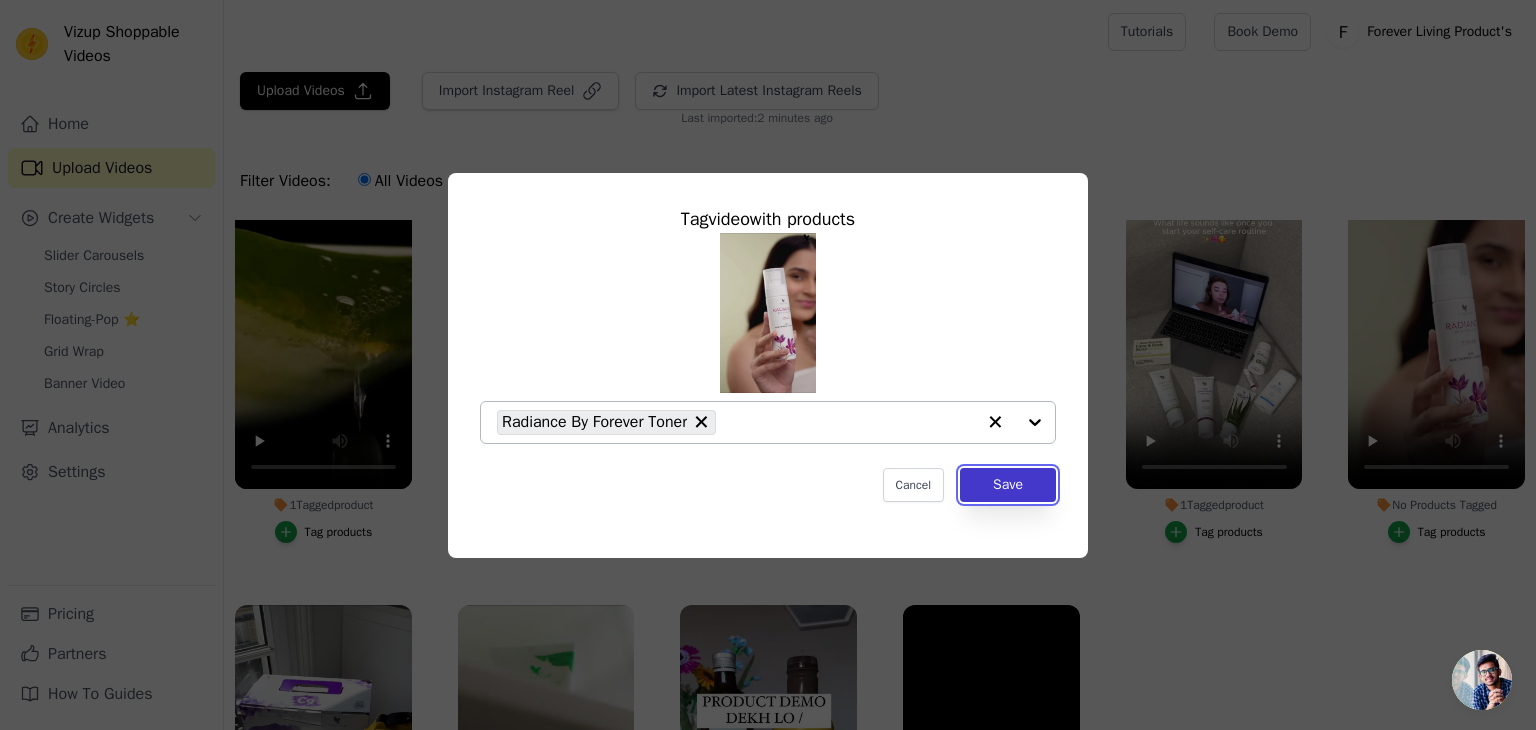 click on "Save" at bounding box center [1008, 485] 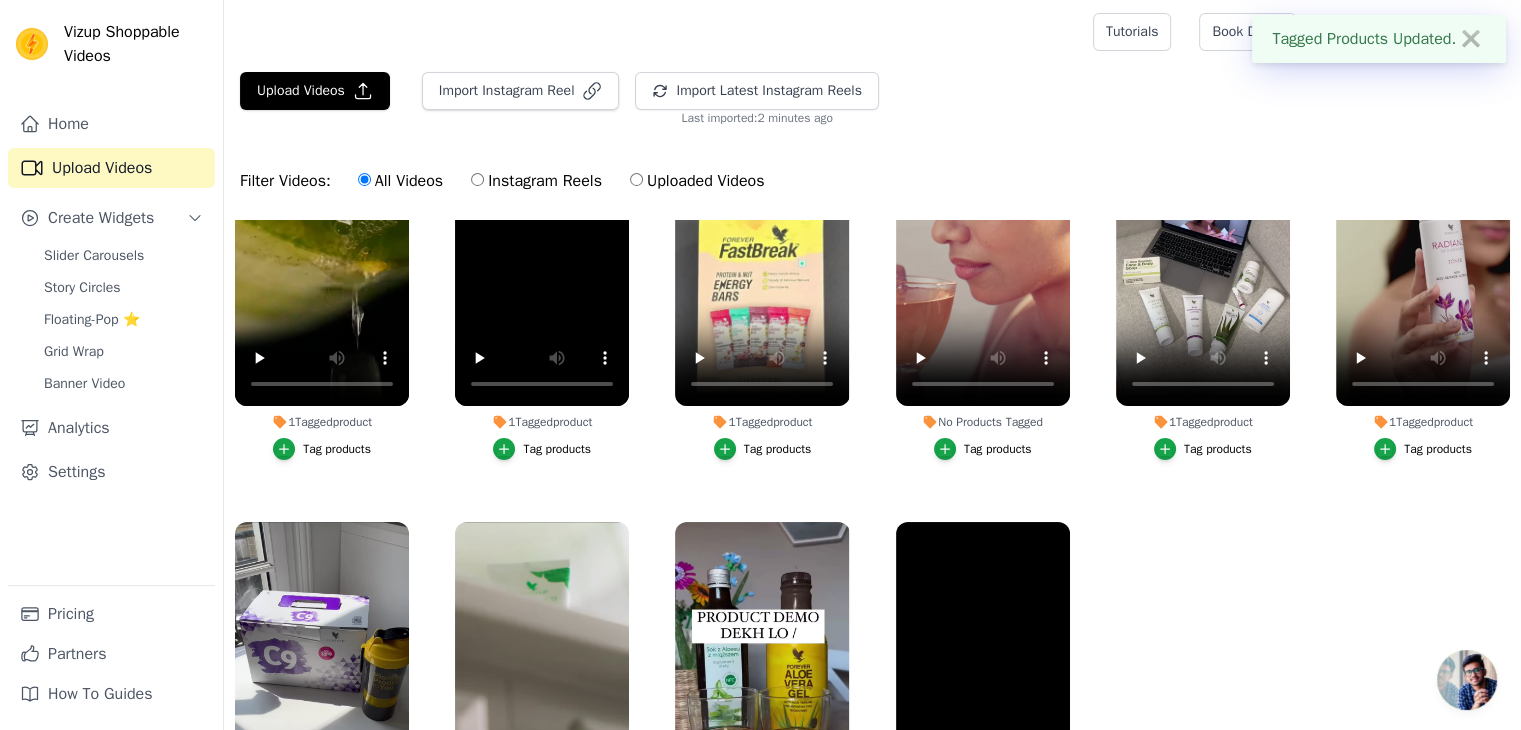 scroll, scrollTop: 190, scrollLeft: 0, axis: vertical 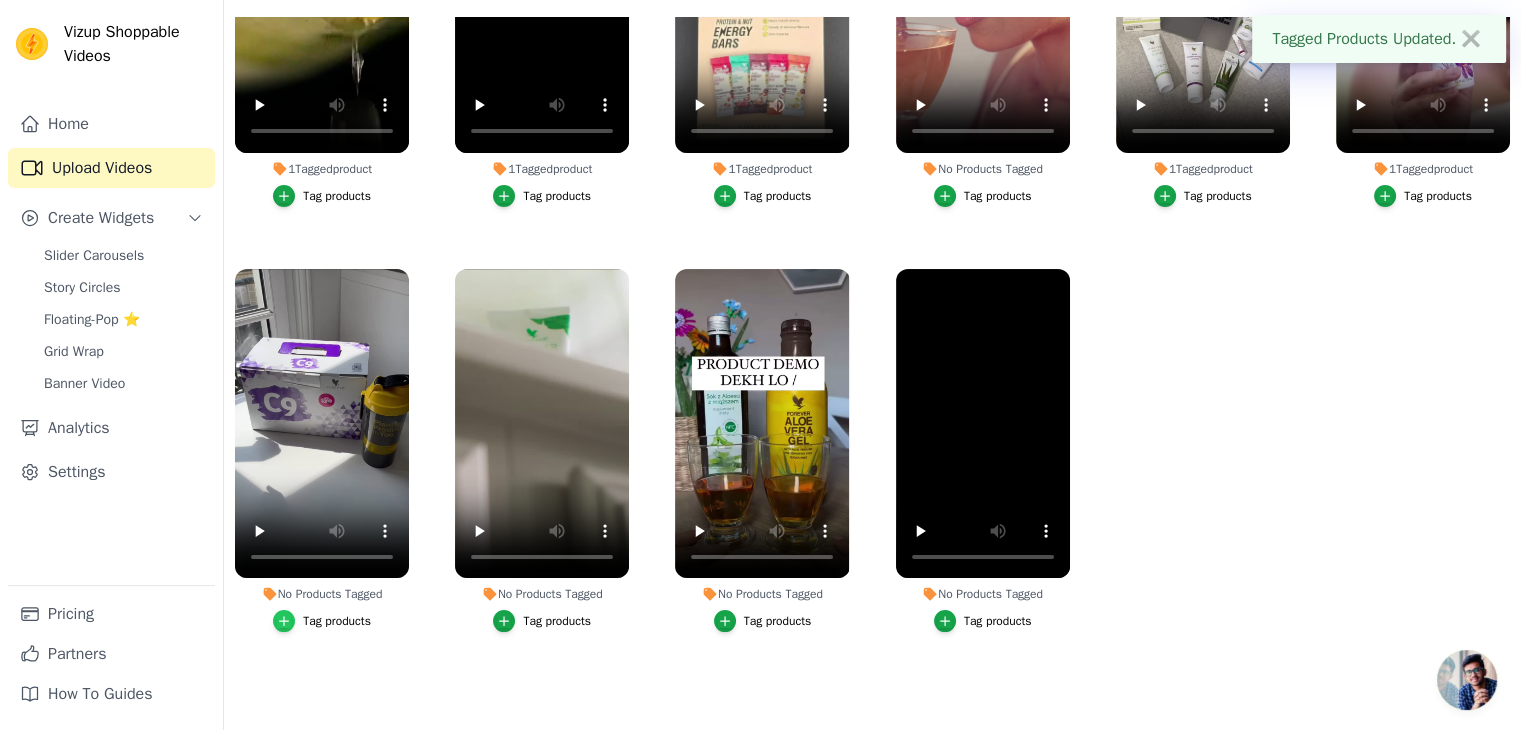 click at bounding box center (284, 621) 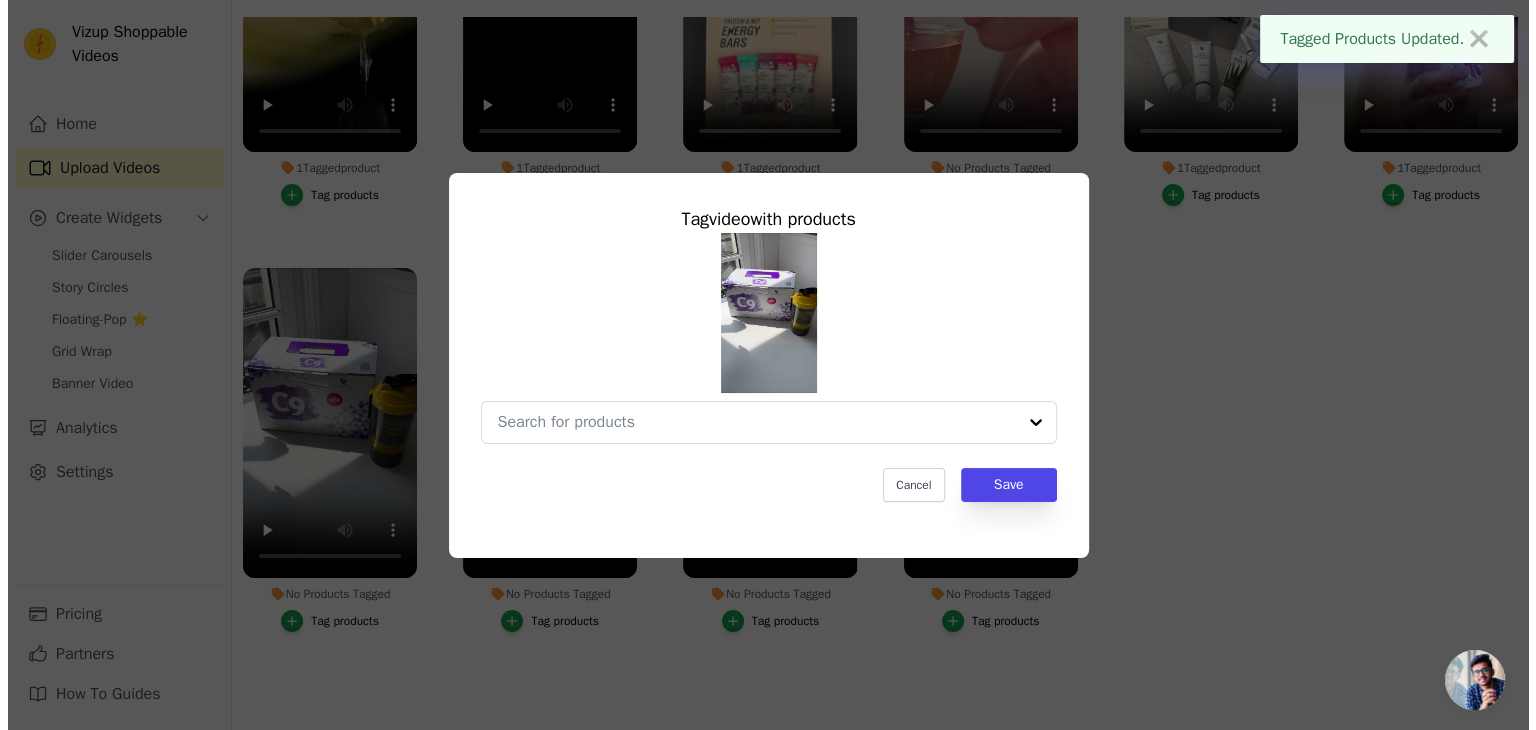scroll, scrollTop: 0, scrollLeft: 0, axis: both 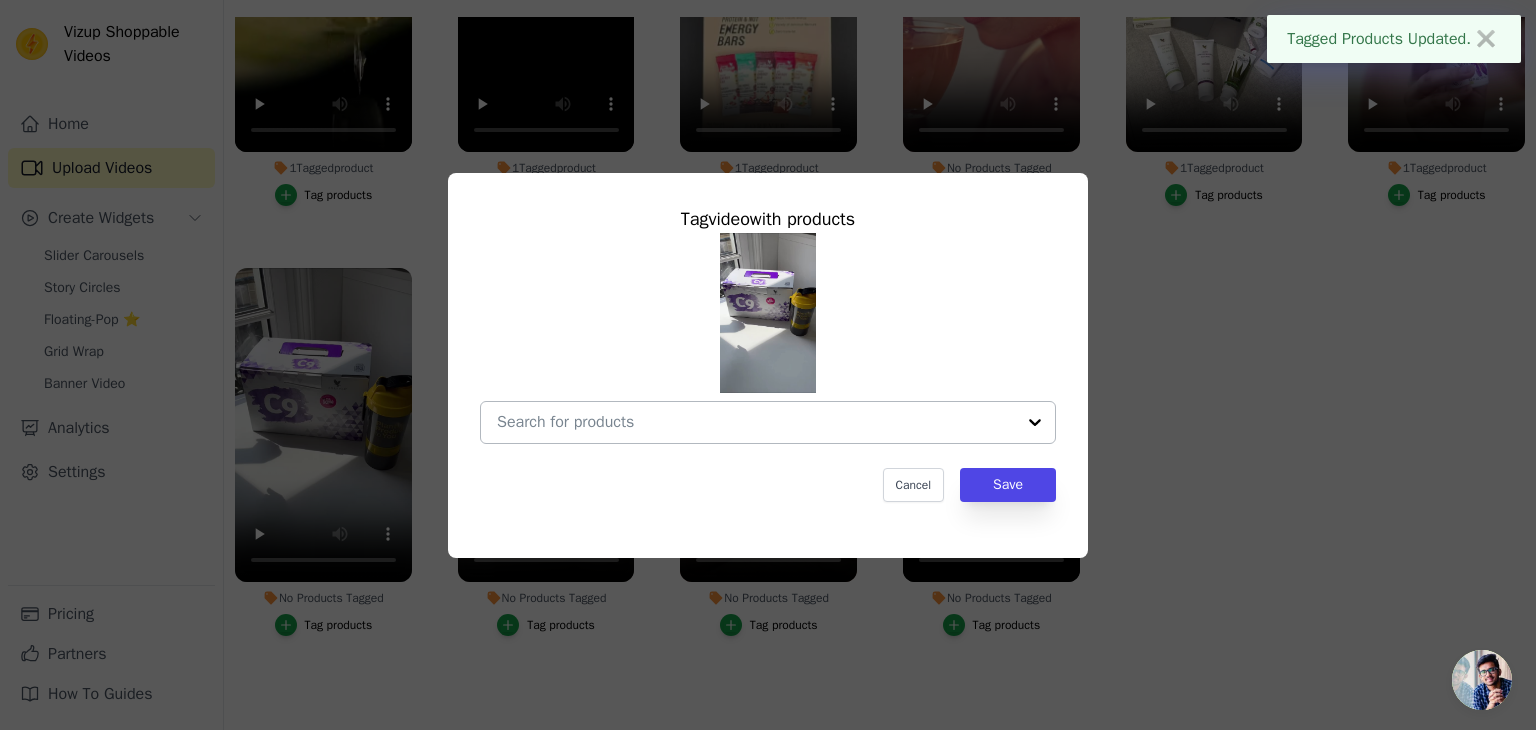 click on "No Products Tagged     Tag  video  with products                         Cancel   Save     Tag products" at bounding box center [756, 422] 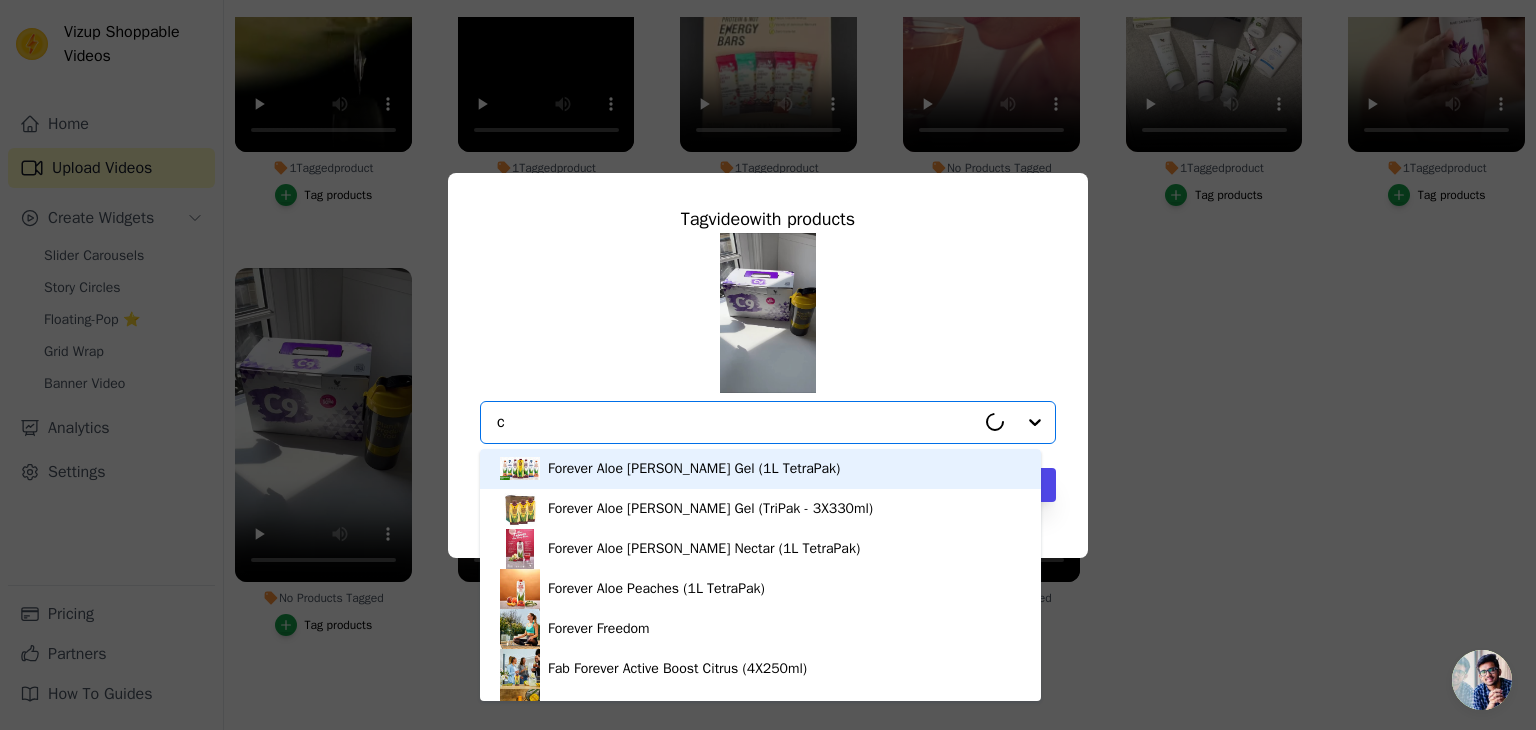 type on "c9" 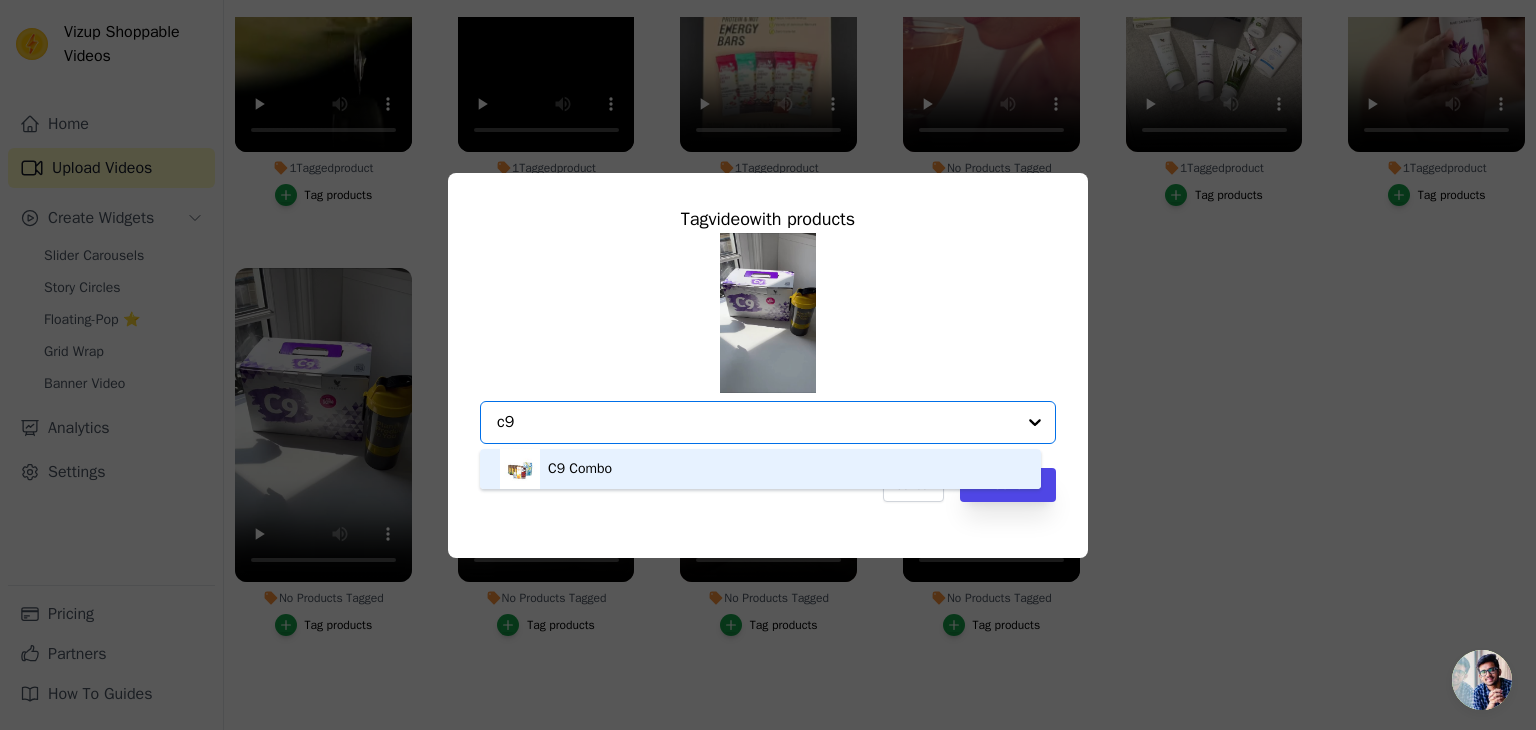 click on "C9 Combo" at bounding box center [760, 469] 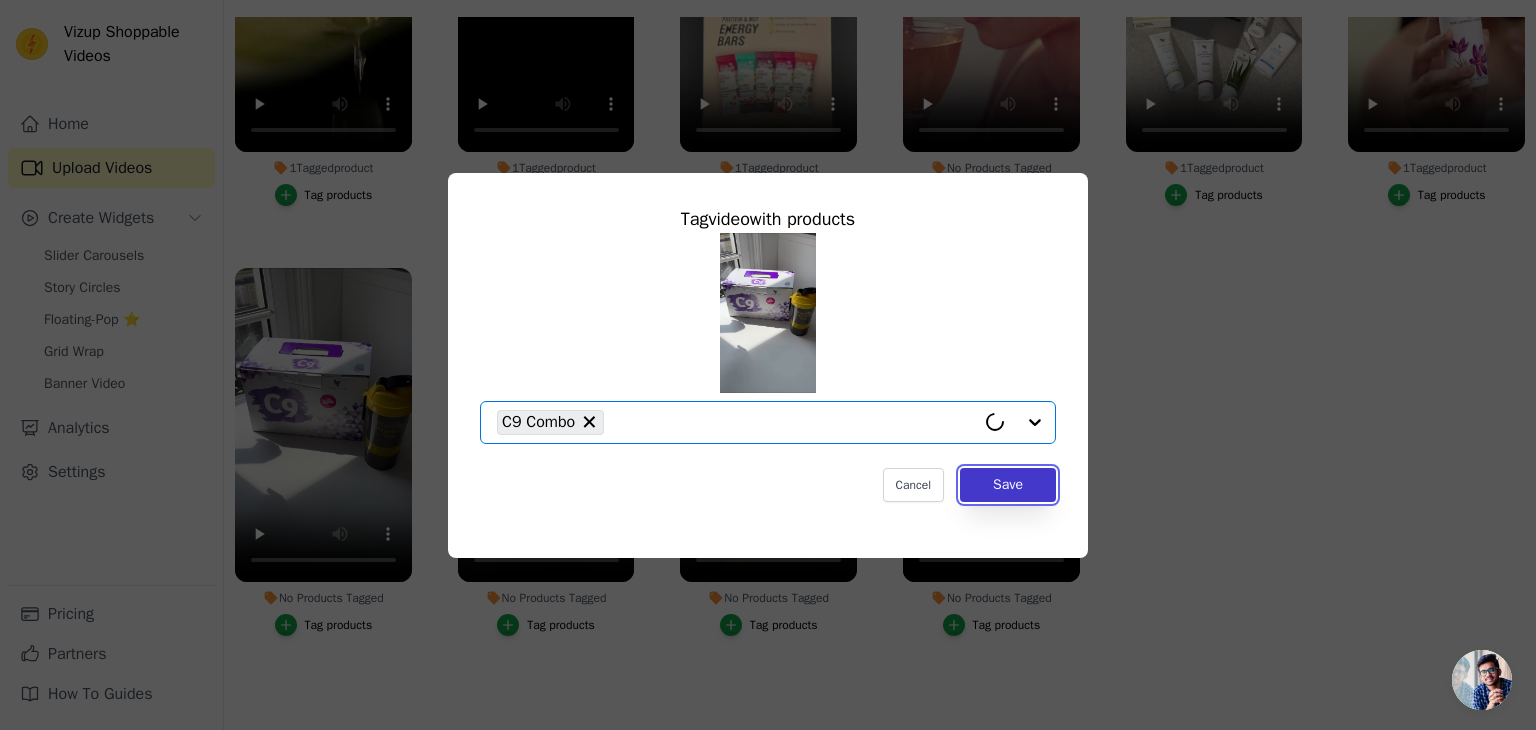 click on "Save" at bounding box center [1008, 485] 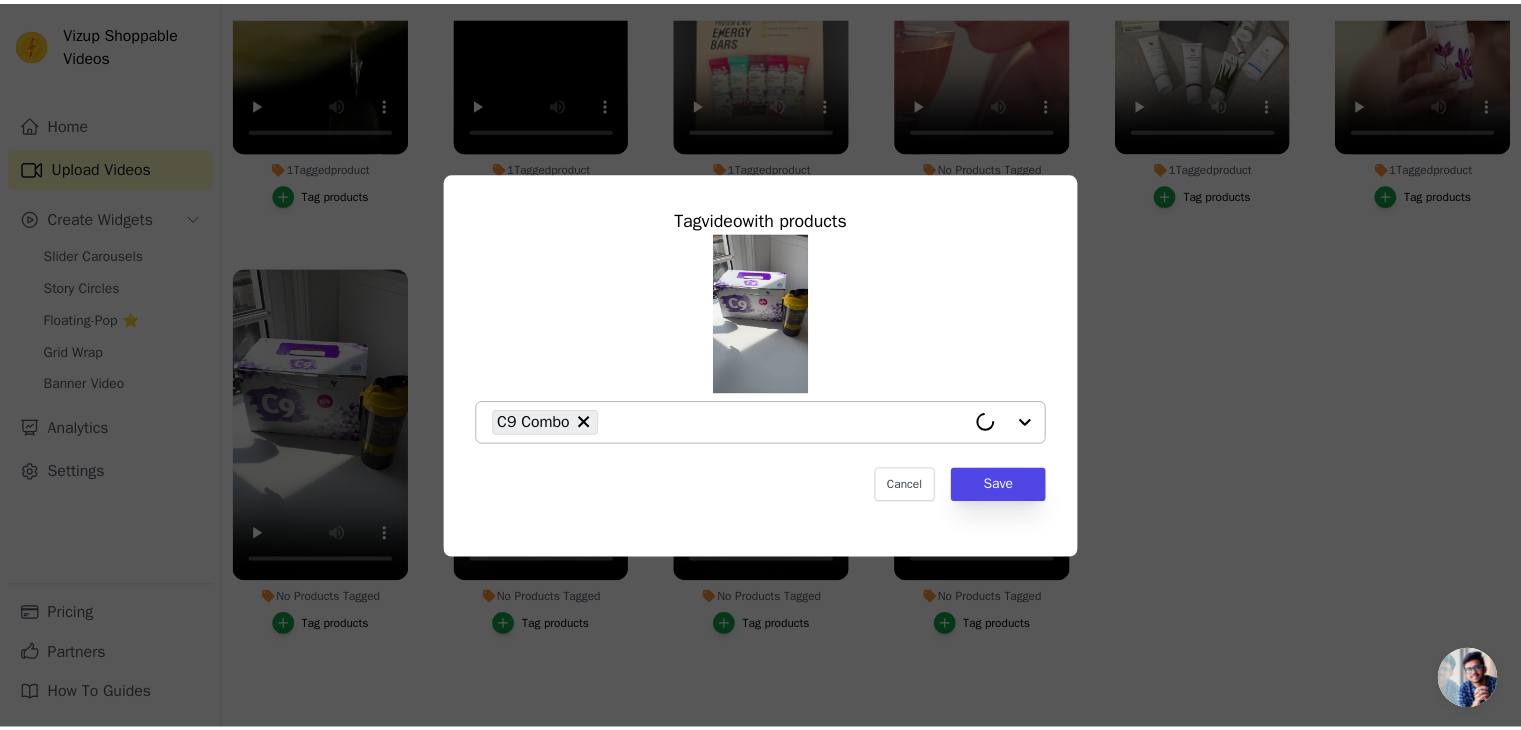 scroll, scrollTop: 203, scrollLeft: 0, axis: vertical 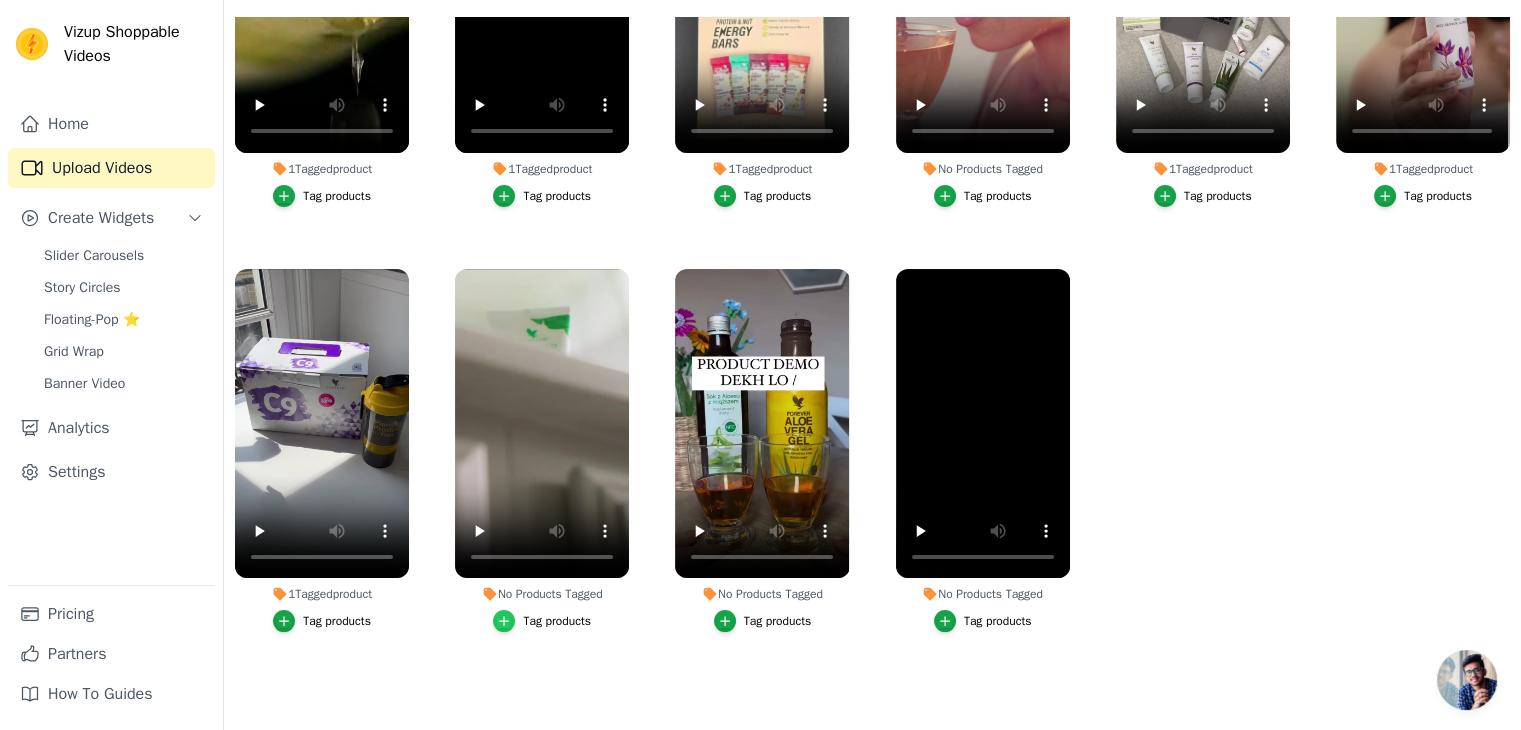 click 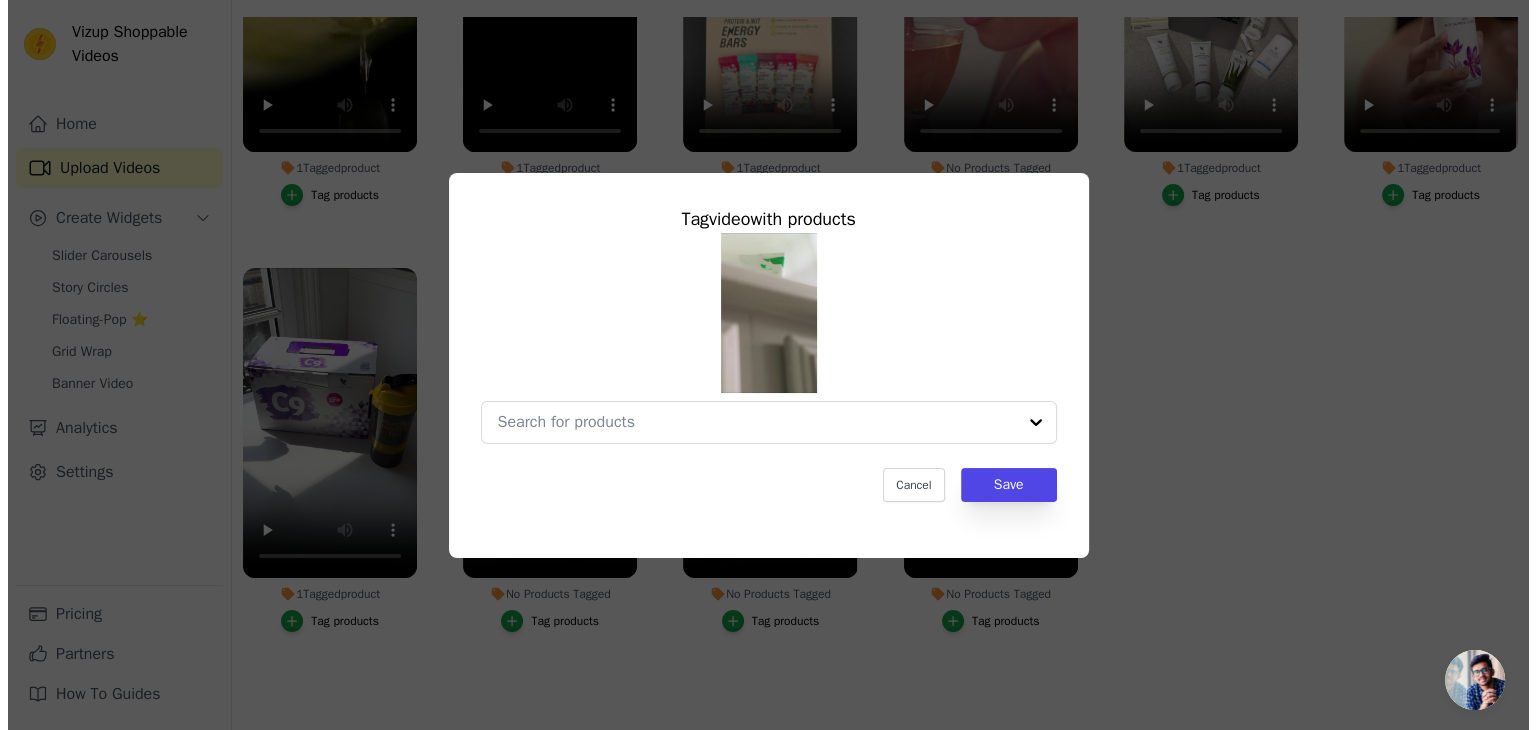 scroll, scrollTop: 0, scrollLeft: 0, axis: both 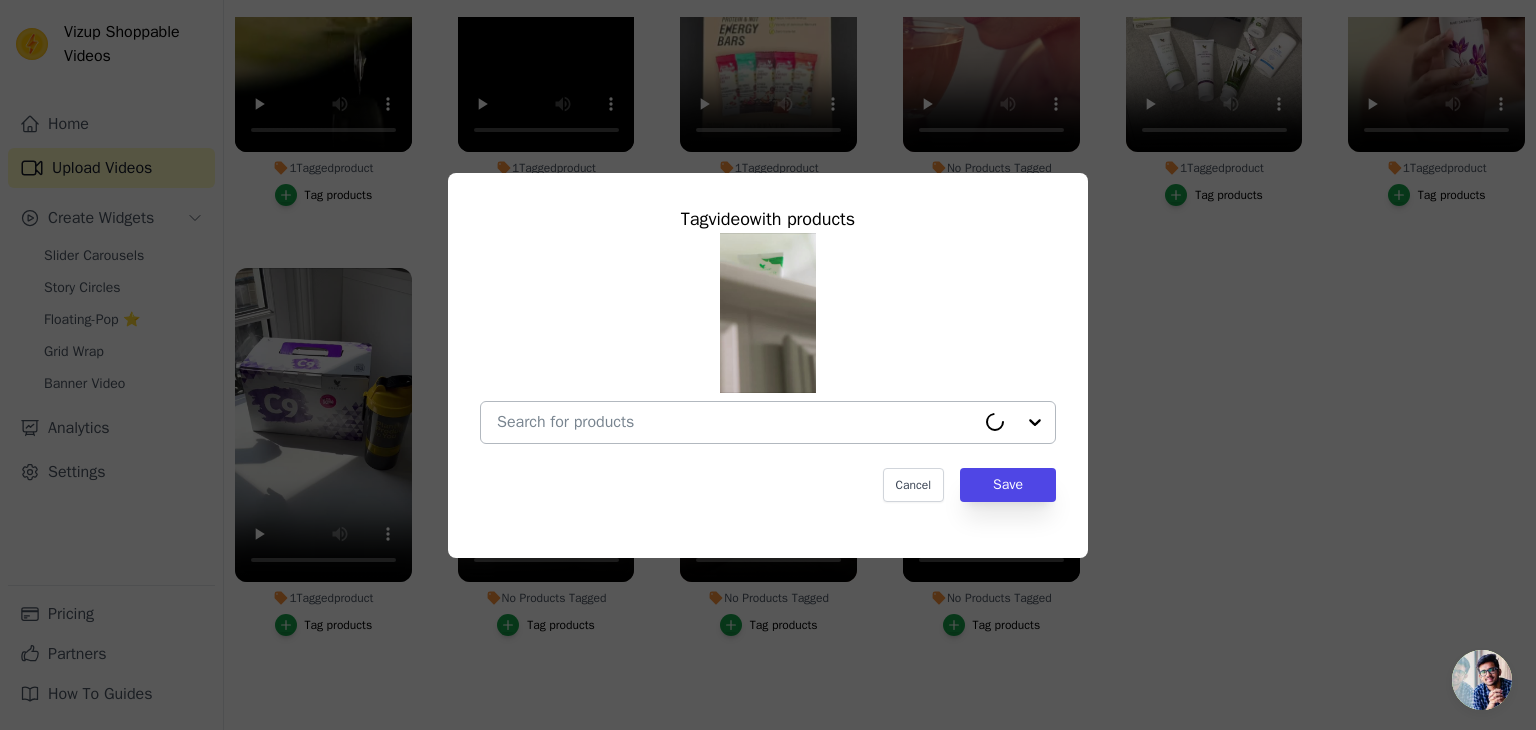 click on "No Products Tagged     Tag  video  with products                         Cancel   Save     Tag products" at bounding box center (736, 422) 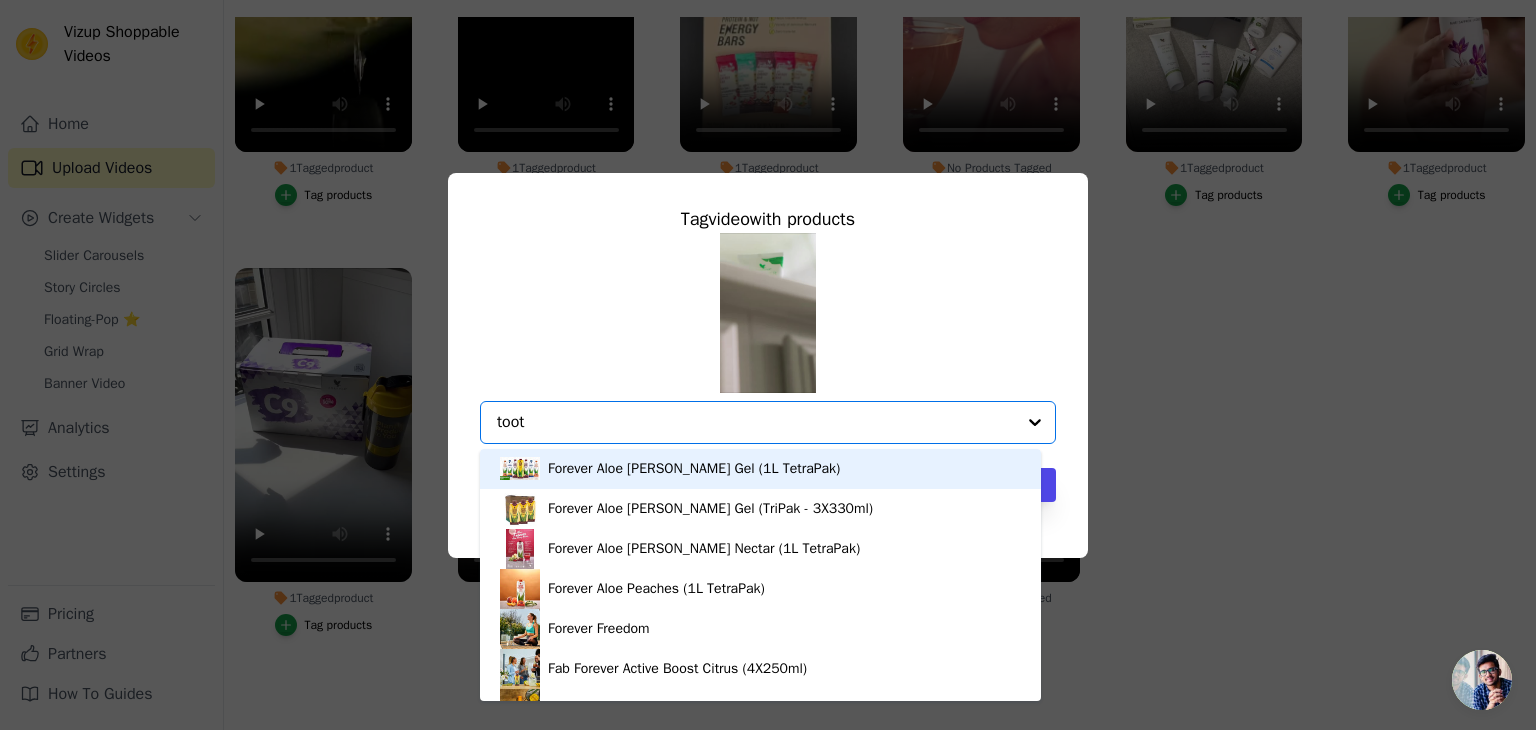 type on "tooth" 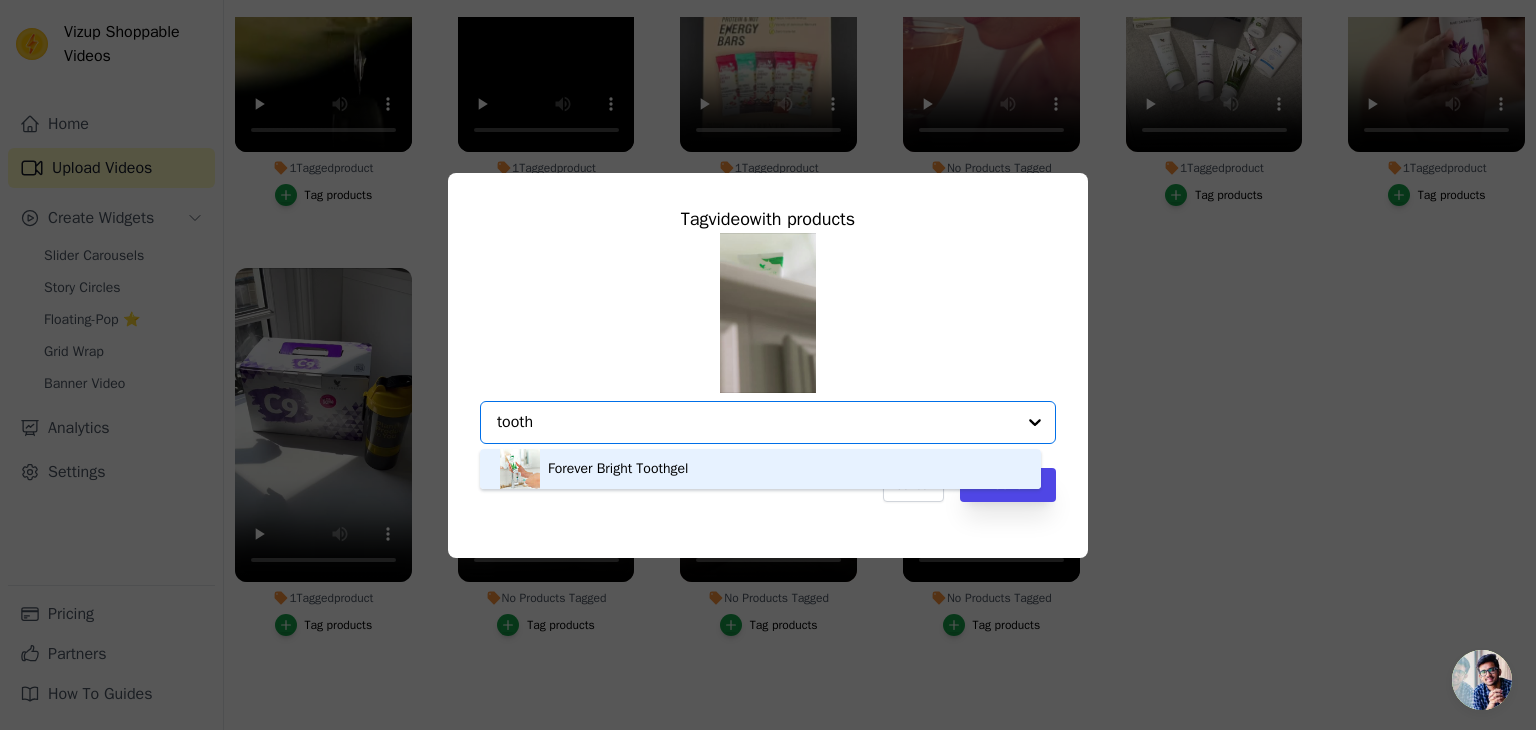 click on "Forever Bright Toothgel" at bounding box center [618, 469] 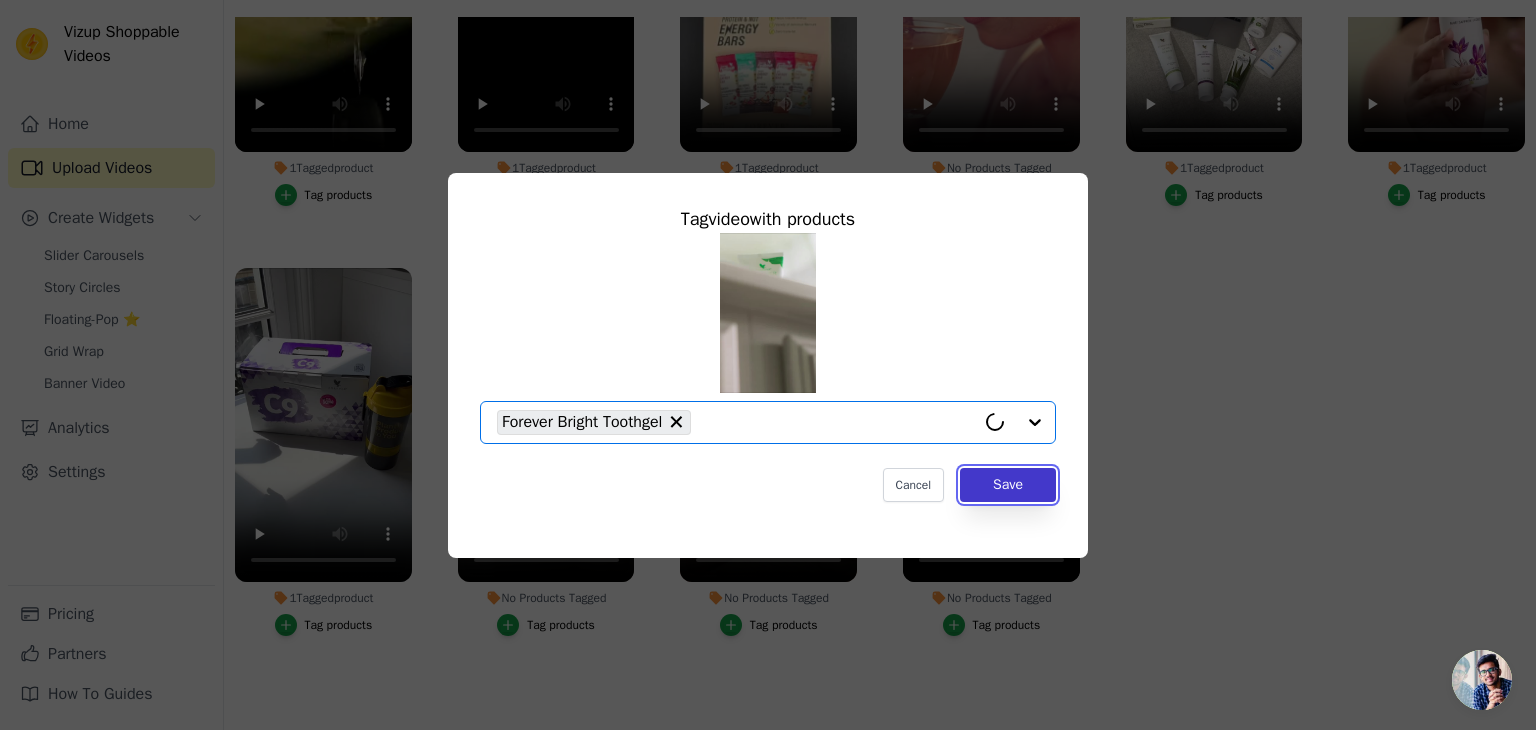 click on "Save" at bounding box center (1008, 485) 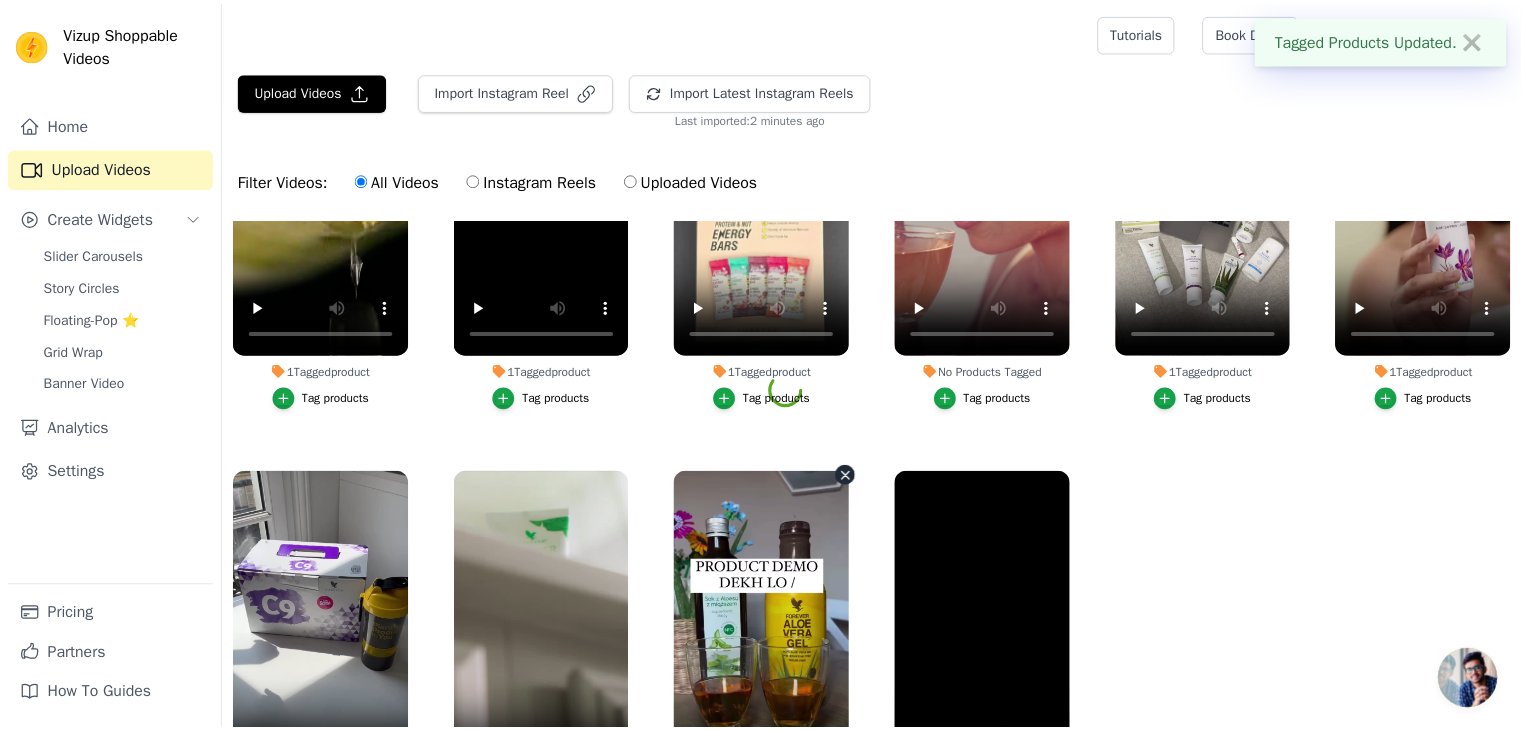 scroll, scrollTop: 203, scrollLeft: 0, axis: vertical 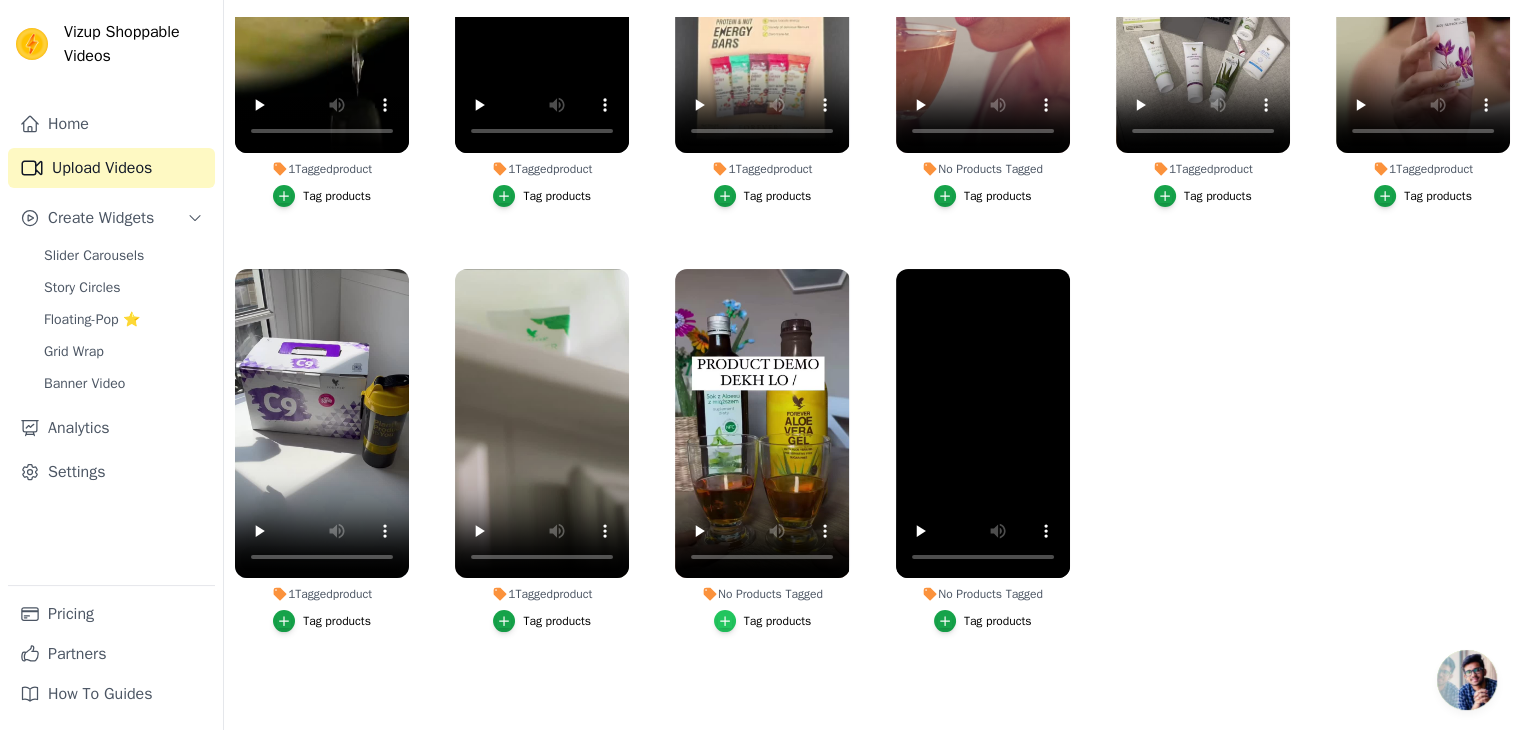 click at bounding box center [725, 621] 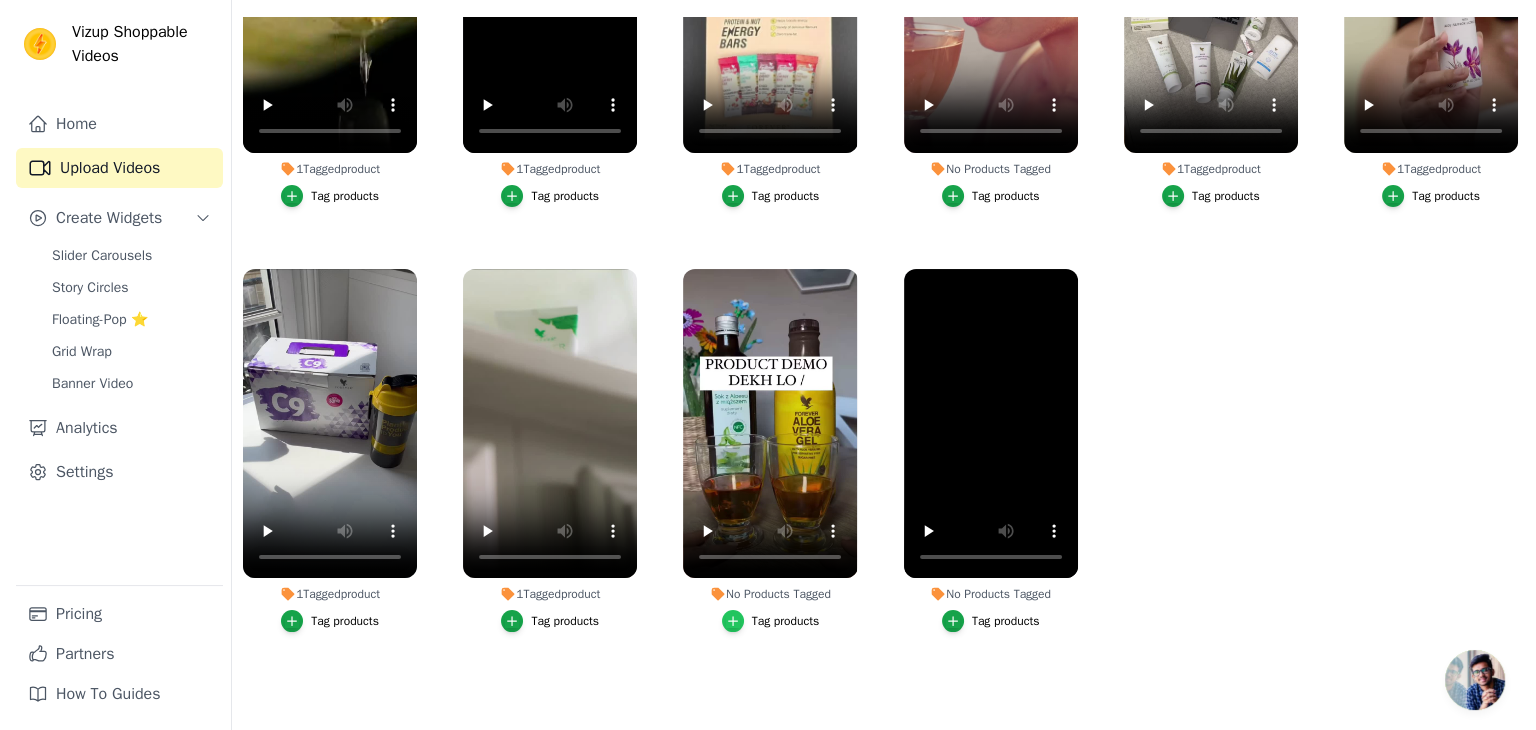 scroll, scrollTop: 0, scrollLeft: 0, axis: both 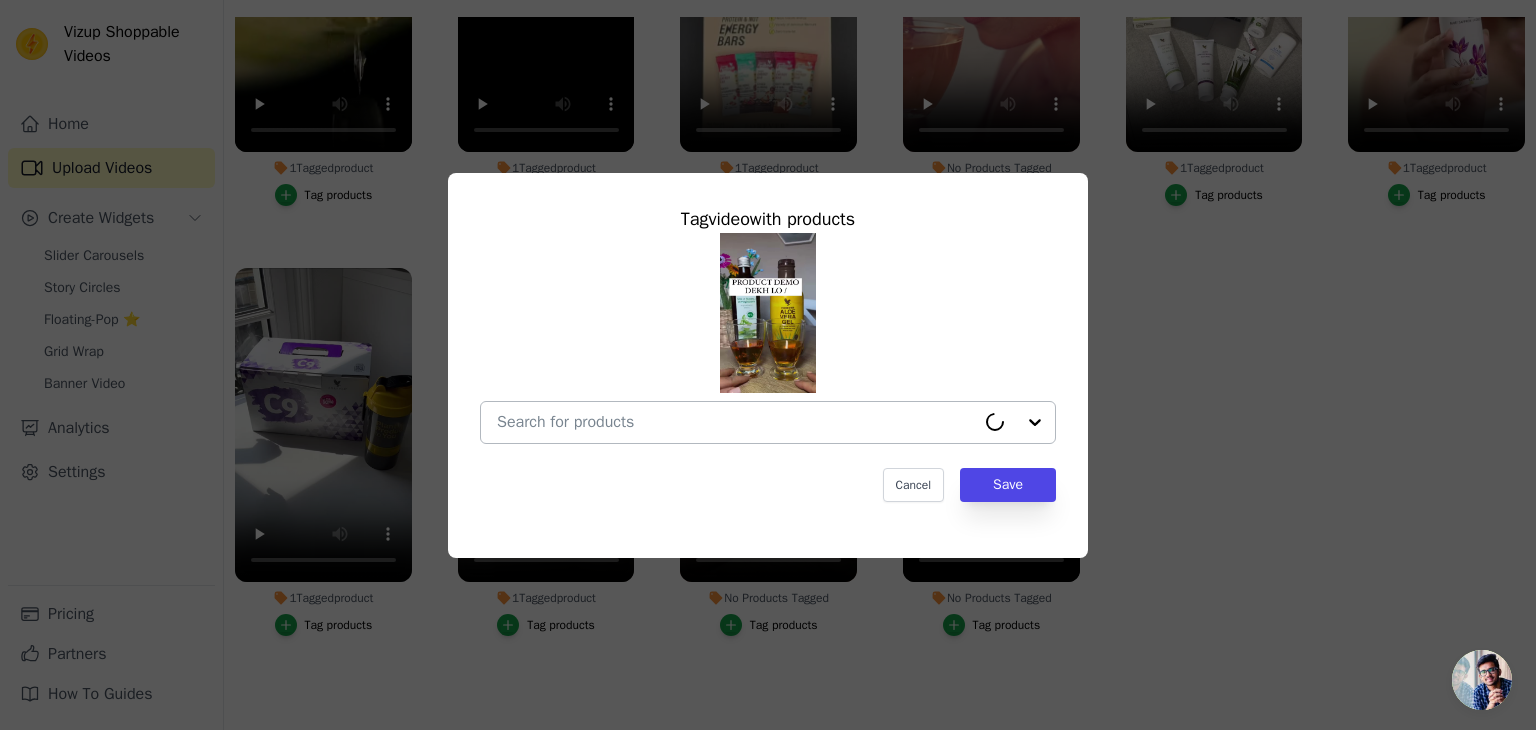 click on "No Products Tagged     Tag  video  with products                         Cancel   Save     Tag products" at bounding box center [736, 422] 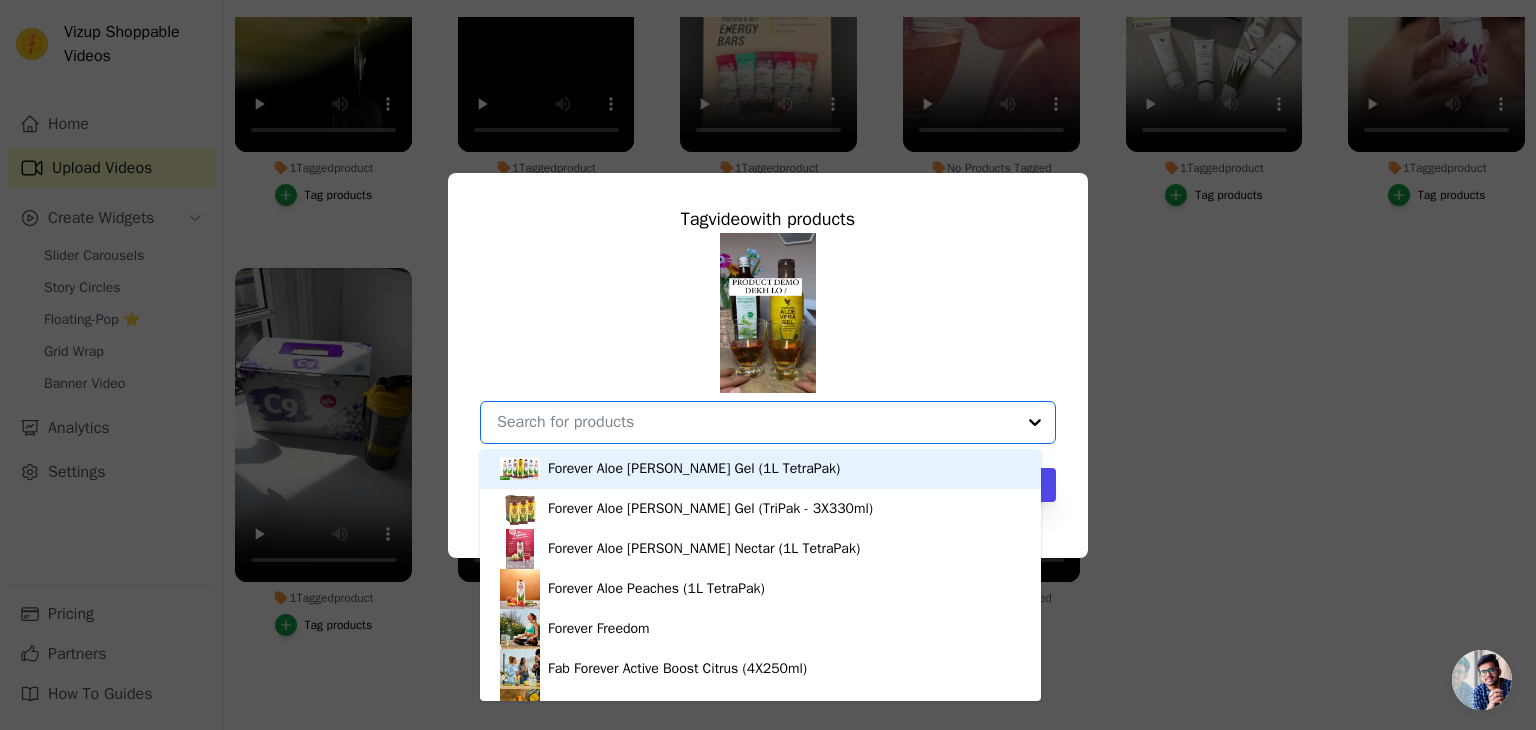 click on "Forever Aloe [PERSON_NAME] Gel (1L TetraPak)" at bounding box center [694, 469] 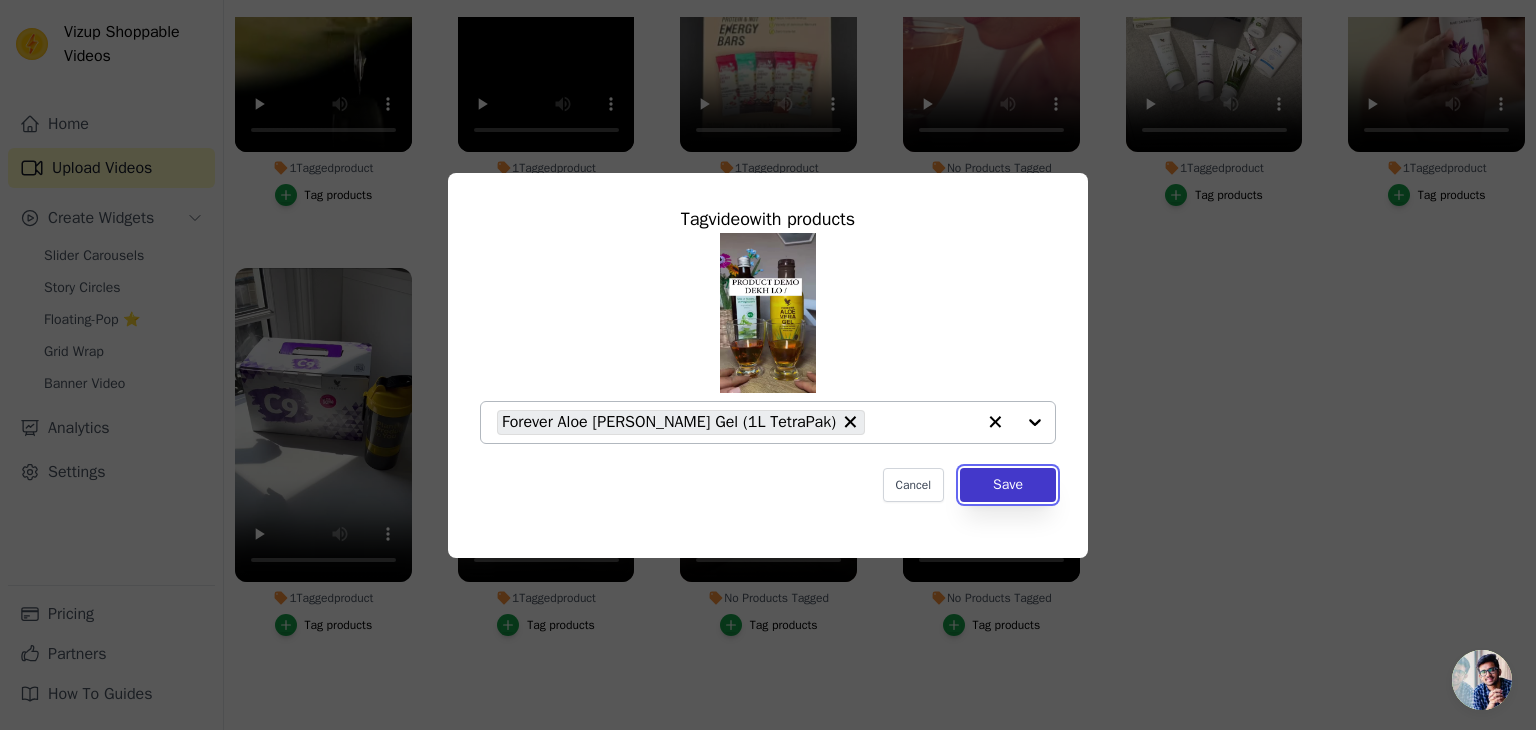 click on "Save" at bounding box center [1008, 485] 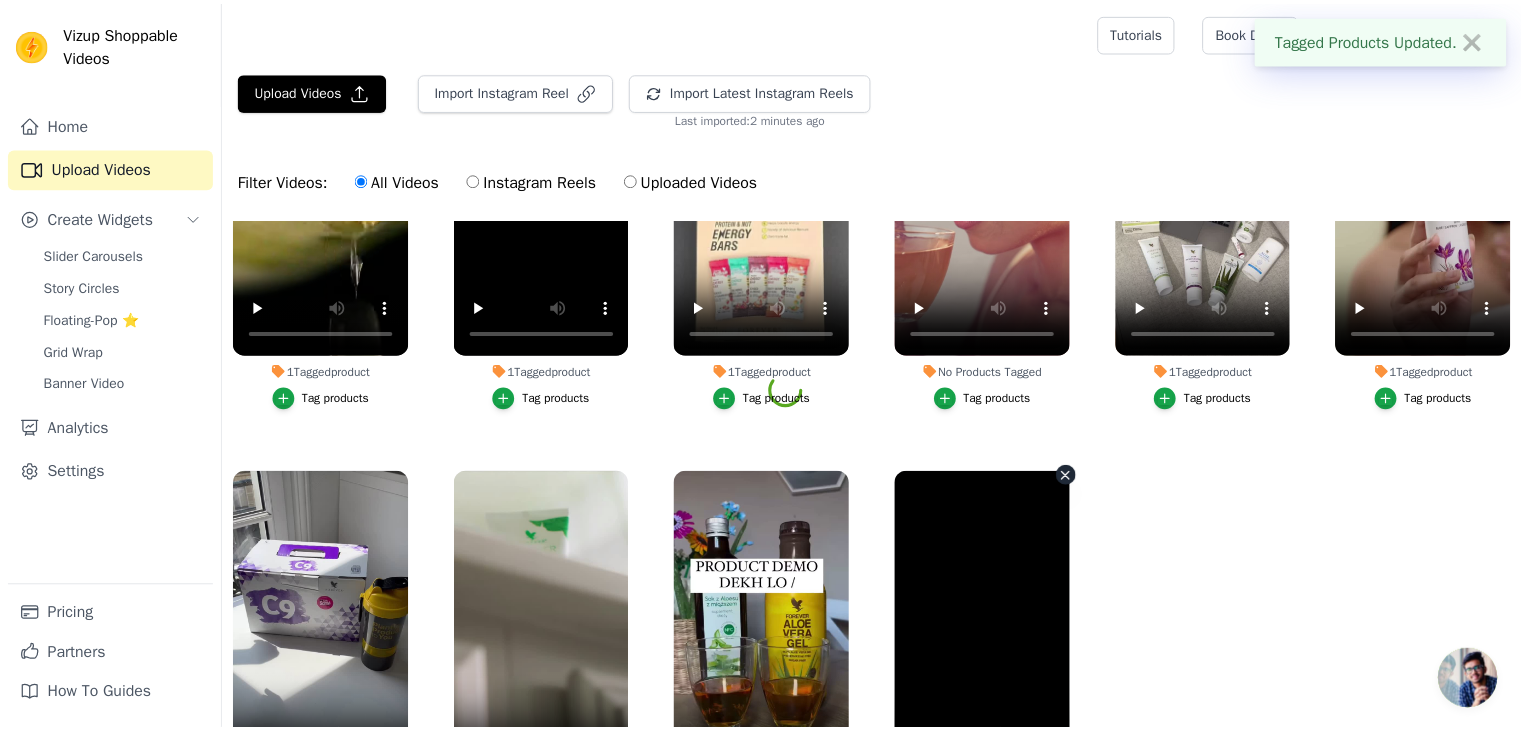 scroll, scrollTop: 203, scrollLeft: 0, axis: vertical 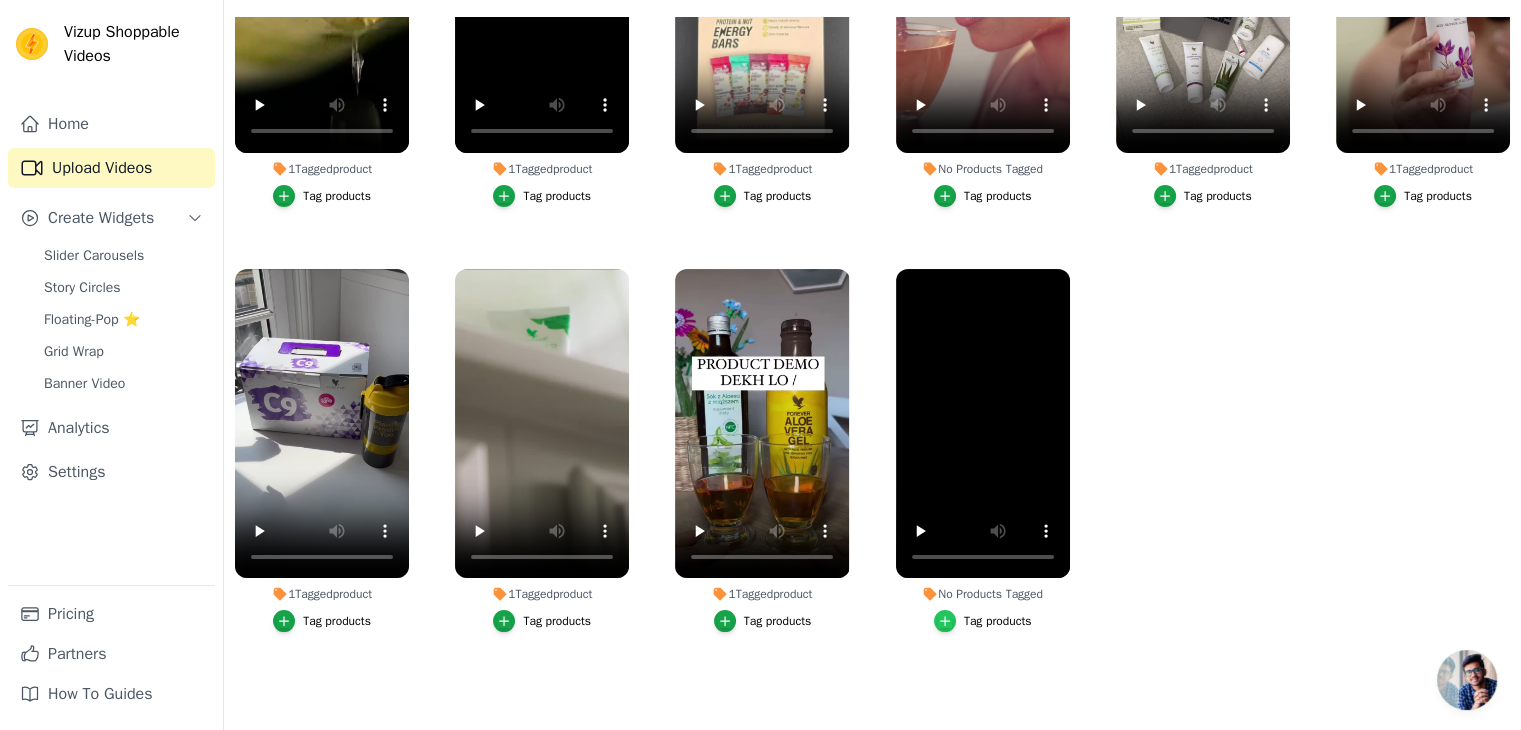 click at bounding box center [945, 621] 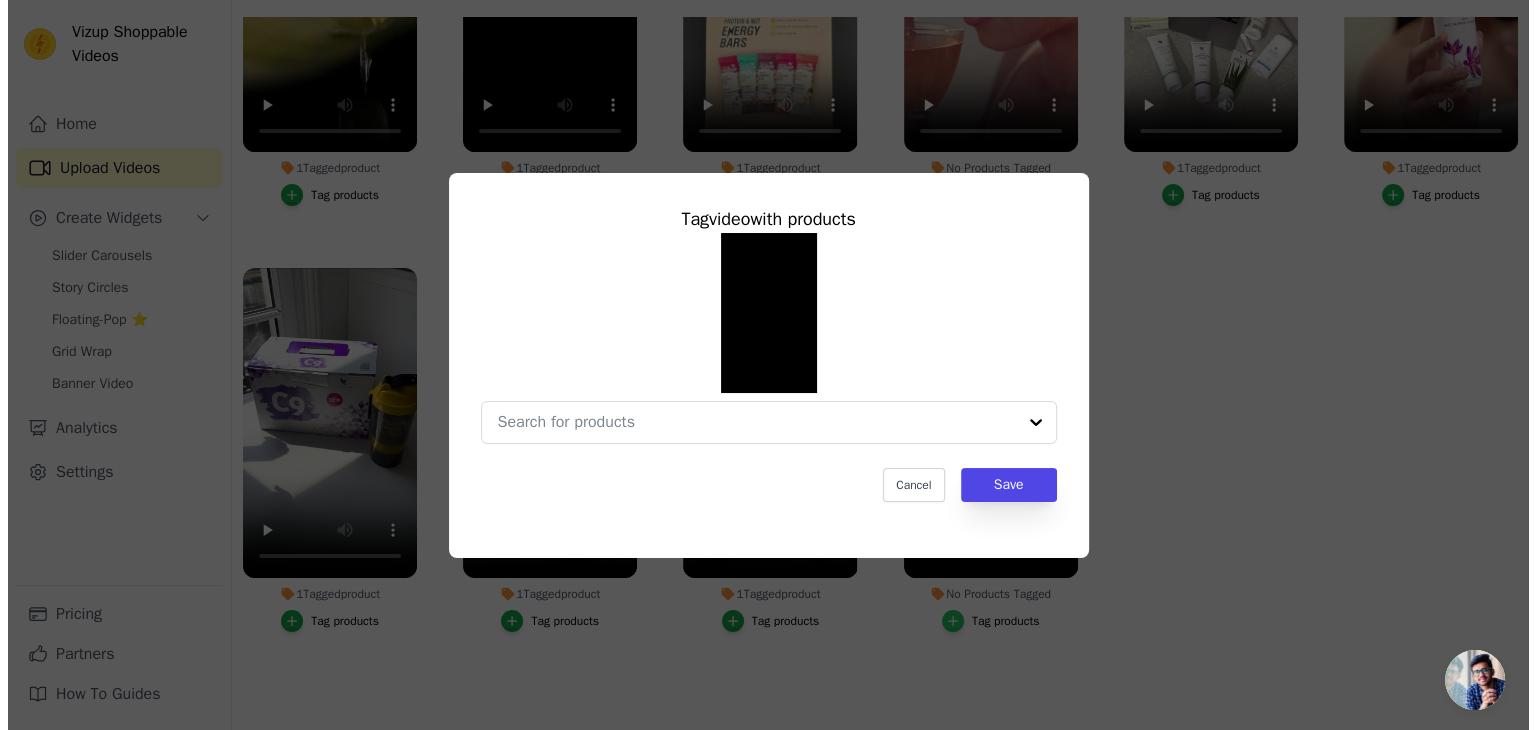 scroll, scrollTop: 0, scrollLeft: 0, axis: both 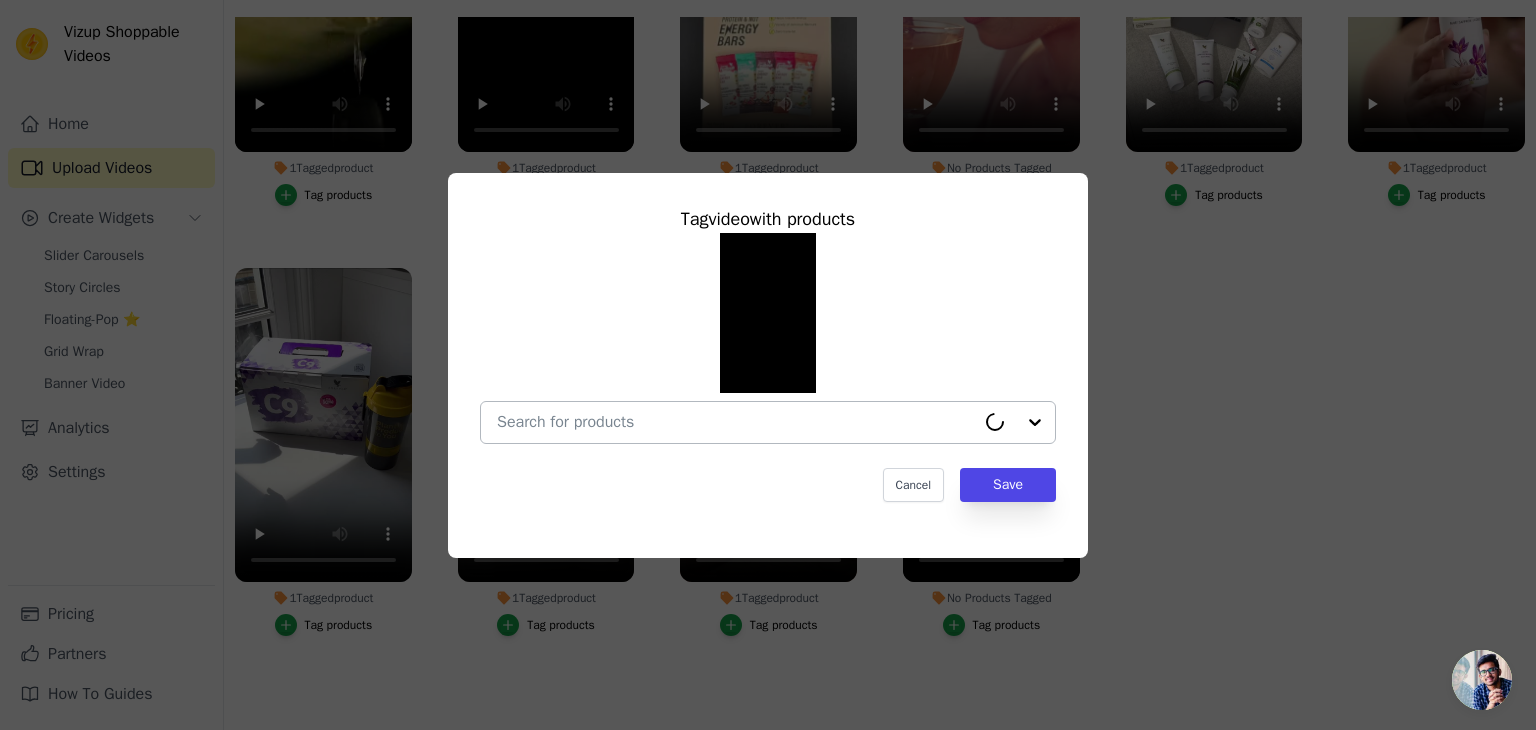 click at bounding box center (736, 422) 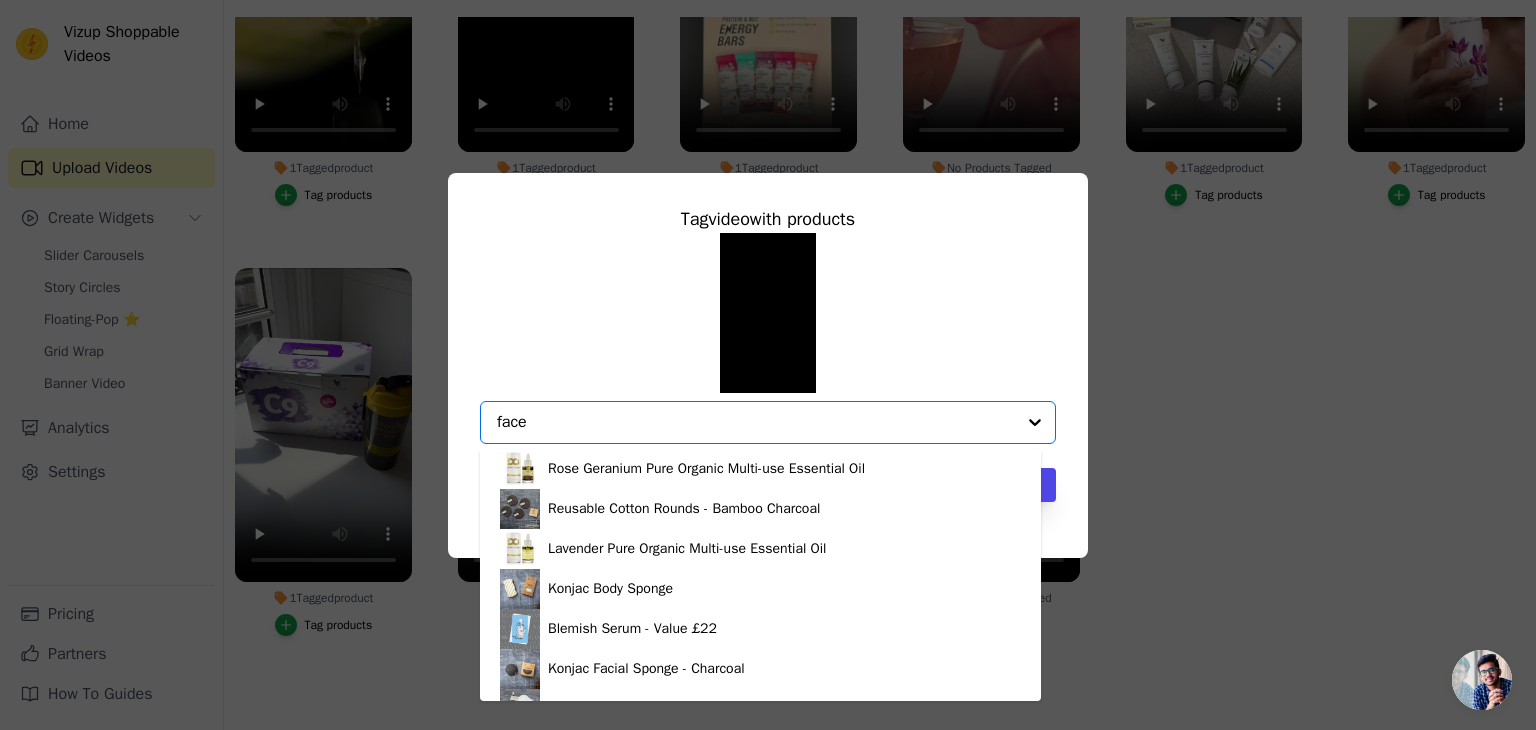 scroll, scrollTop: 0, scrollLeft: 0, axis: both 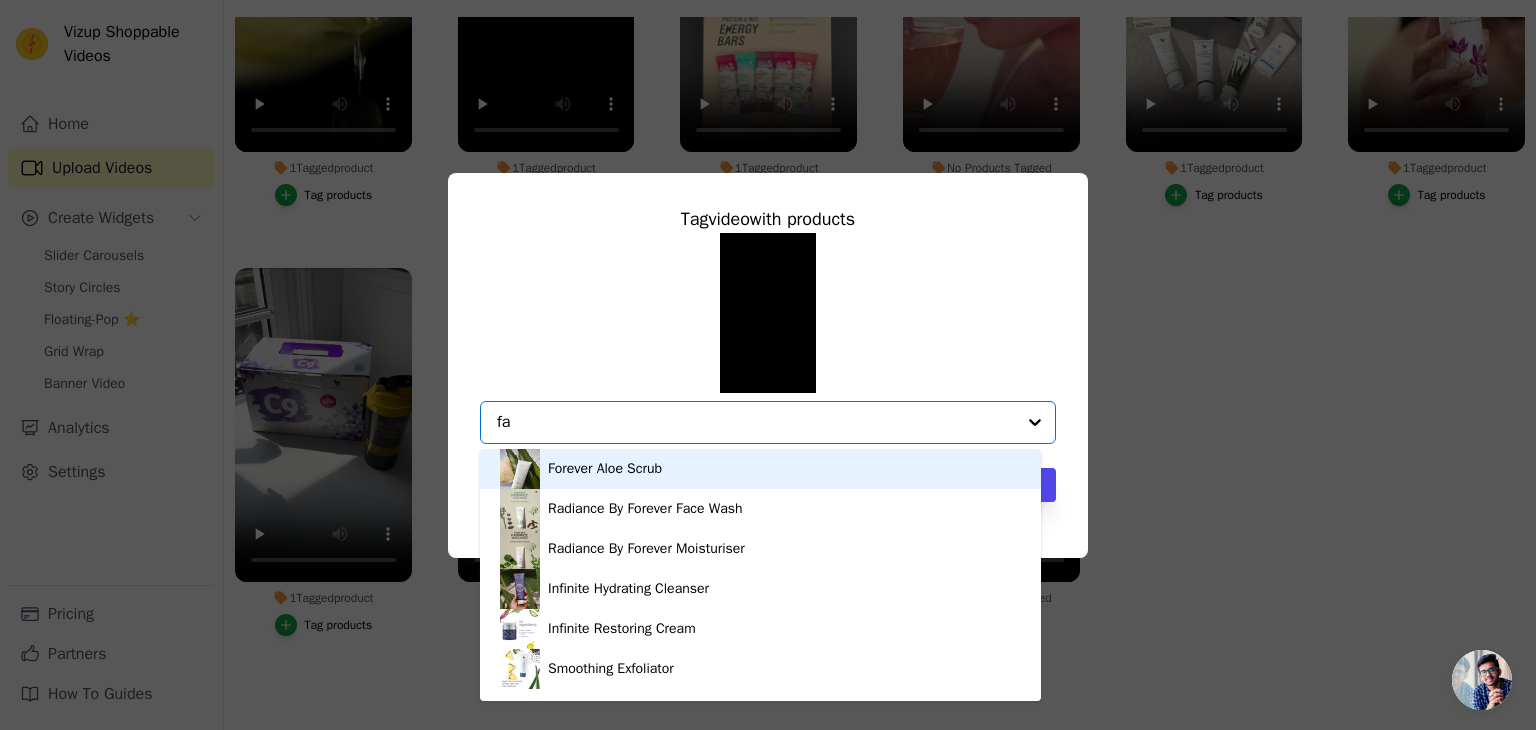 type on "f" 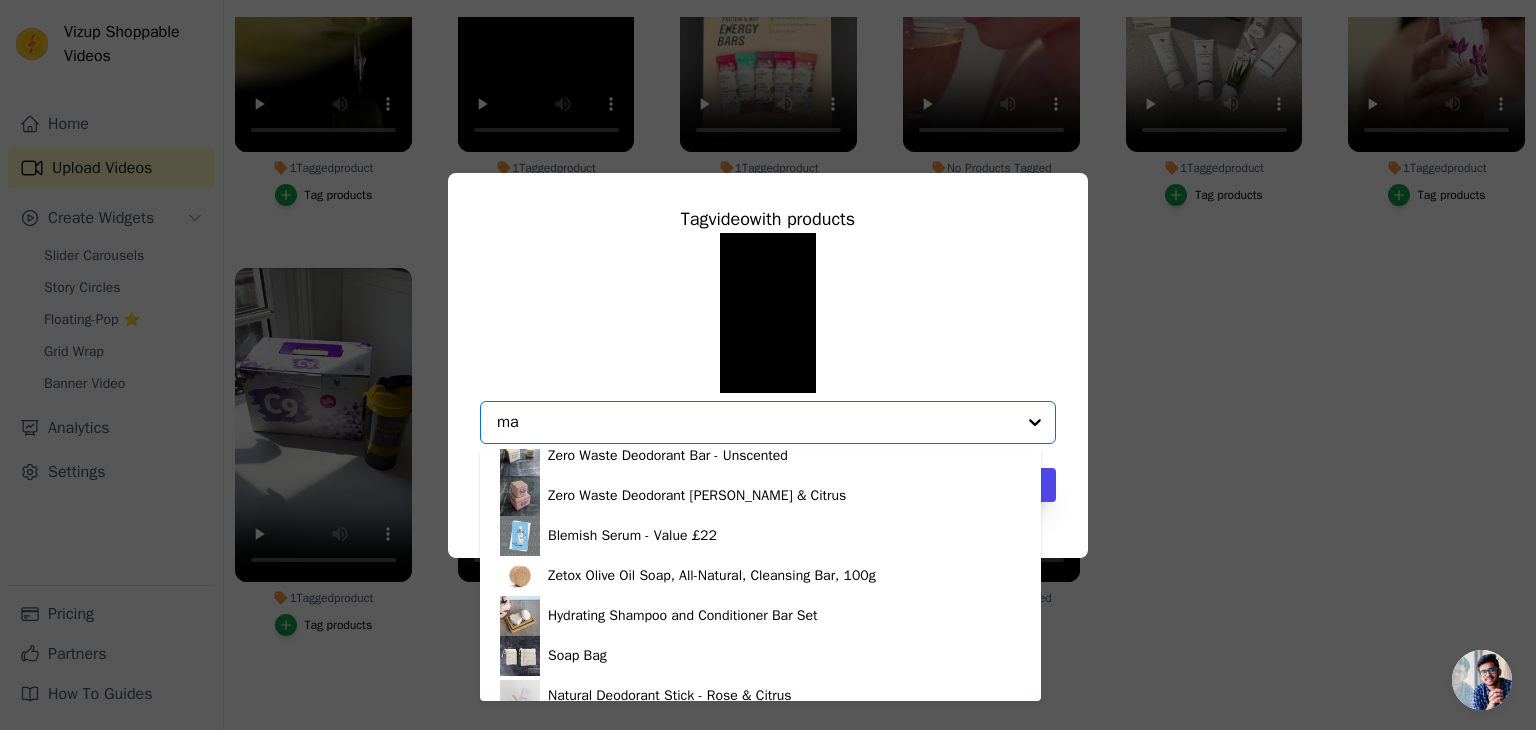 scroll, scrollTop: 1988, scrollLeft: 0, axis: vertical 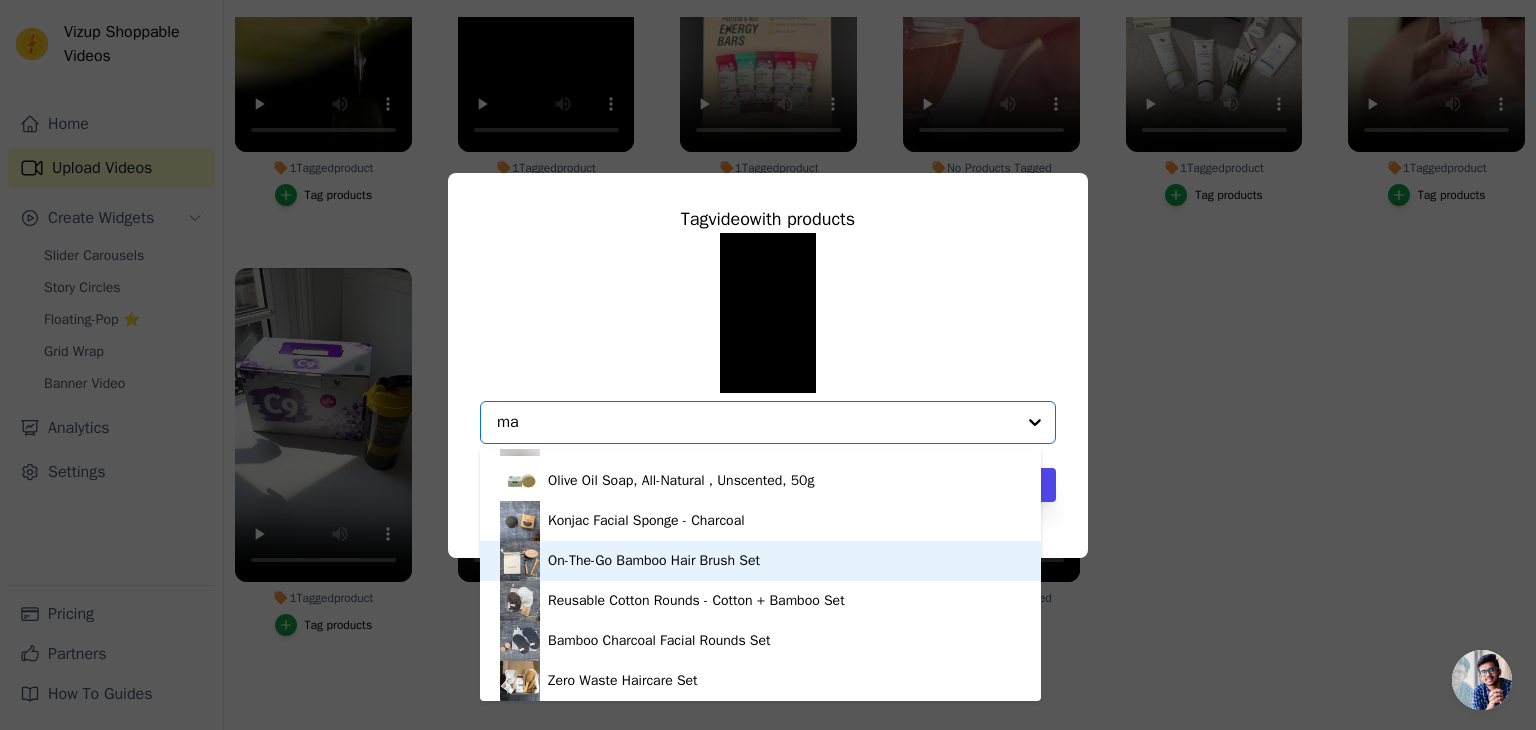 type on "ma" 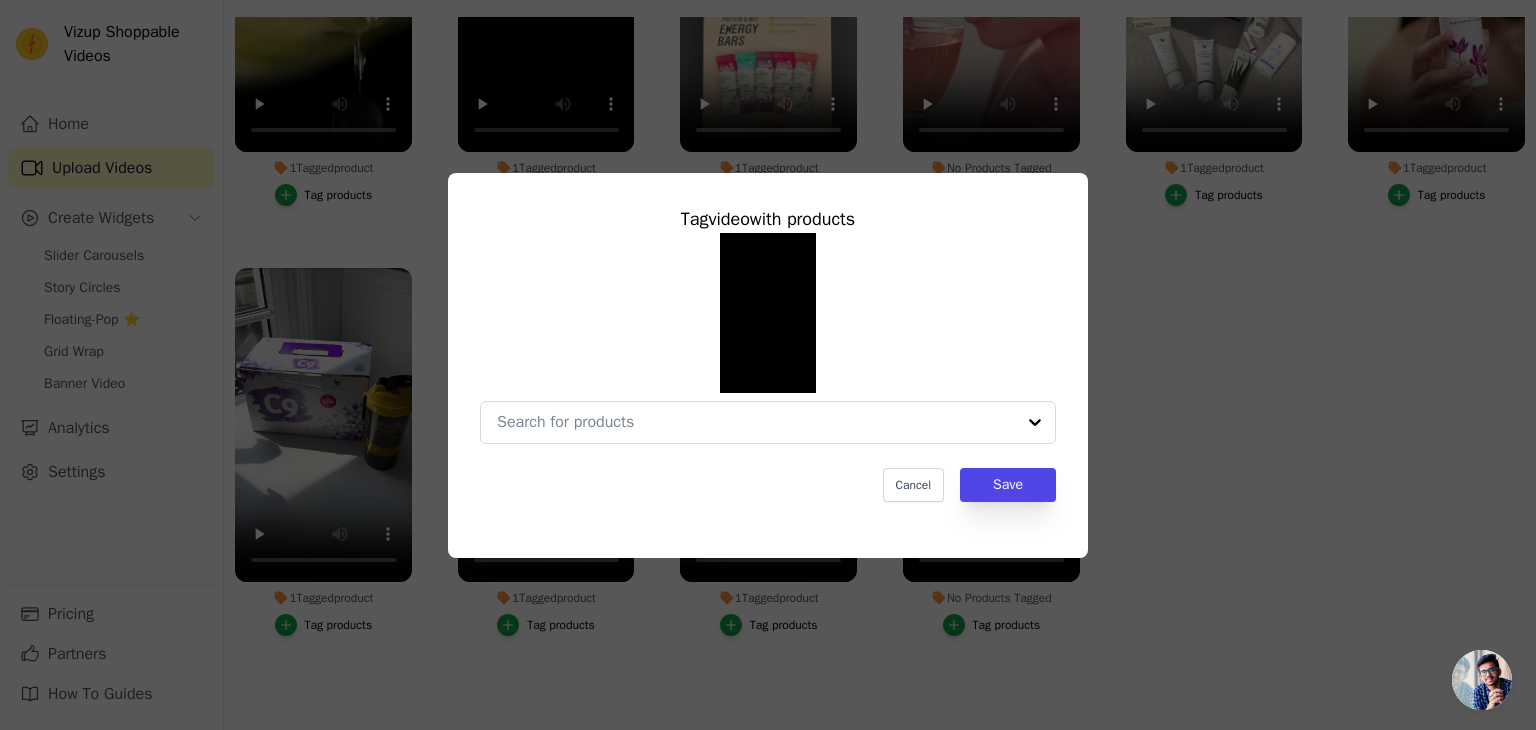 click on "Tag  video  with products                         Cancel   Save" at bounding box center (768, 365) 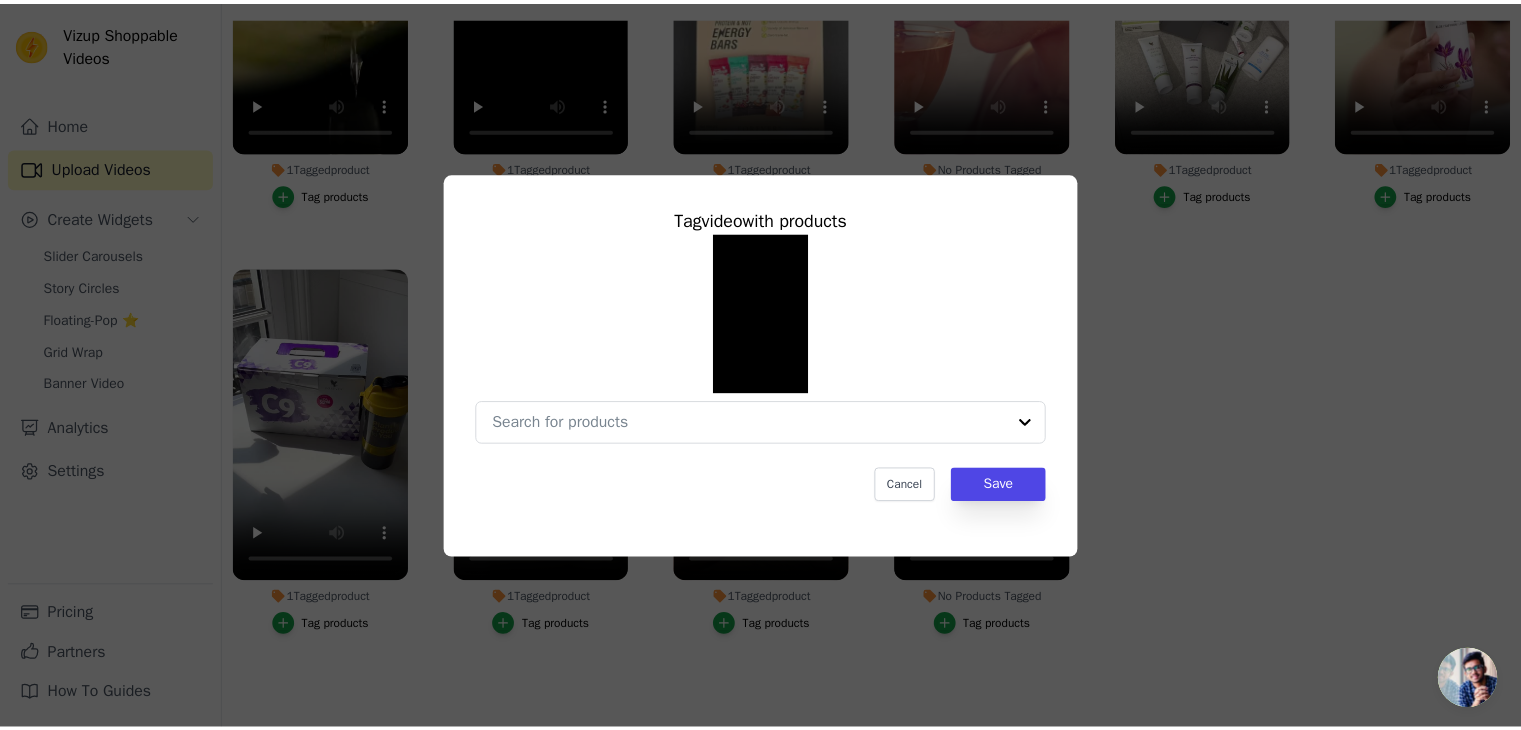 scroll, scrollTop: 203, scrollLeft: 0, axis: vertical 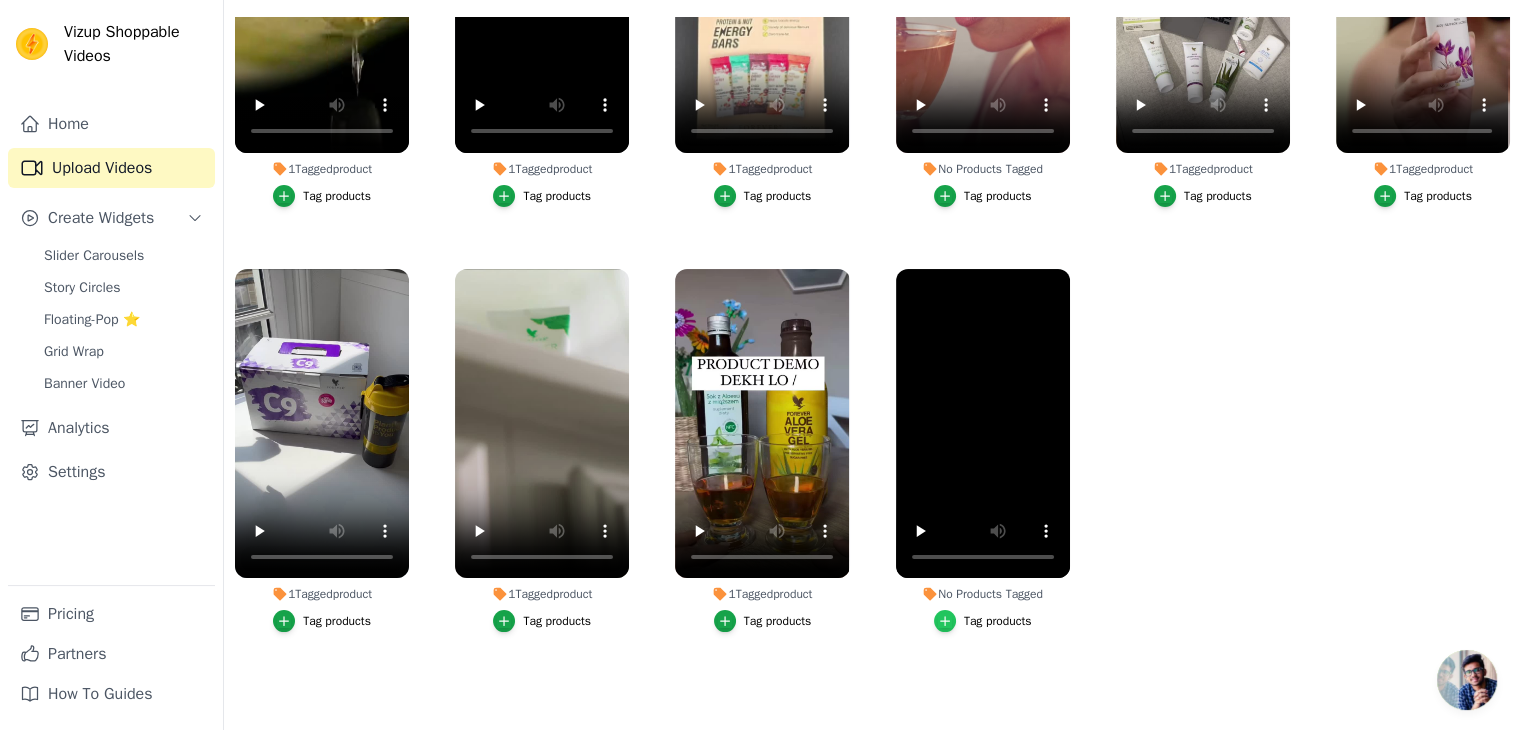 click 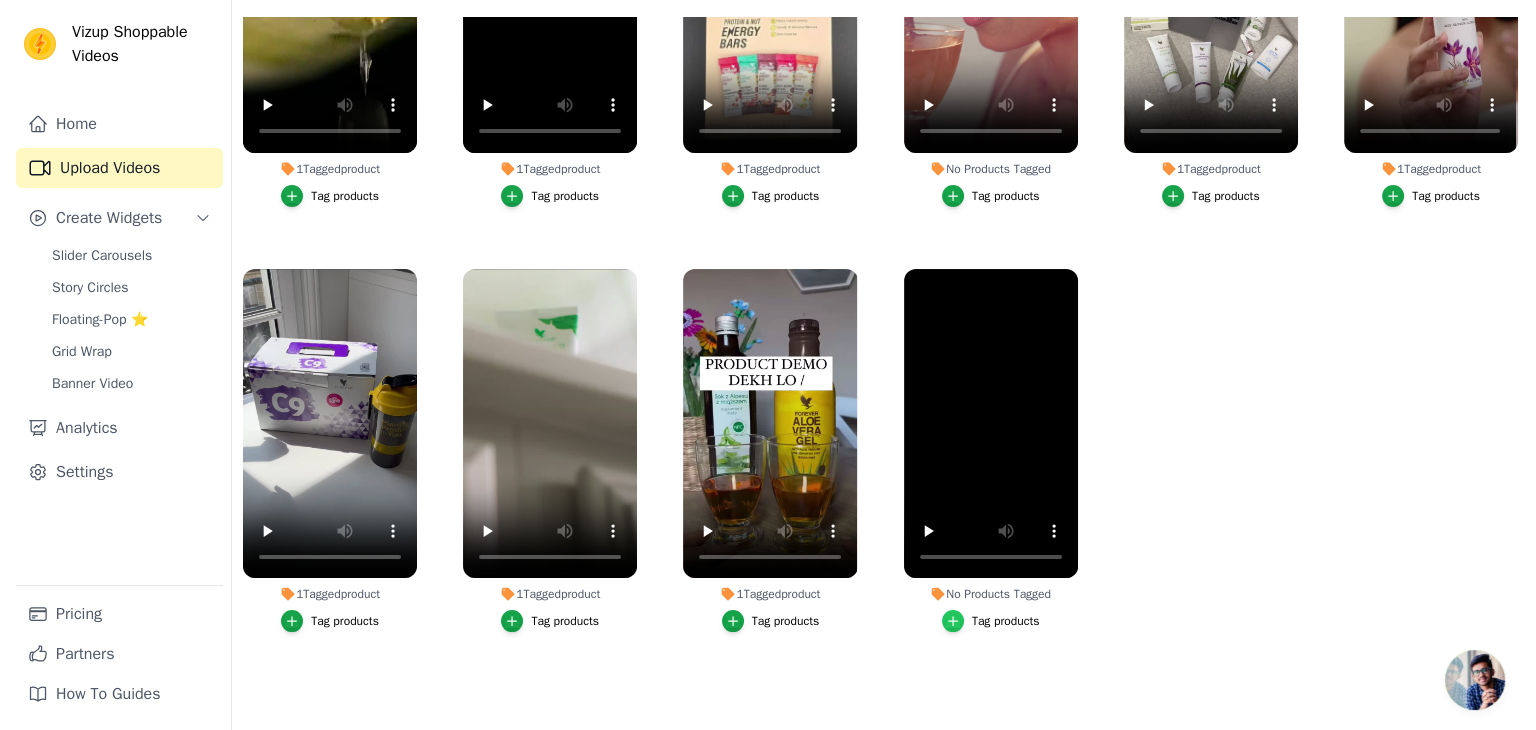scroll, scrollTop: 0, scrollLeft: 0, axis: both 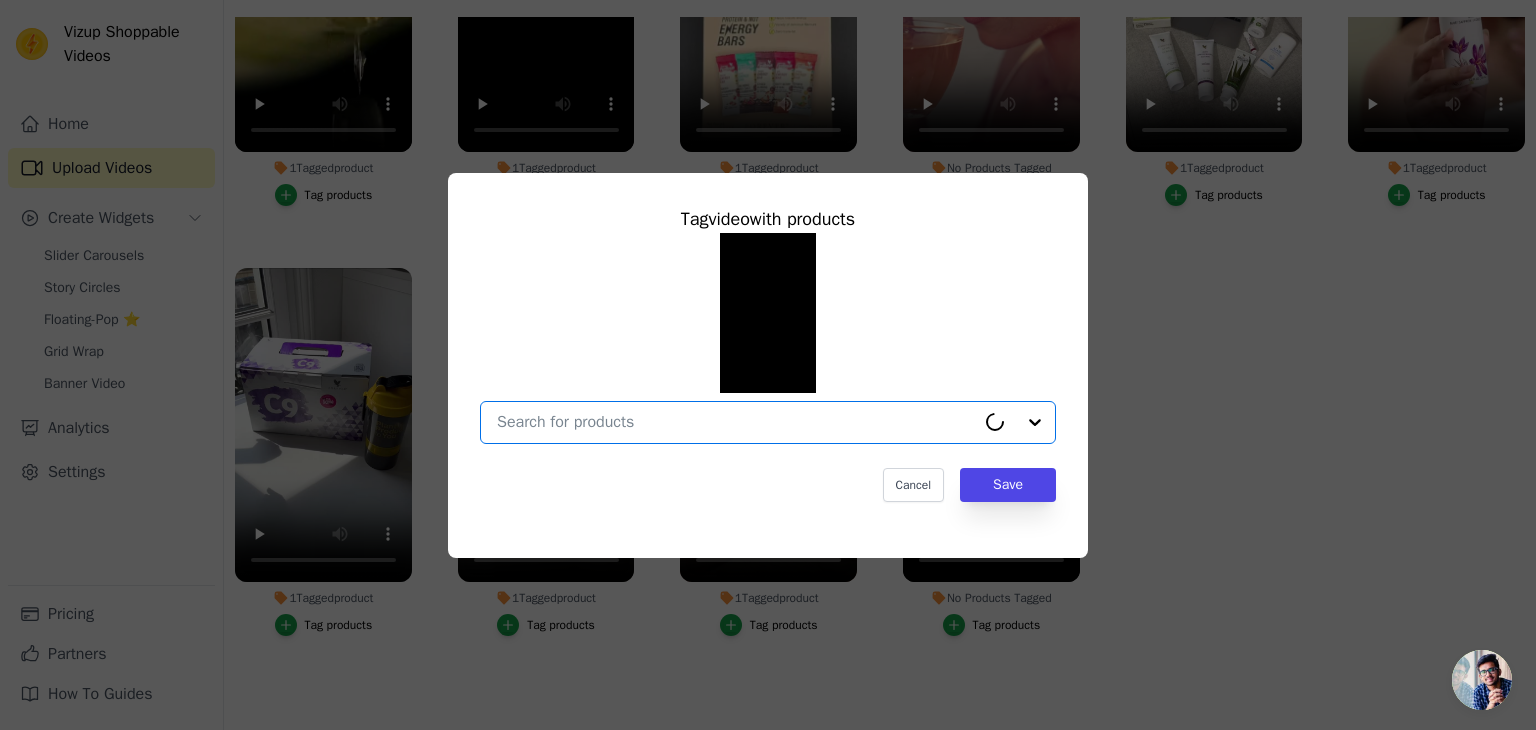 click on "No Products Tagged     Tag  video  with products       Option undefined, selected.   Select is focused, type to refine list, press down to open the menu.                   Cancel   Save     Tag products" at bounding box center (736, 422) 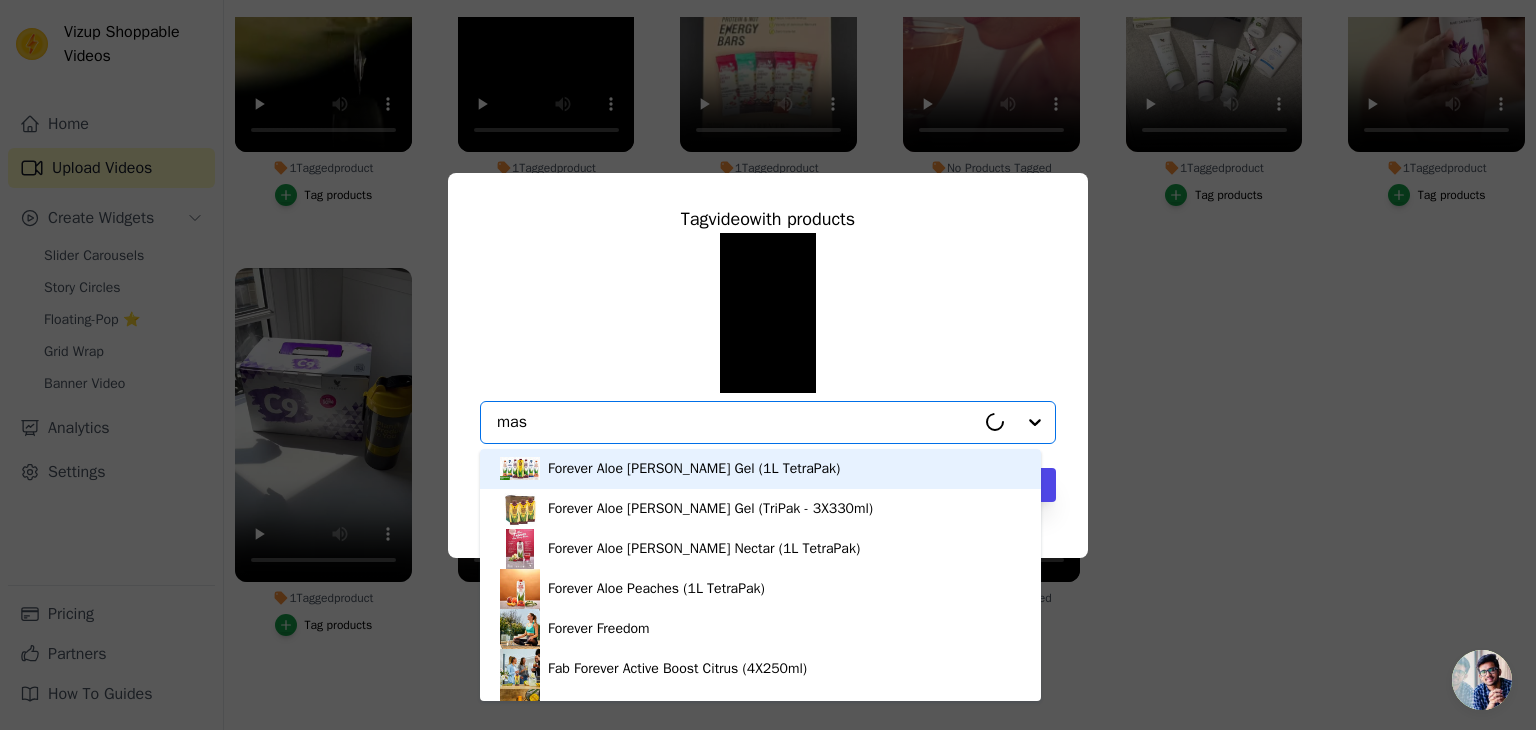 type on "mask" 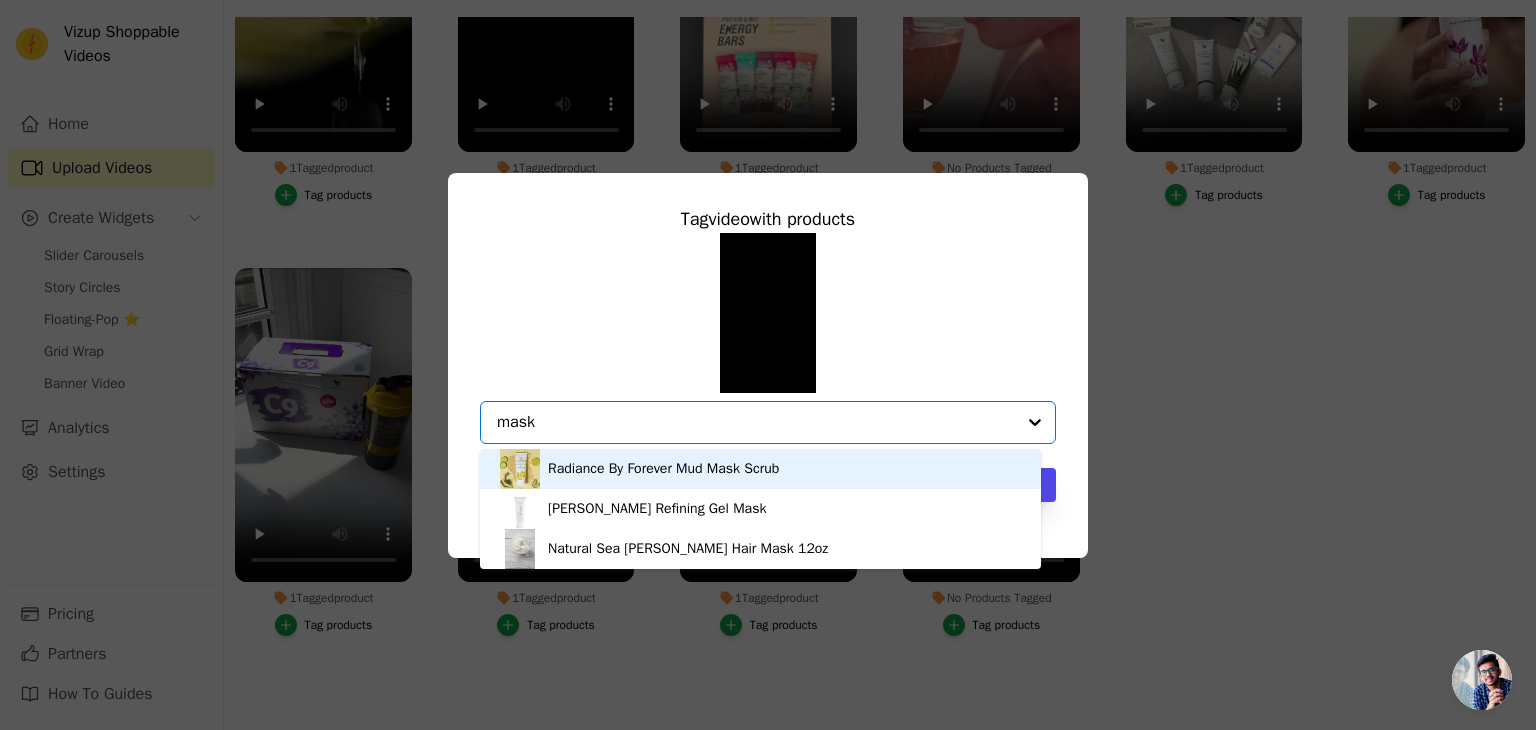 click on "Radiance By Forever Mud Mask Scrub" at bounding box center [663, 469] 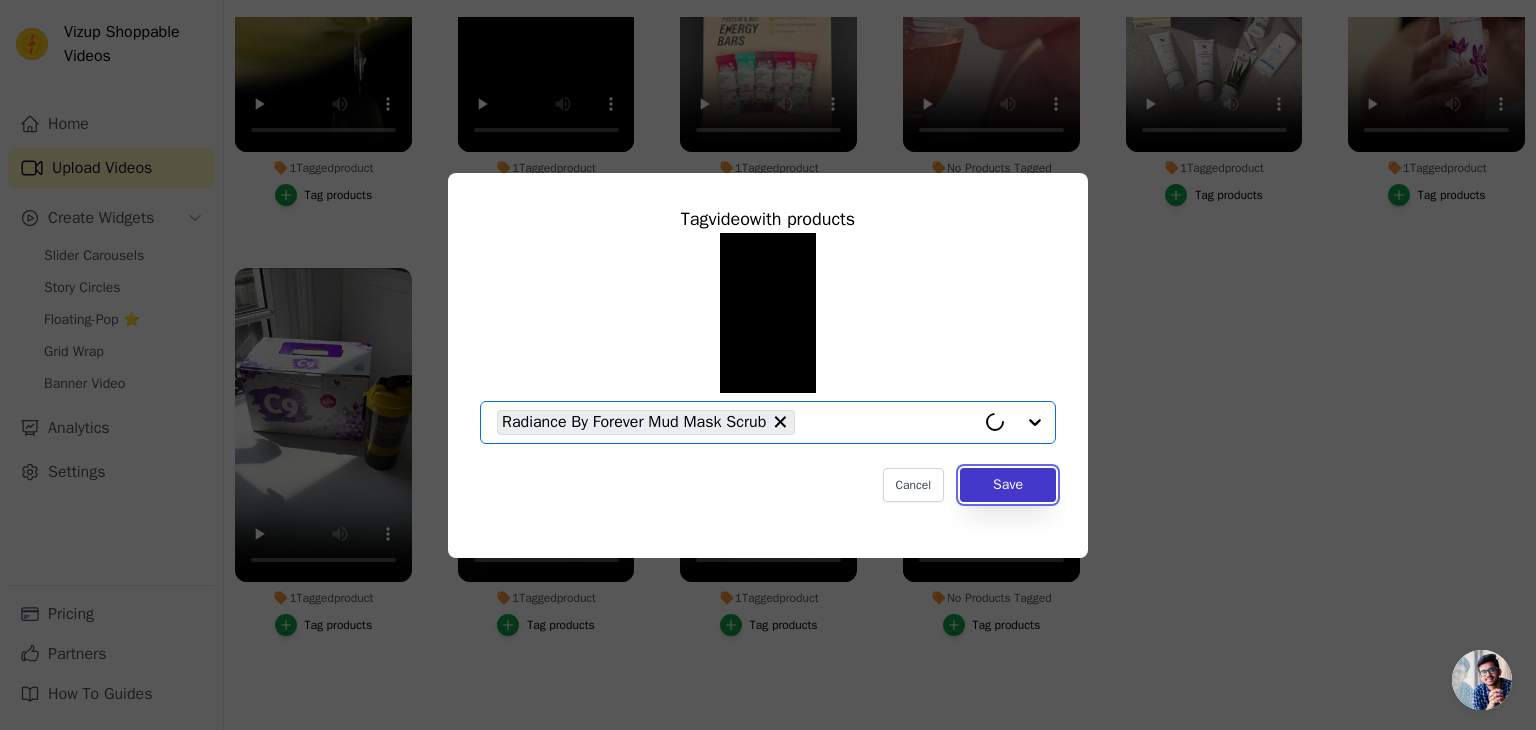 click on "Save" at bounding box center (1008, 485) 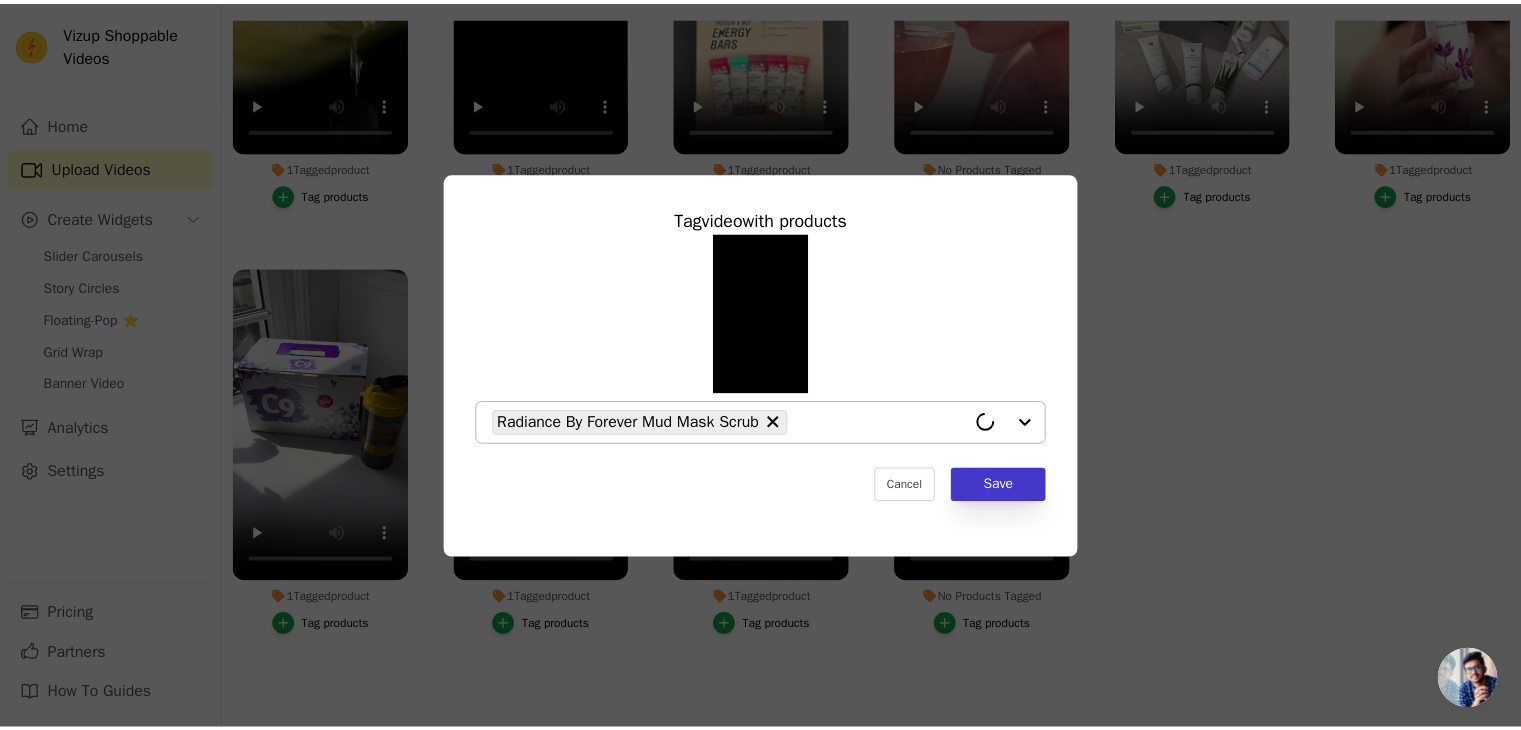 scroll, scrollTop: 203, scrollLeft: 0, axis: vertical 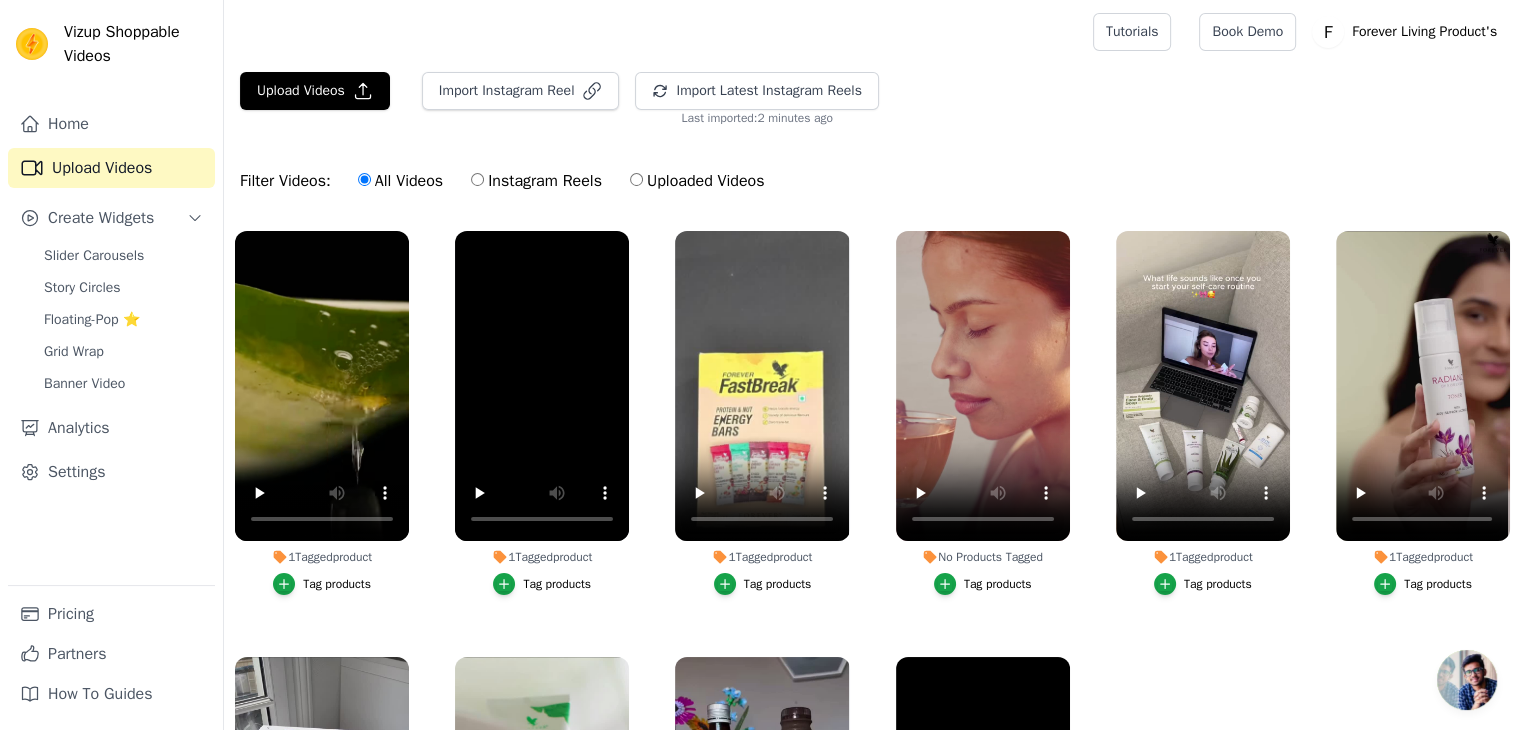 click on "Filter Videos:
All Videos
Instagram Reels
Uploaded Videos" at bounding box center (507, 181) 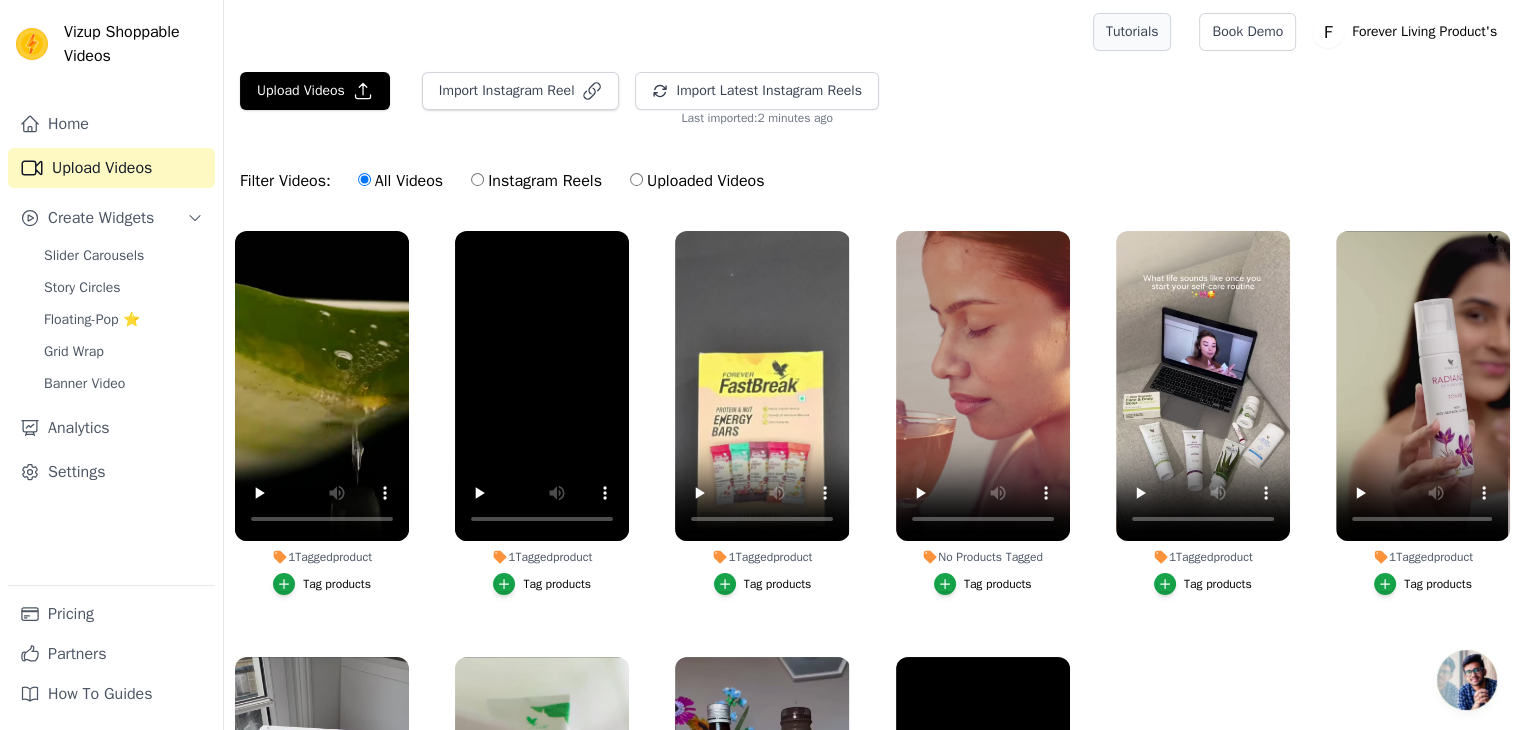 click on "Tutorials" at bounding box center [1132, 32] 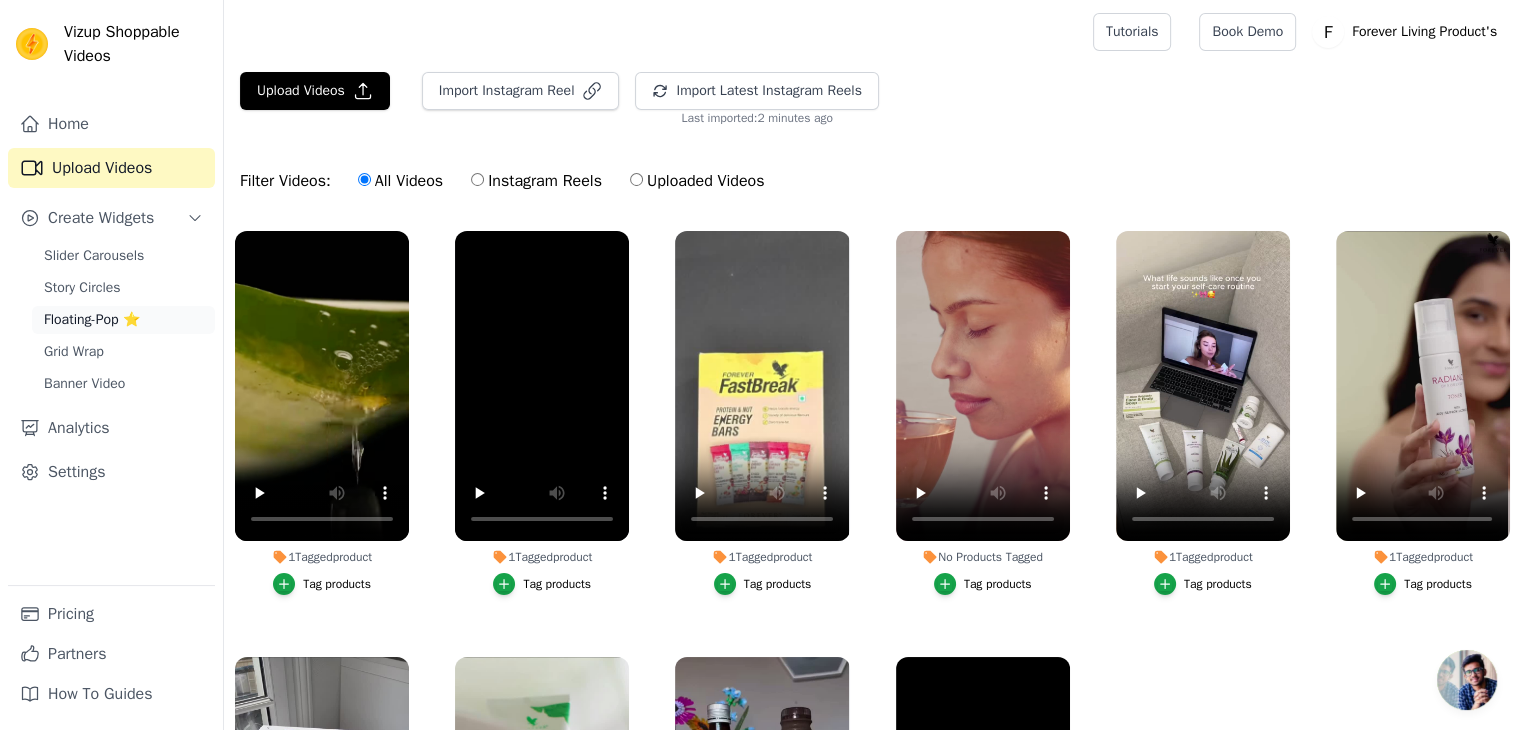 click on "Floating-Pop ⭐" at bounding box center [92, 320] 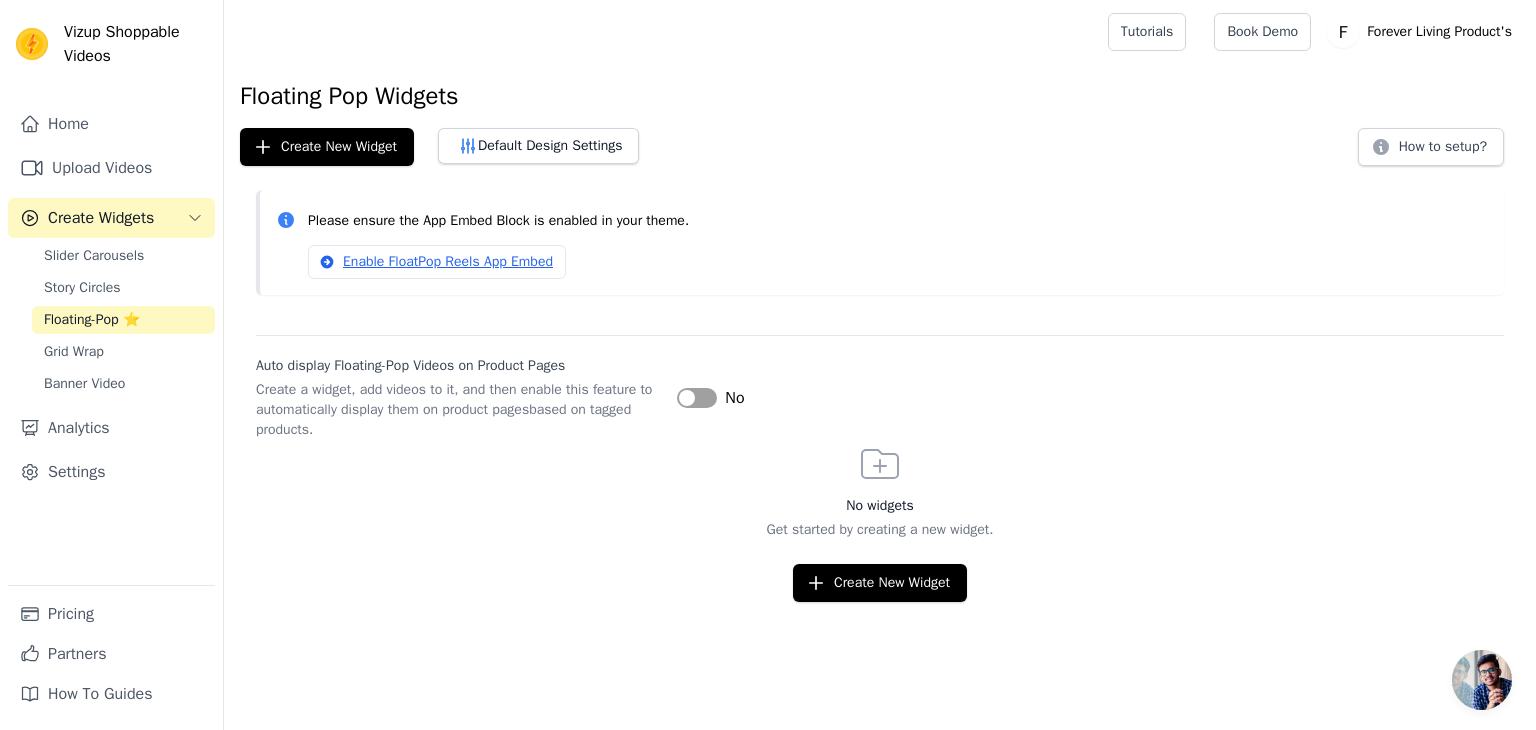 click on "Label" at bounding box center (697, 398) 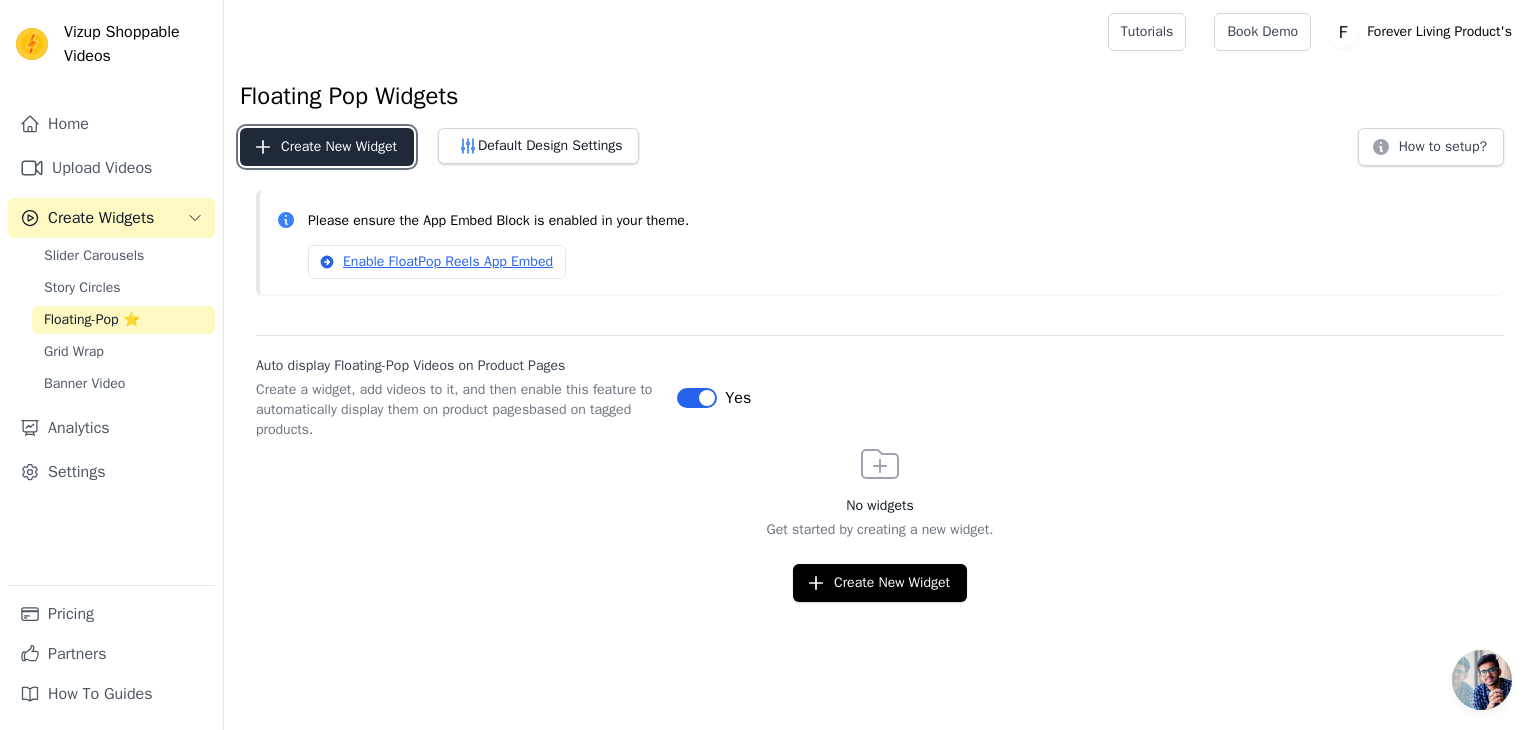 click on "Create New Widget" at bounding box center (327, 147) 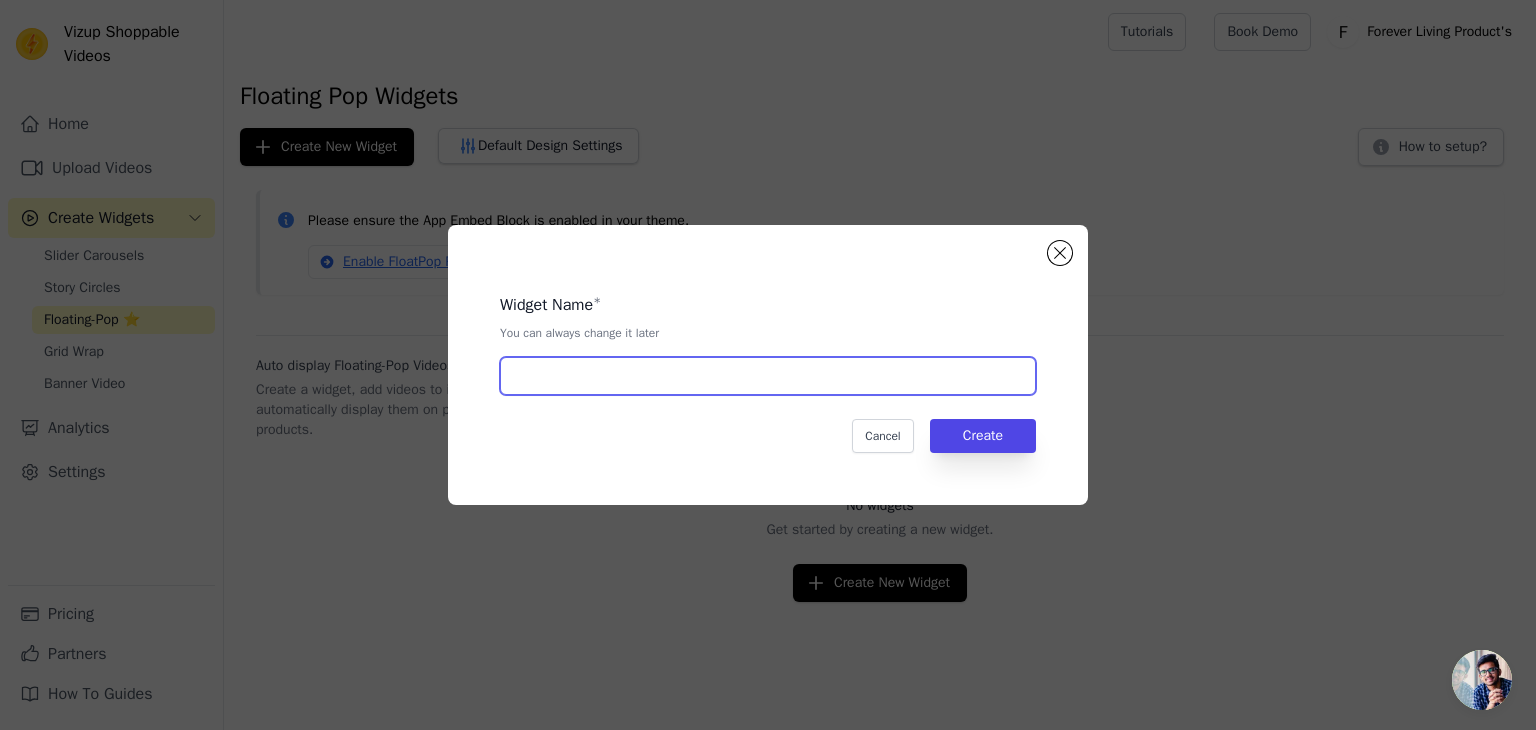 click at bounding box center [768, 376] 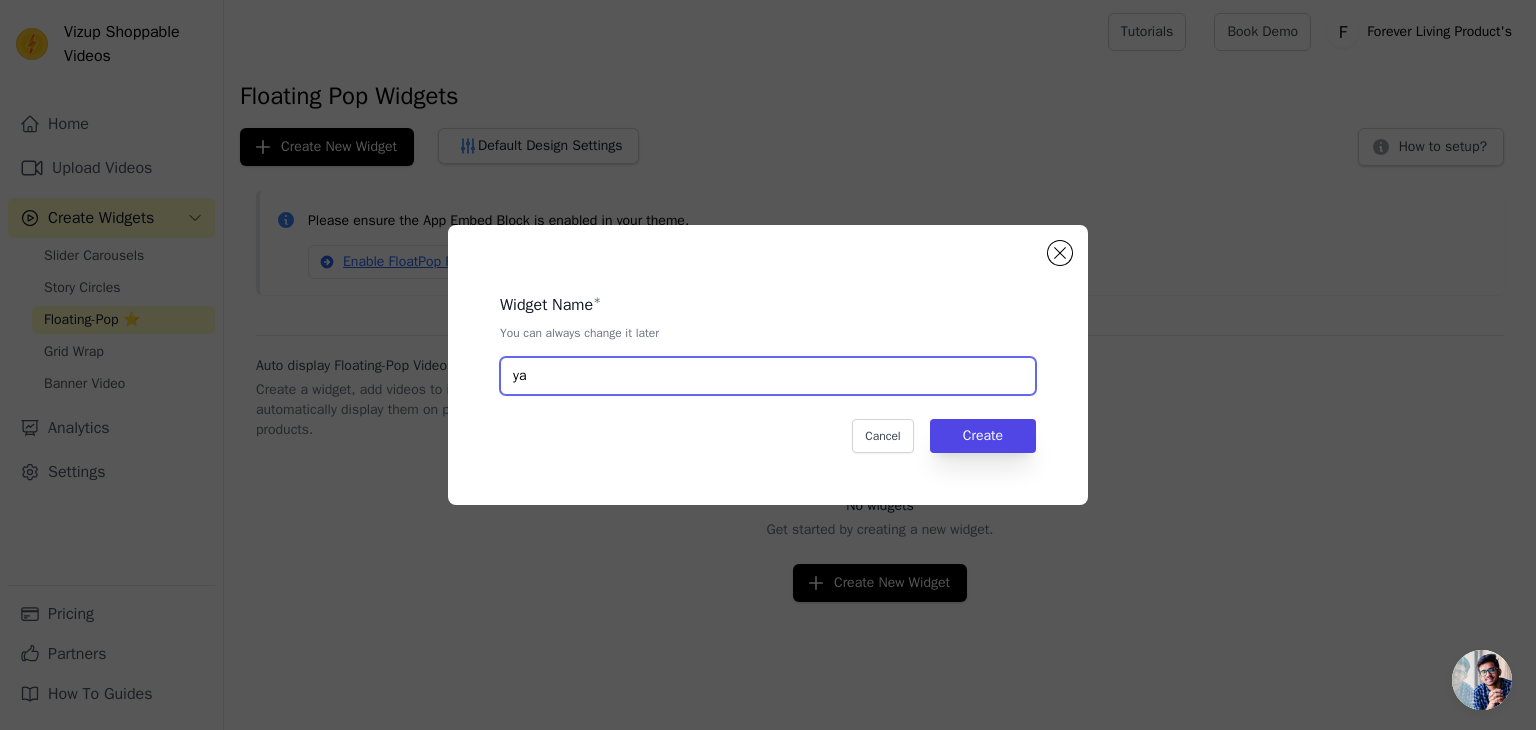 type on "y" 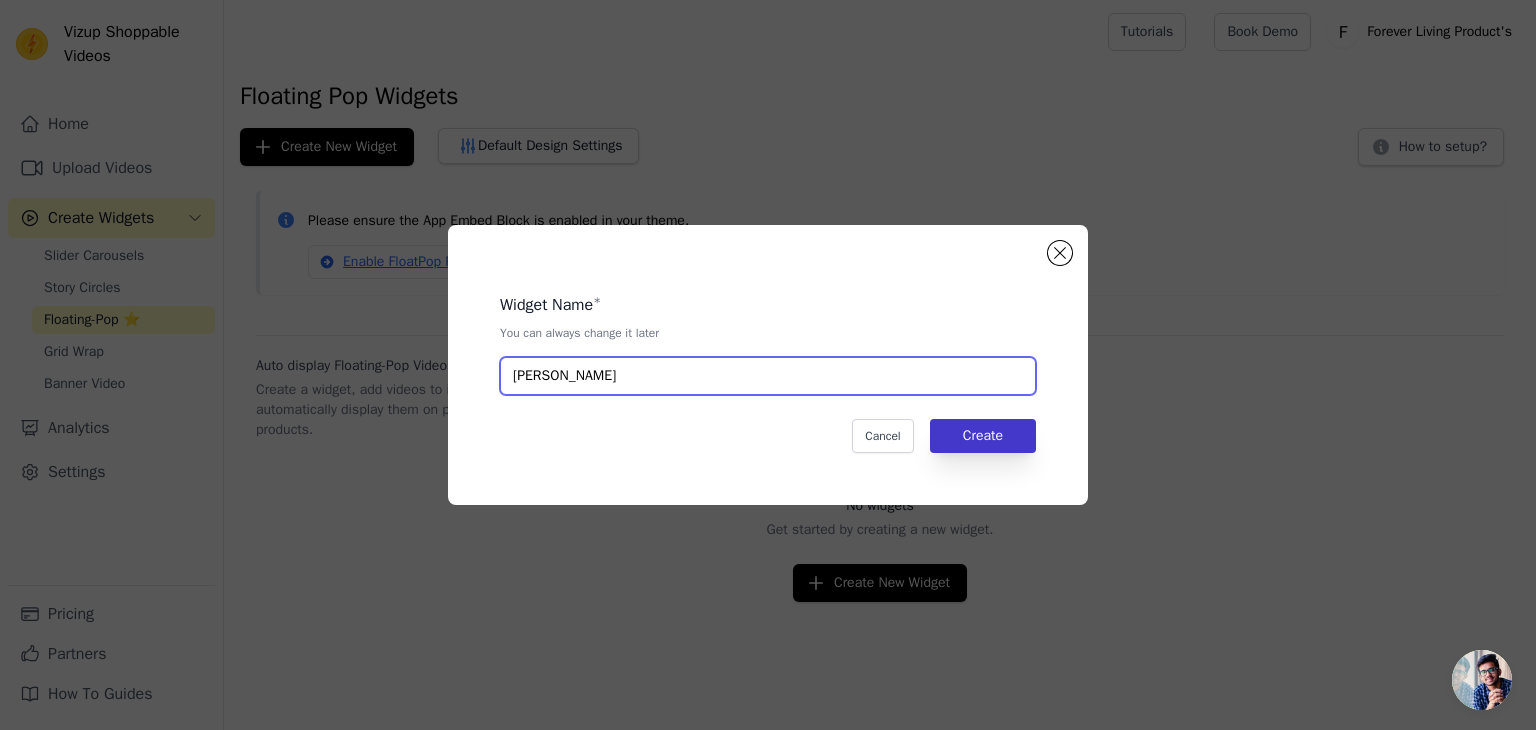 type on "[PERSON_NAME]" 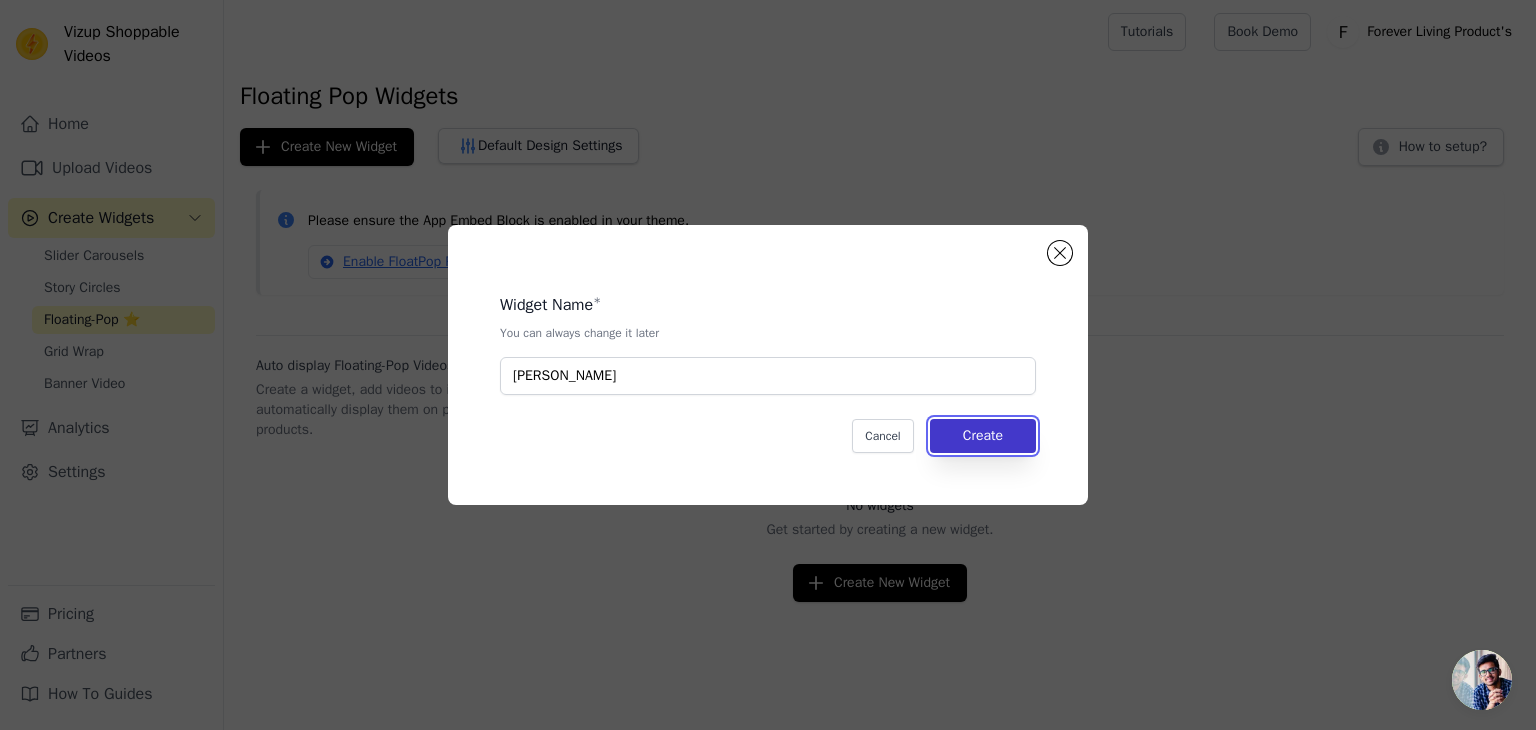 click on "Create" at bounding box center [983, 436] 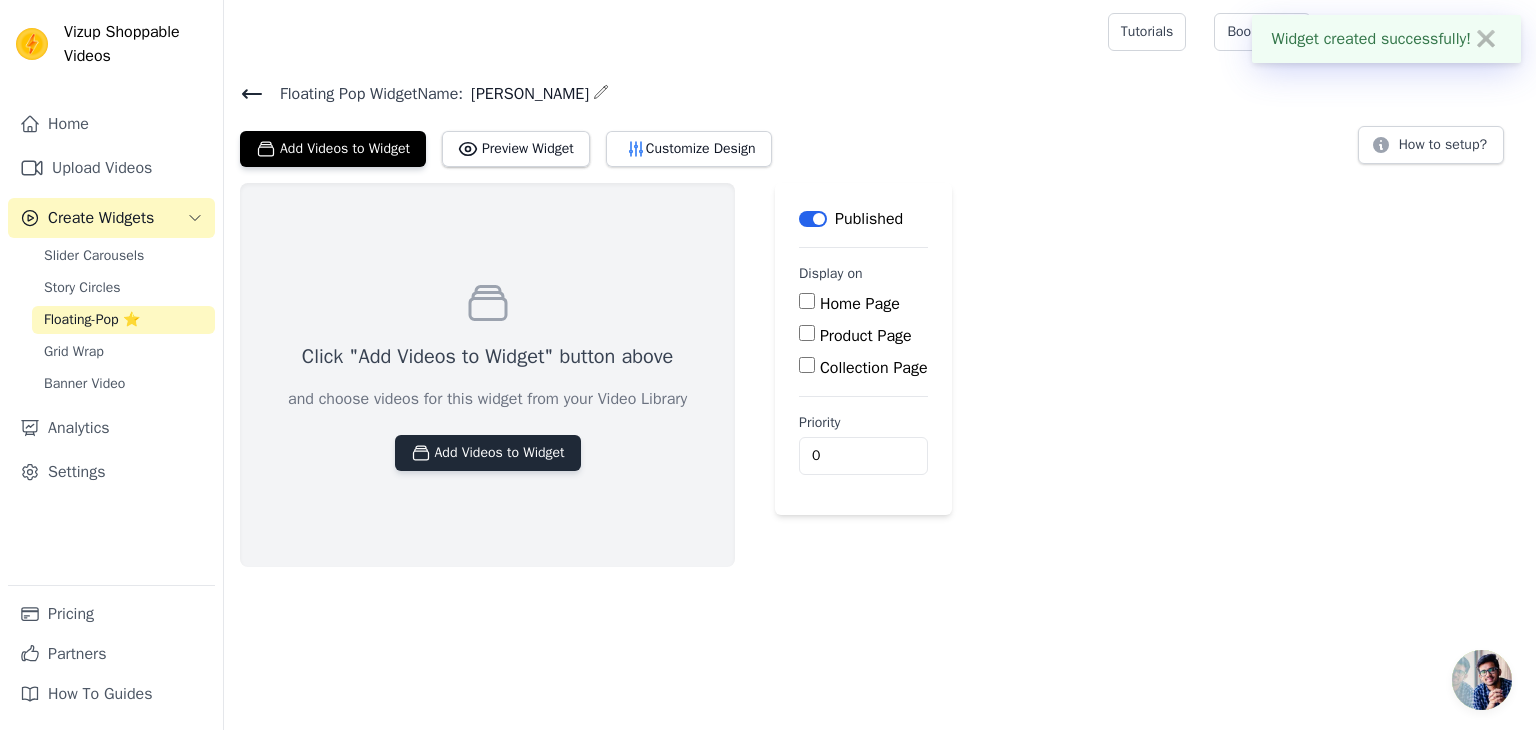 click on "Add Videos to Widget" at bounding box center [488, 453] 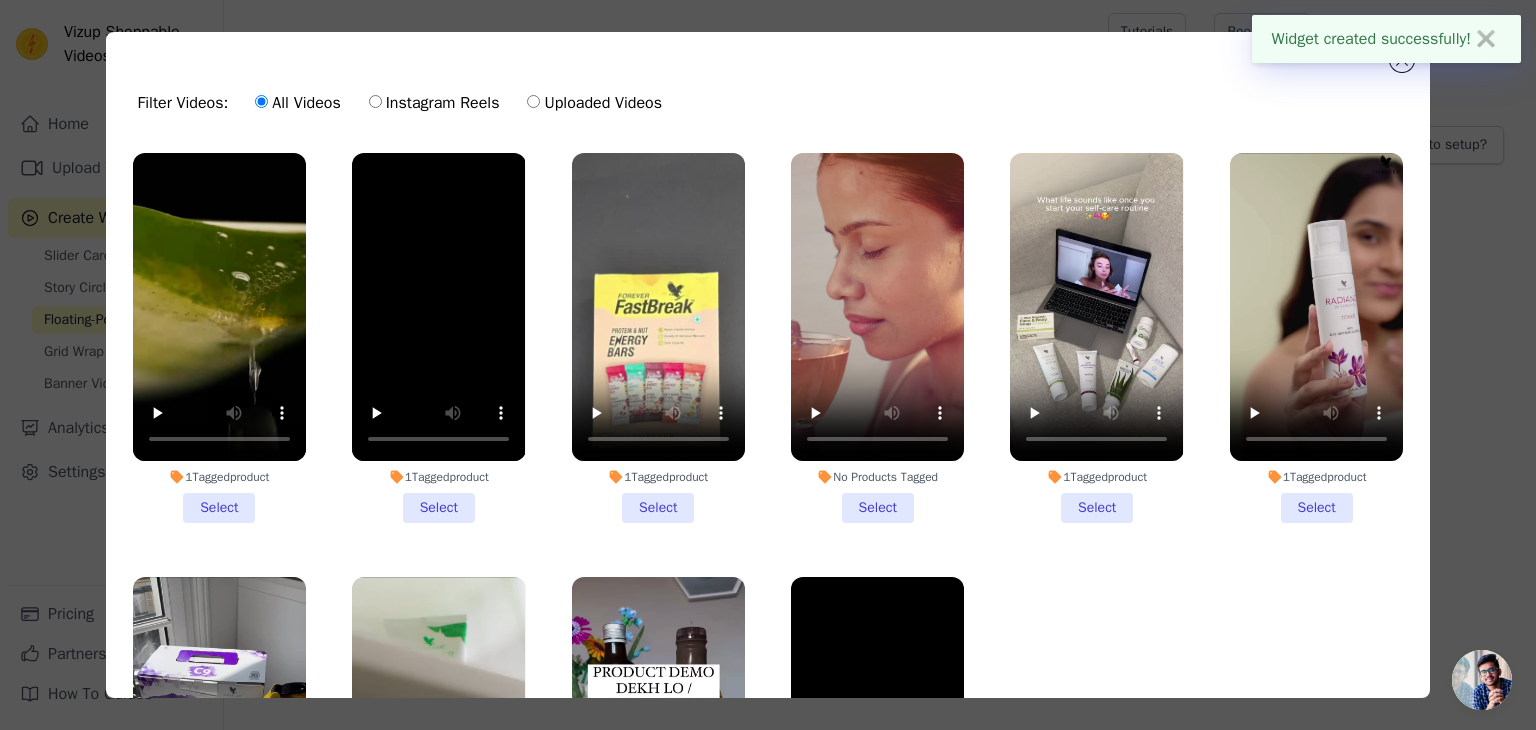 click on "1  Tagged  product     Select" at bounding box center (219, 338) 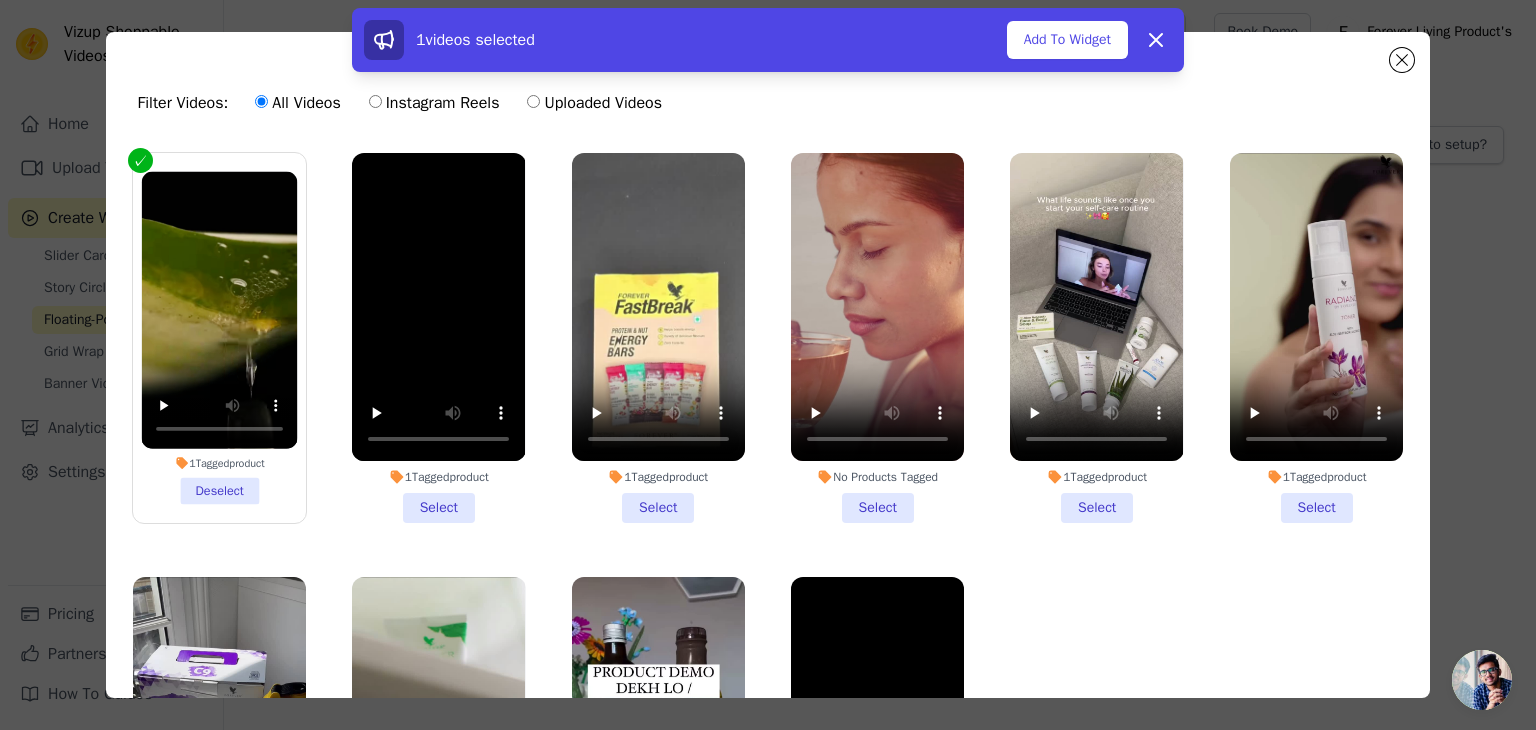 click on "1  Tagged  product     Select" at bounding box center [438, 338] 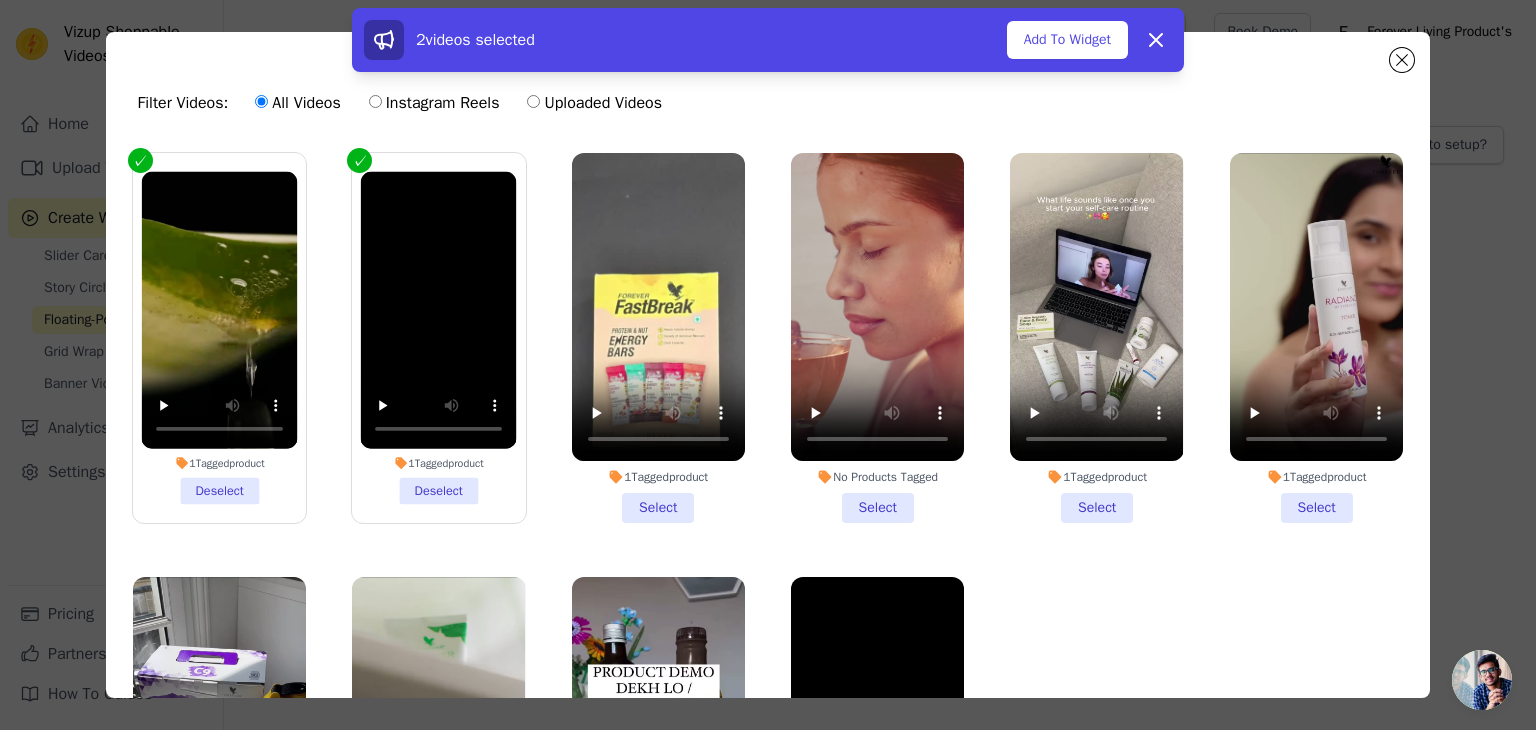 click on "1  Tagged  product     Select" at bounding box center (658, 338) 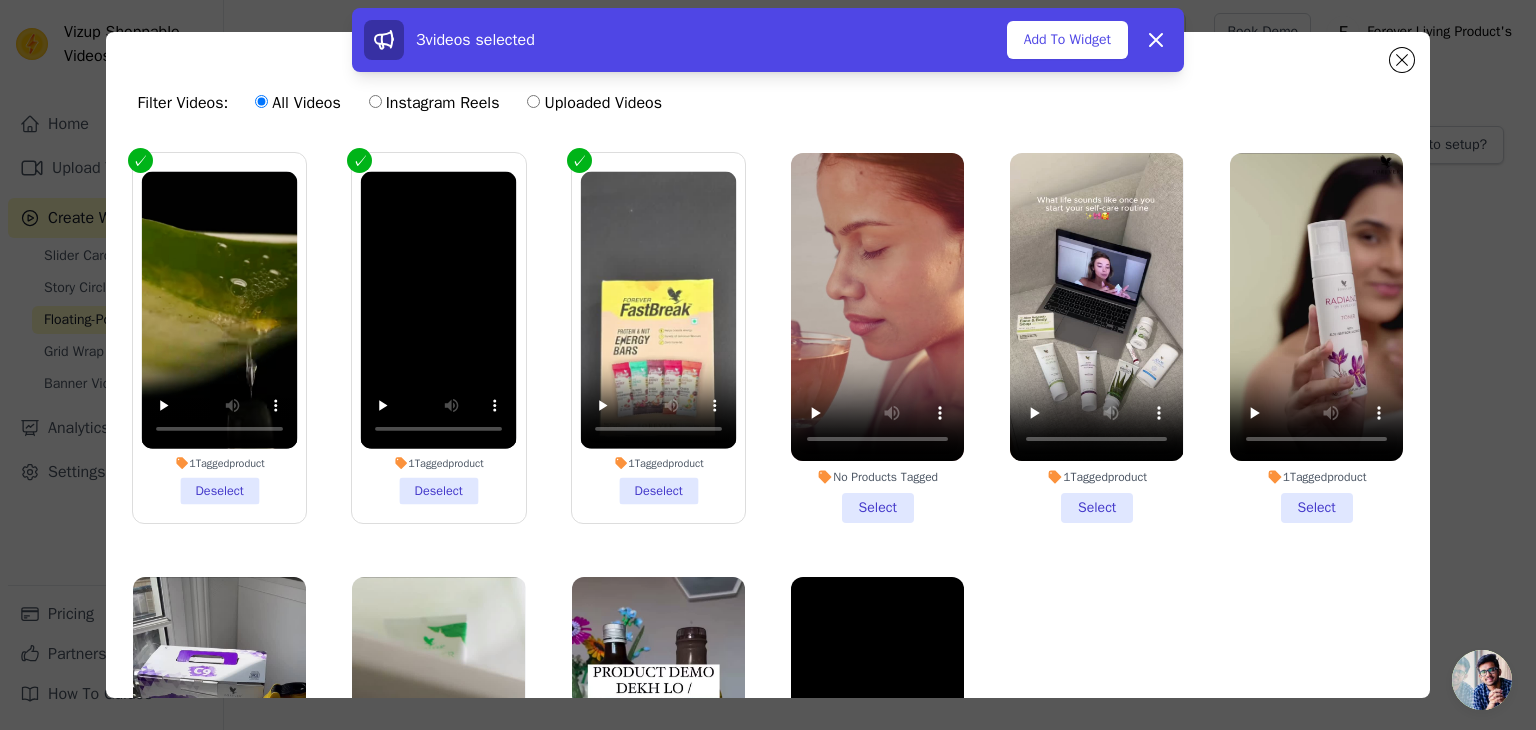 click on "No Products Tagged     Select" at bounding box center [877, 338] 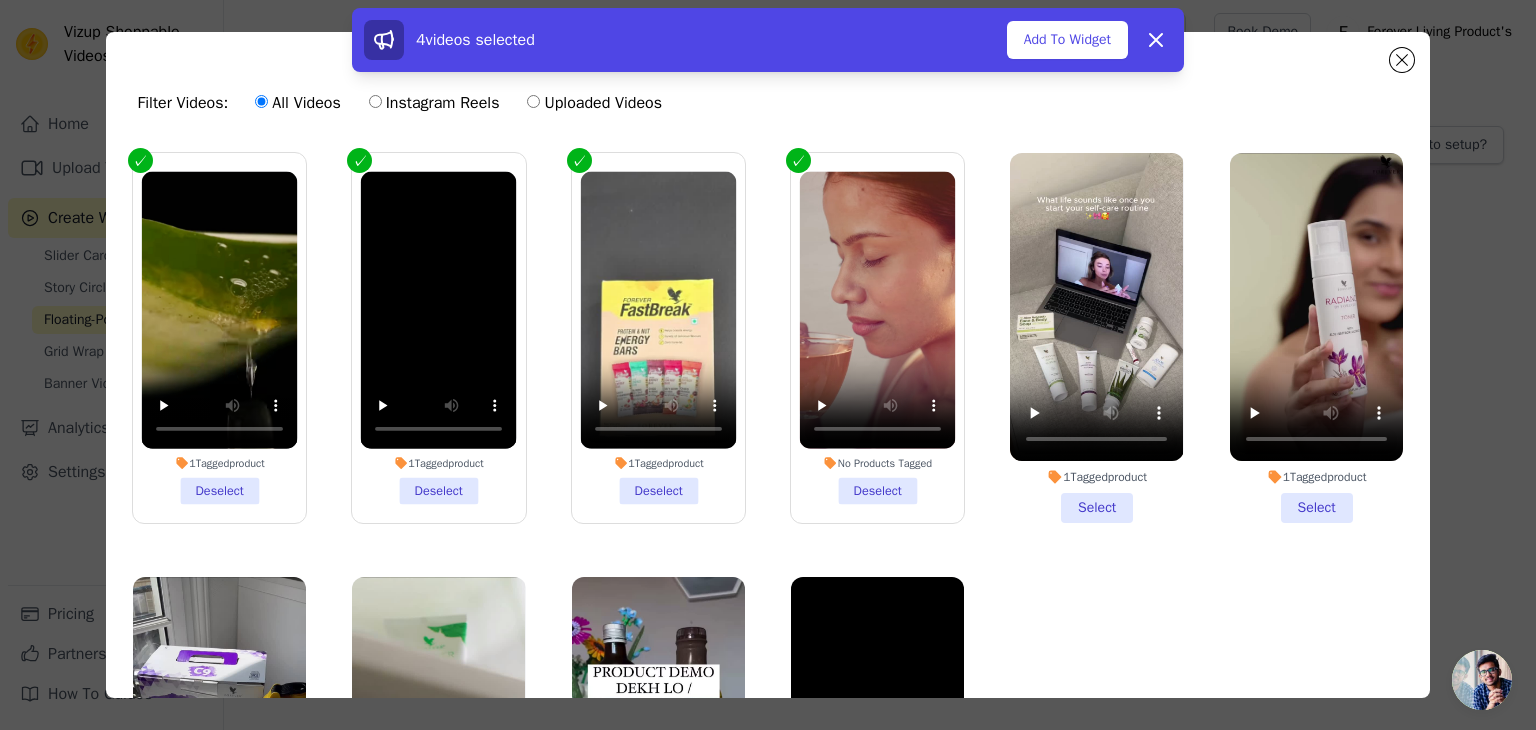 click on "1  Tagged  product     Select" at bounding box center (1096, 338) 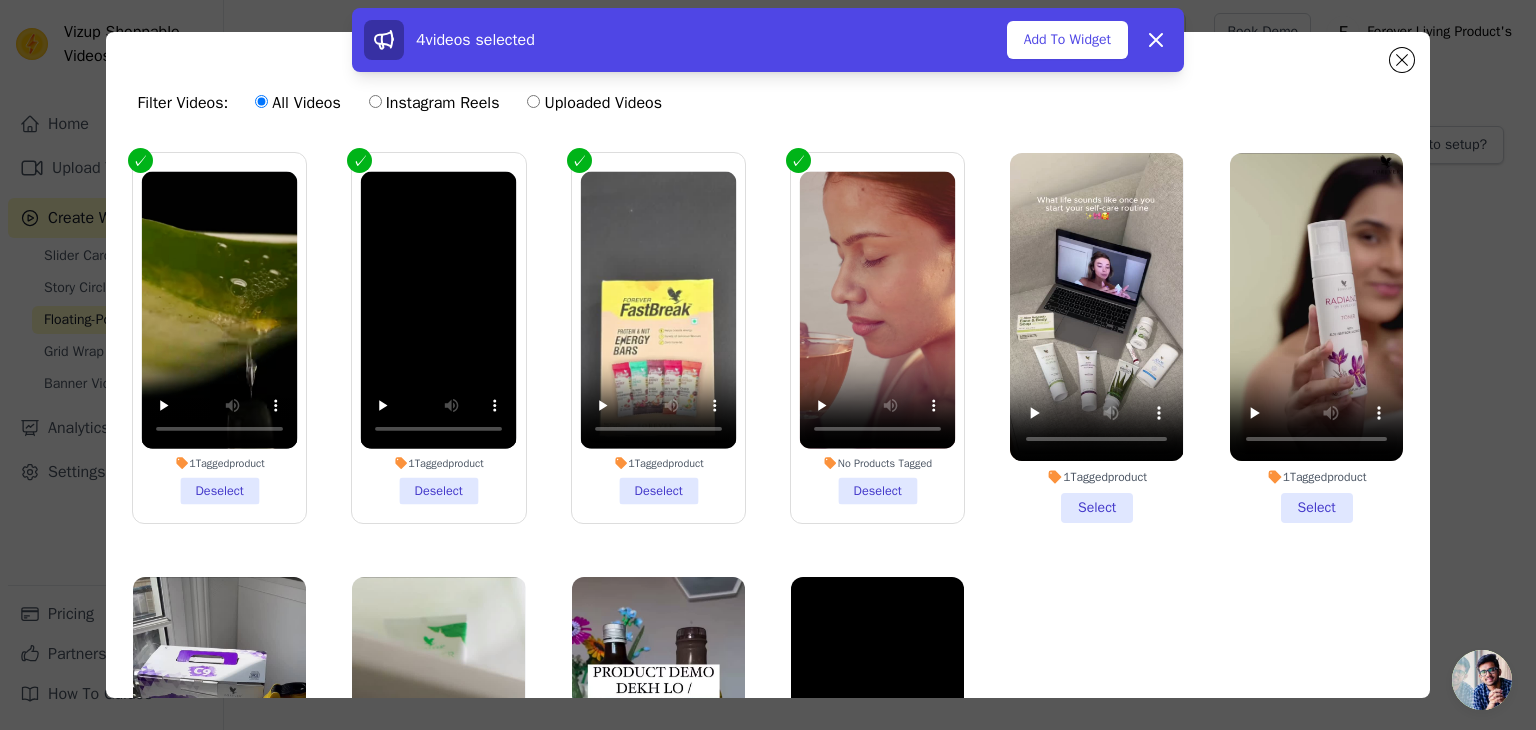click on "1  Tagged  product     Select" at bounding box center (0, 0) 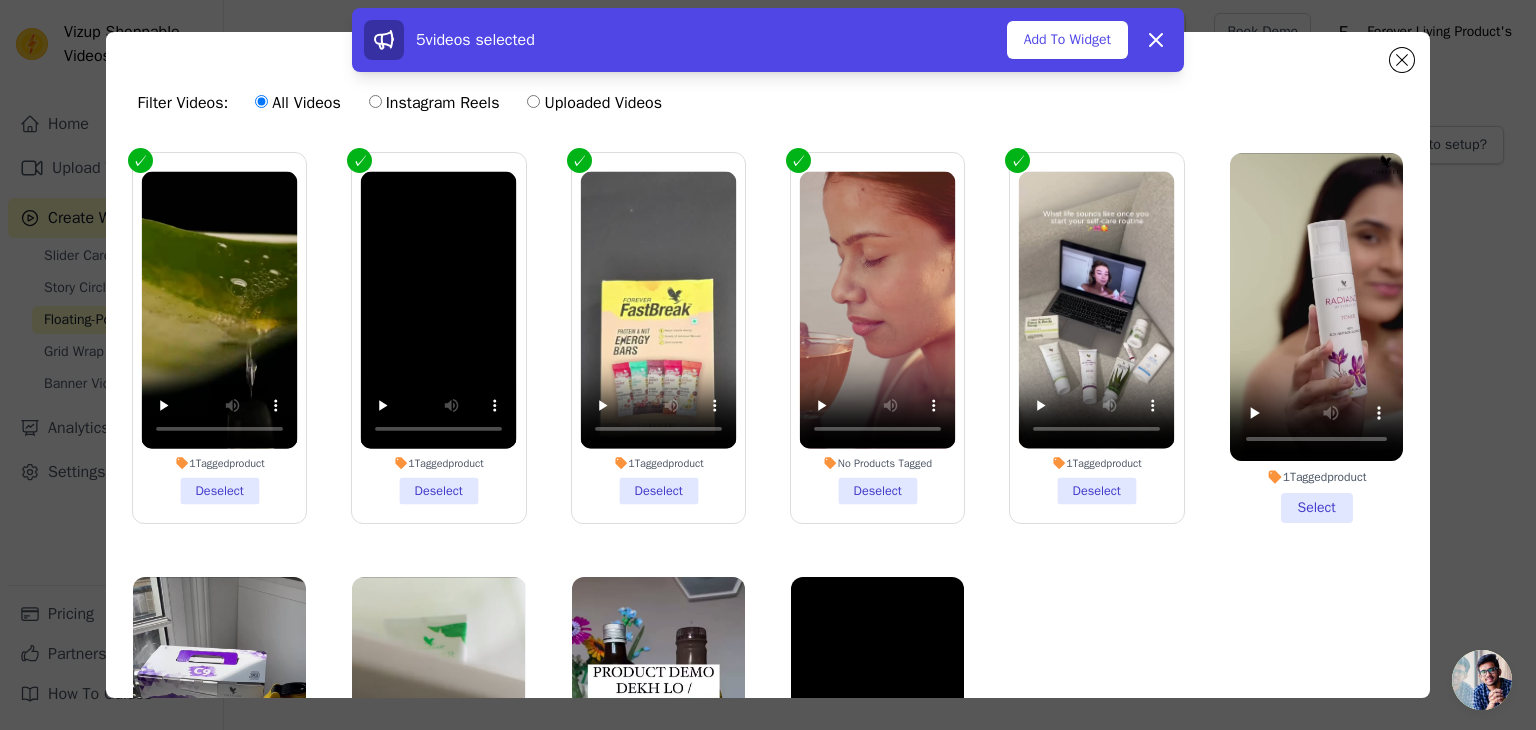 click on "1  Tagged  product     Select" at bounding box center [1316, 338] 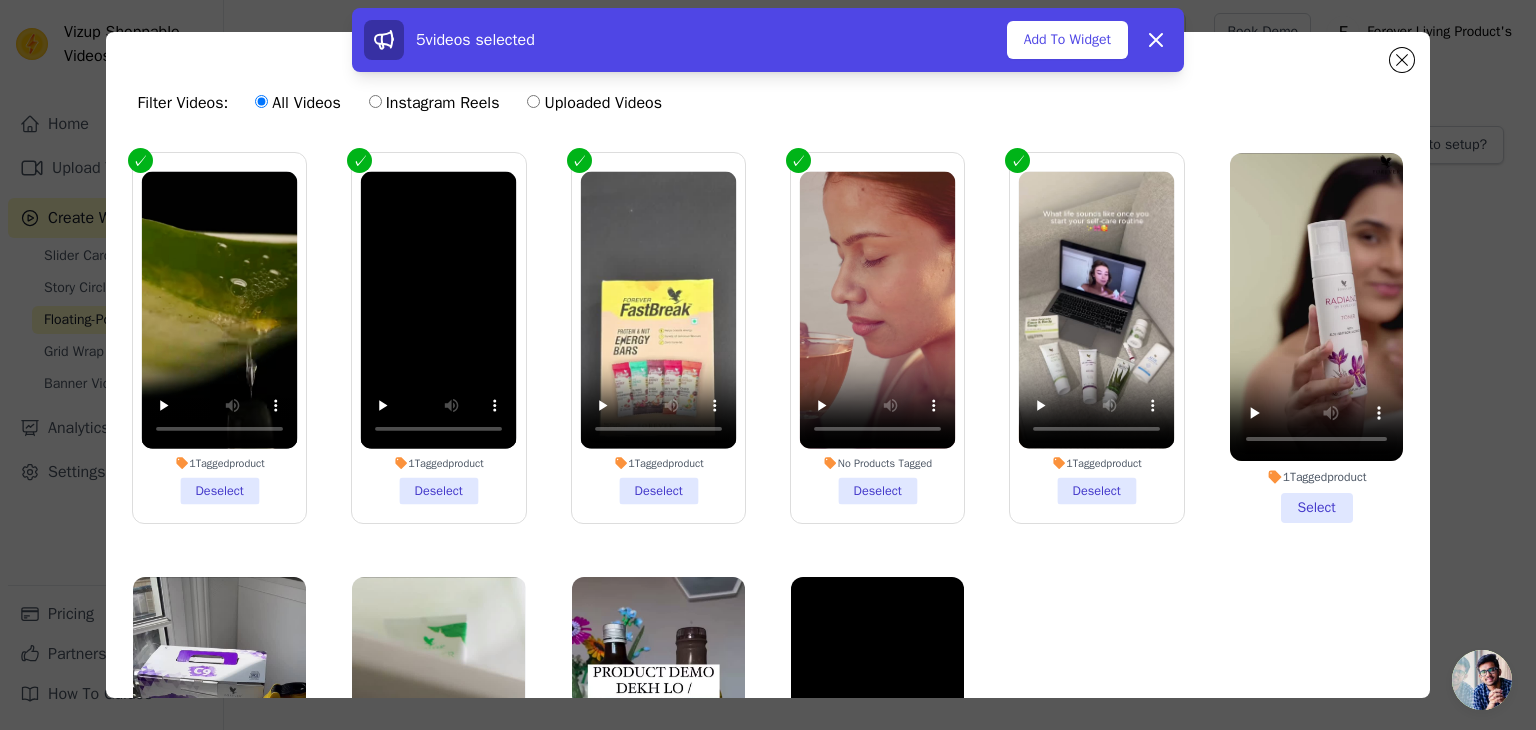 click on "1  Tagged  product     Select" at bounding box center (1316, 338) 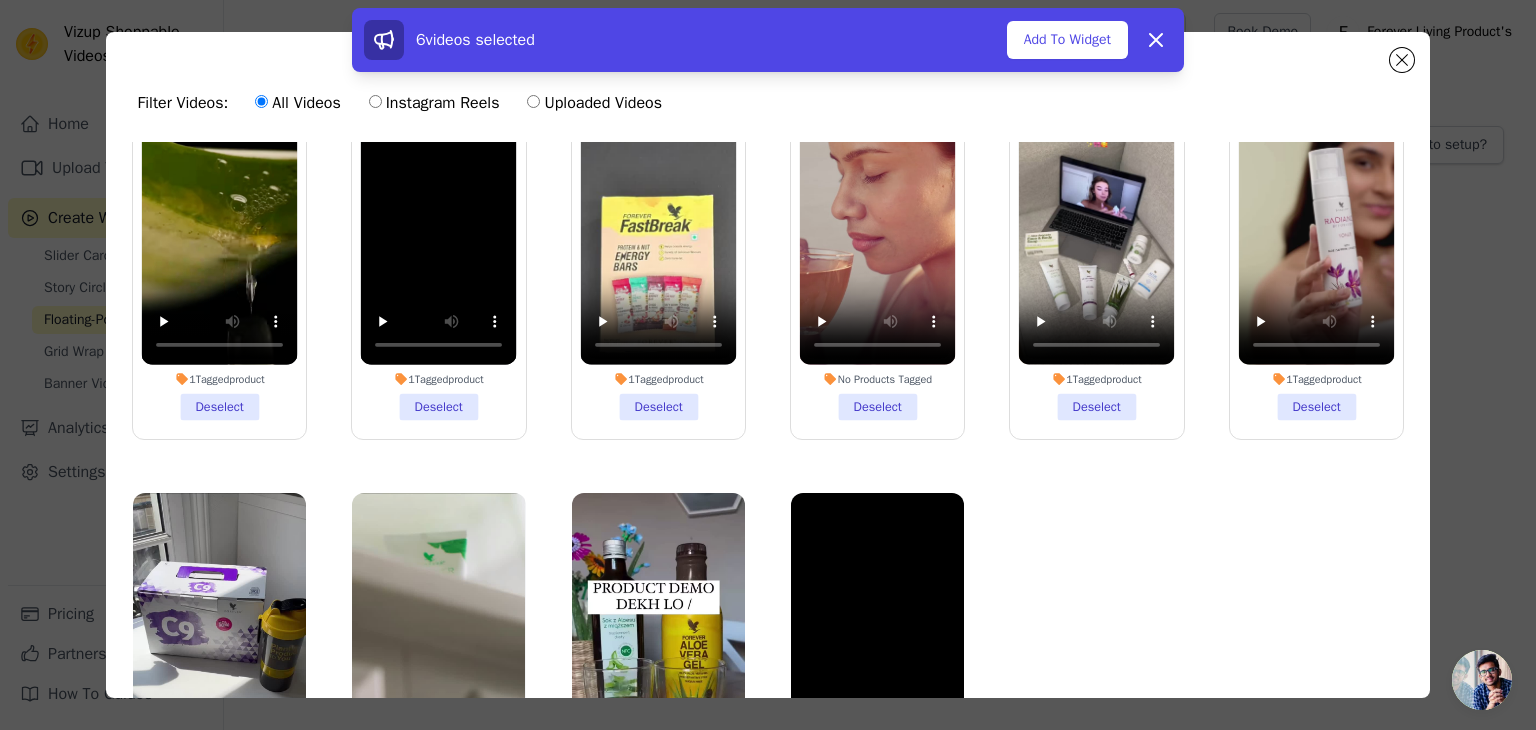 scroll, scrollTop: 178, scrollLeft: 0, axis: vertical 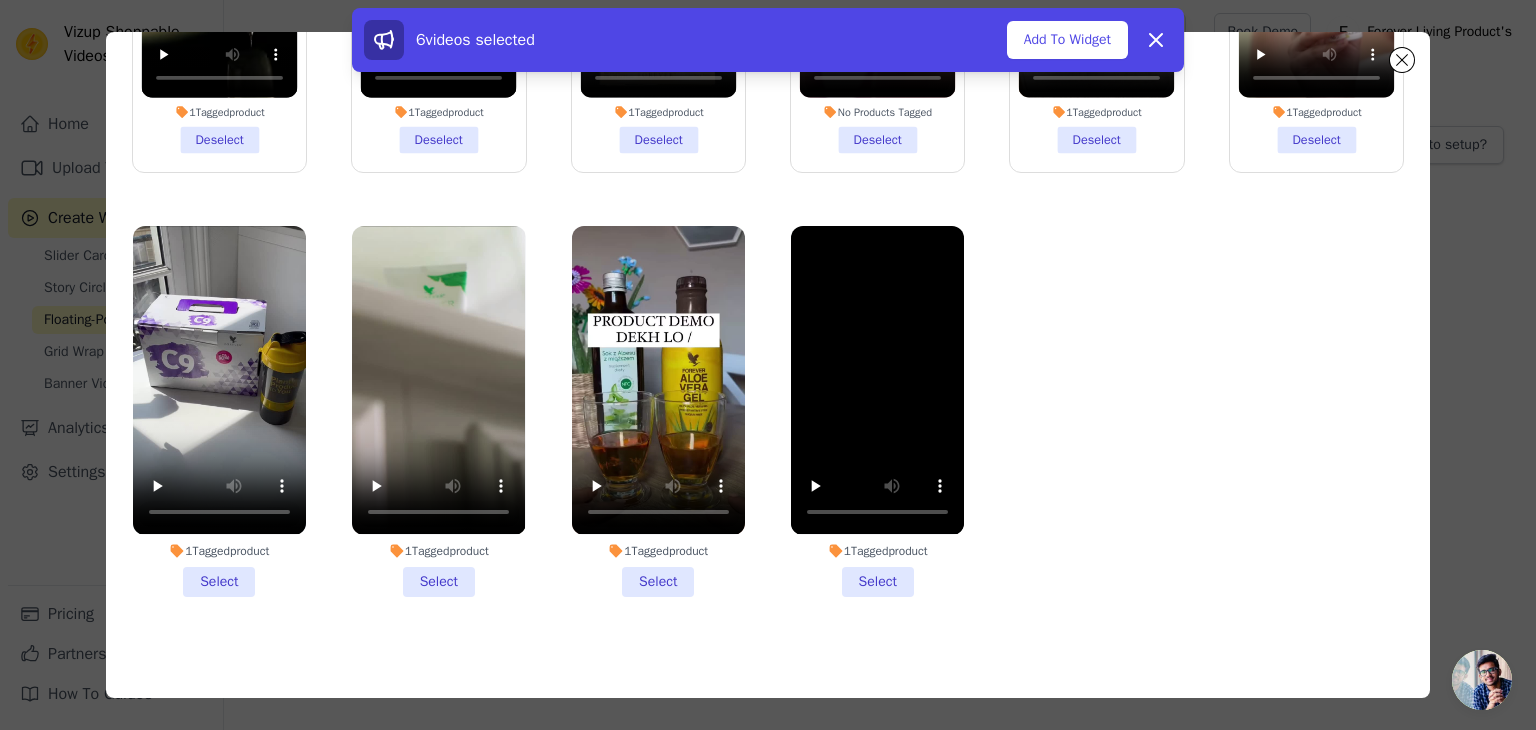 click on "1  Tagged  product     Select" at bounding box center (219, 411) 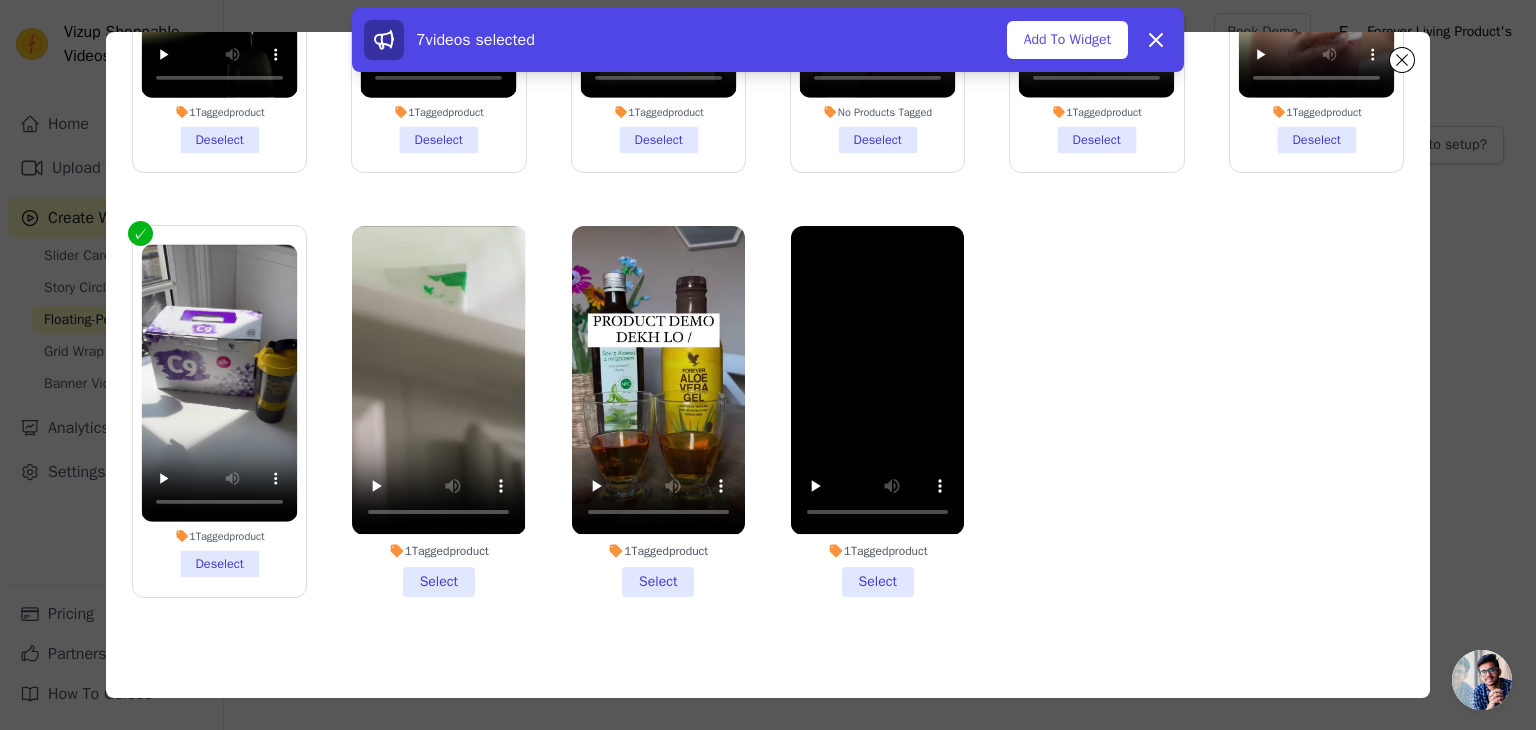 click on "1  Tagged  product     Select" at bounding box center [438, 411] 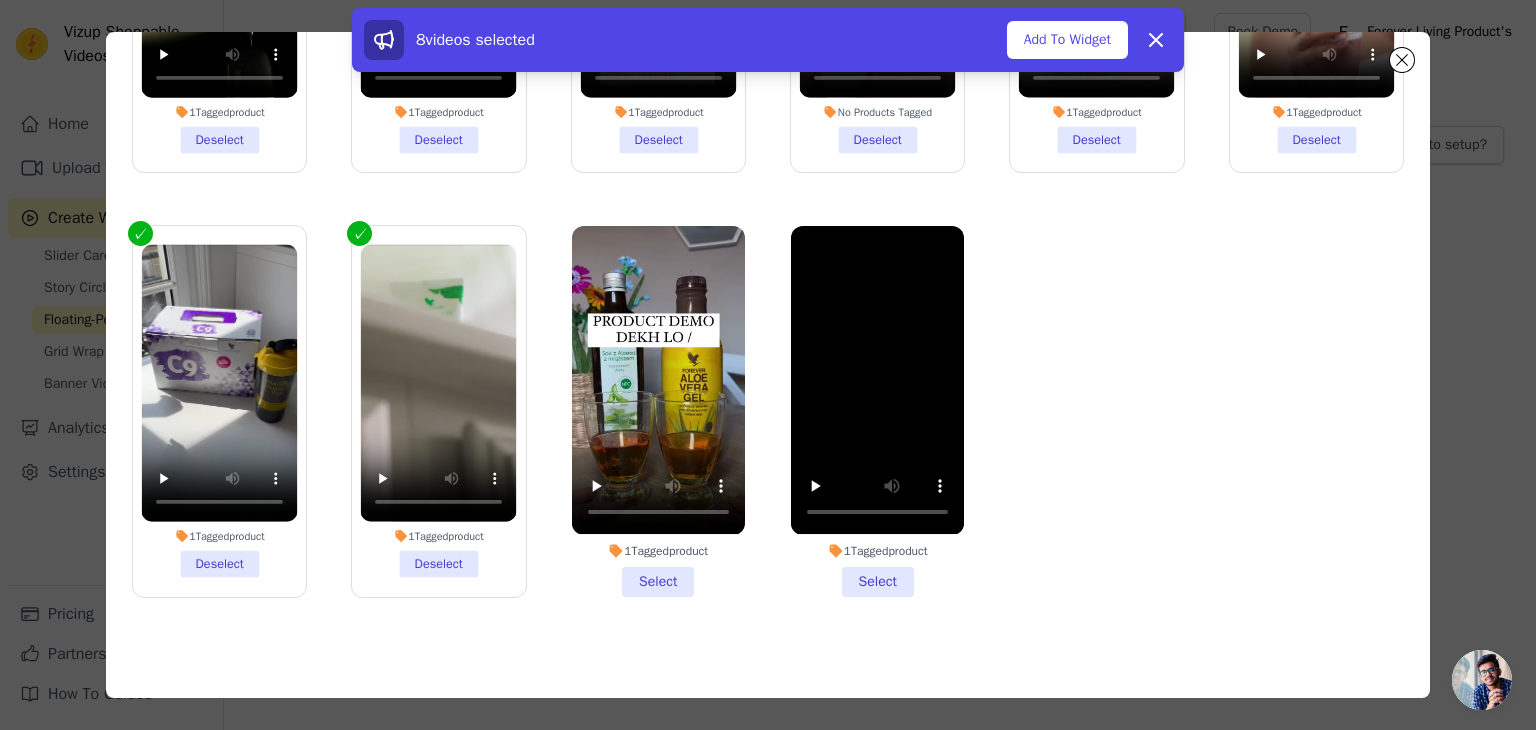 click on "1  Tagged  product     Deselect" at bounding box center (438, 411) 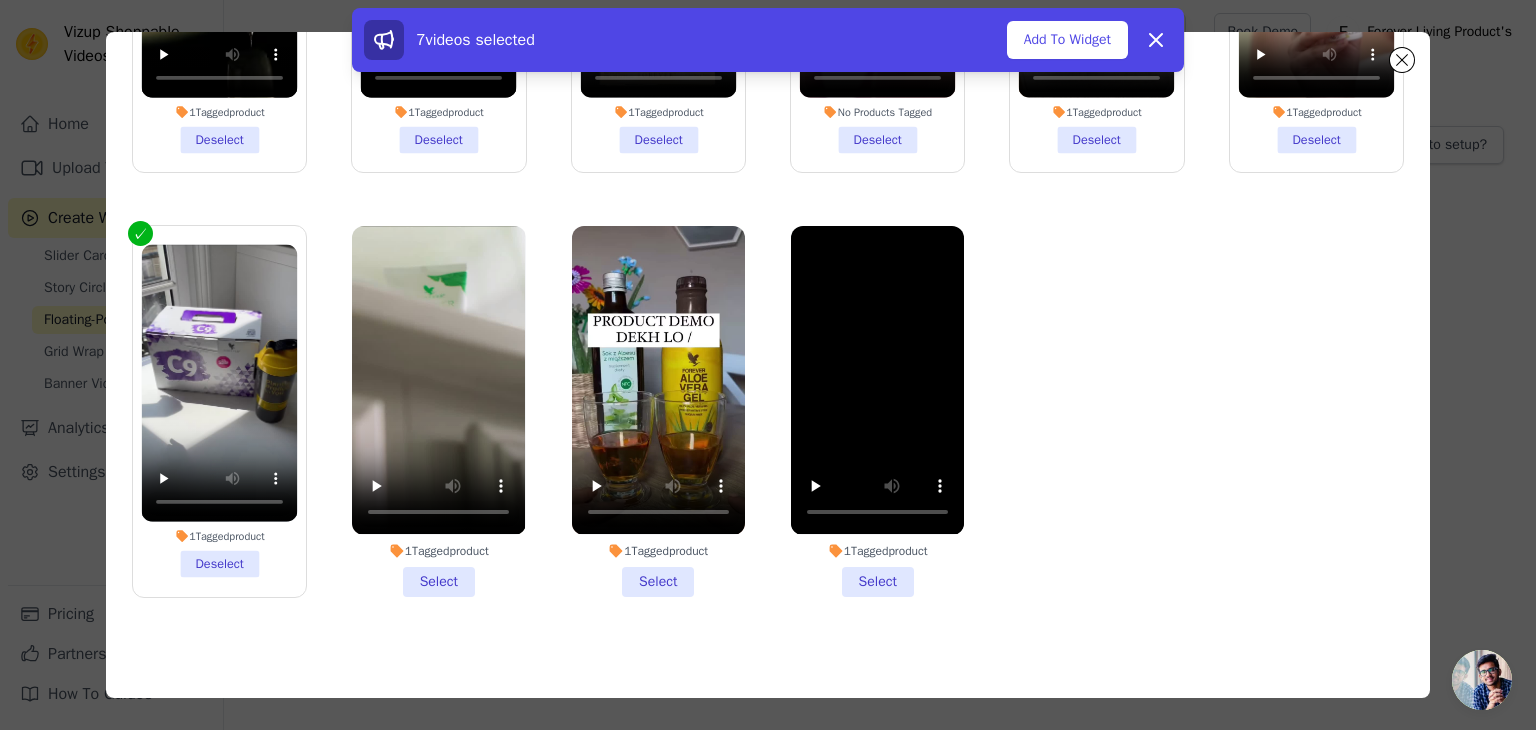 click on "1  Tagged  product     Select" at bounding box center (438, 411) 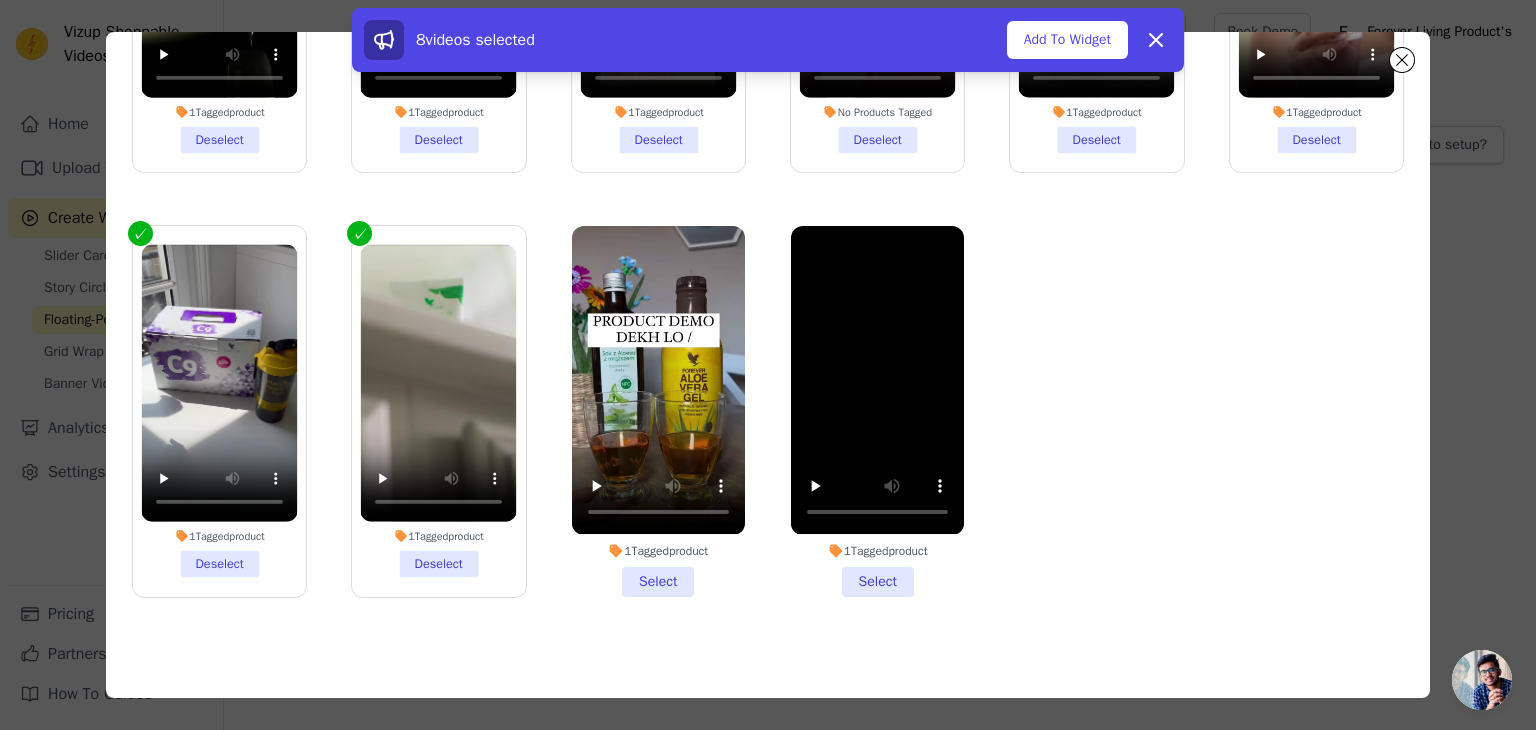 click on "1  Tagged  product     Select" at bounding box center (658, 411) 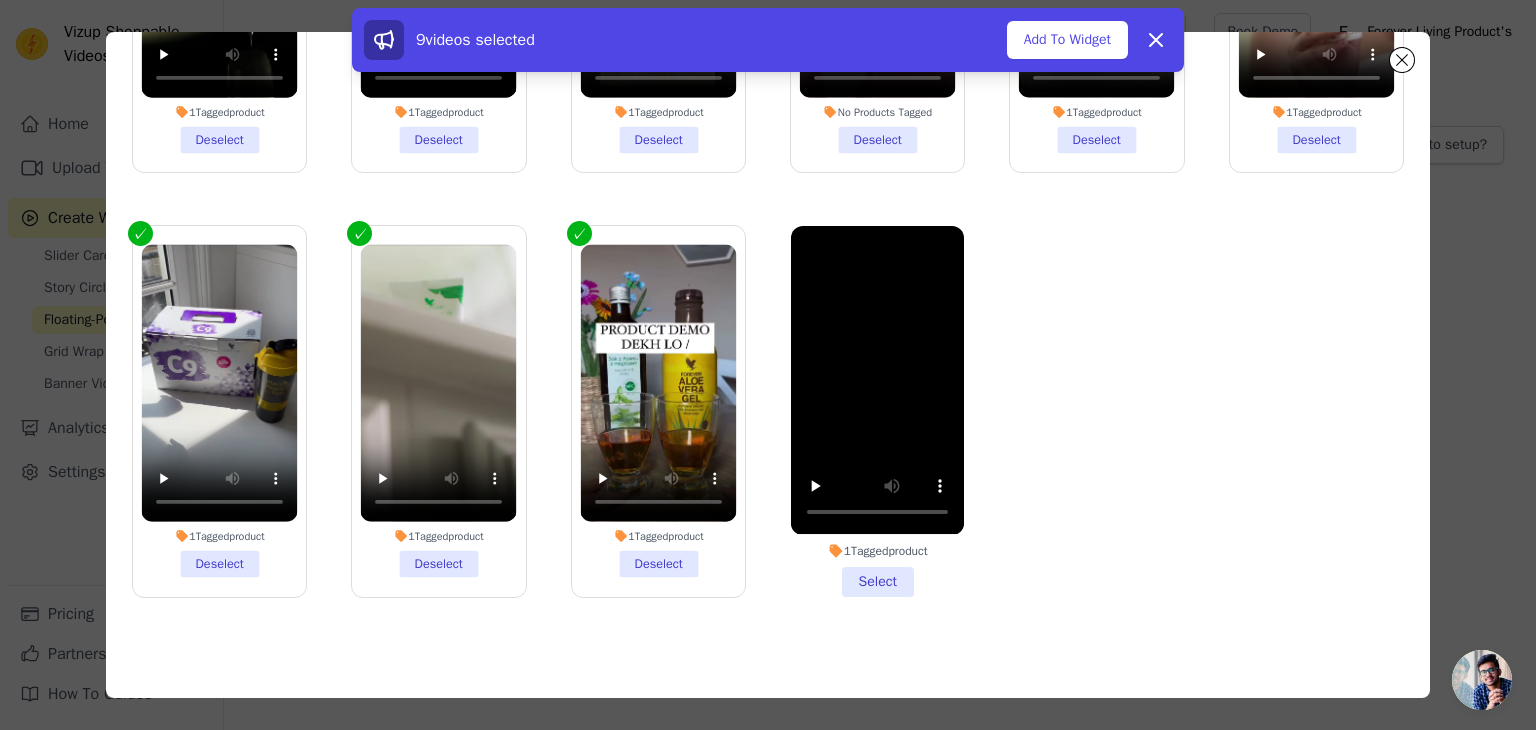 click on "1  Tagged  product     Select" at bounding box center [877, 411] 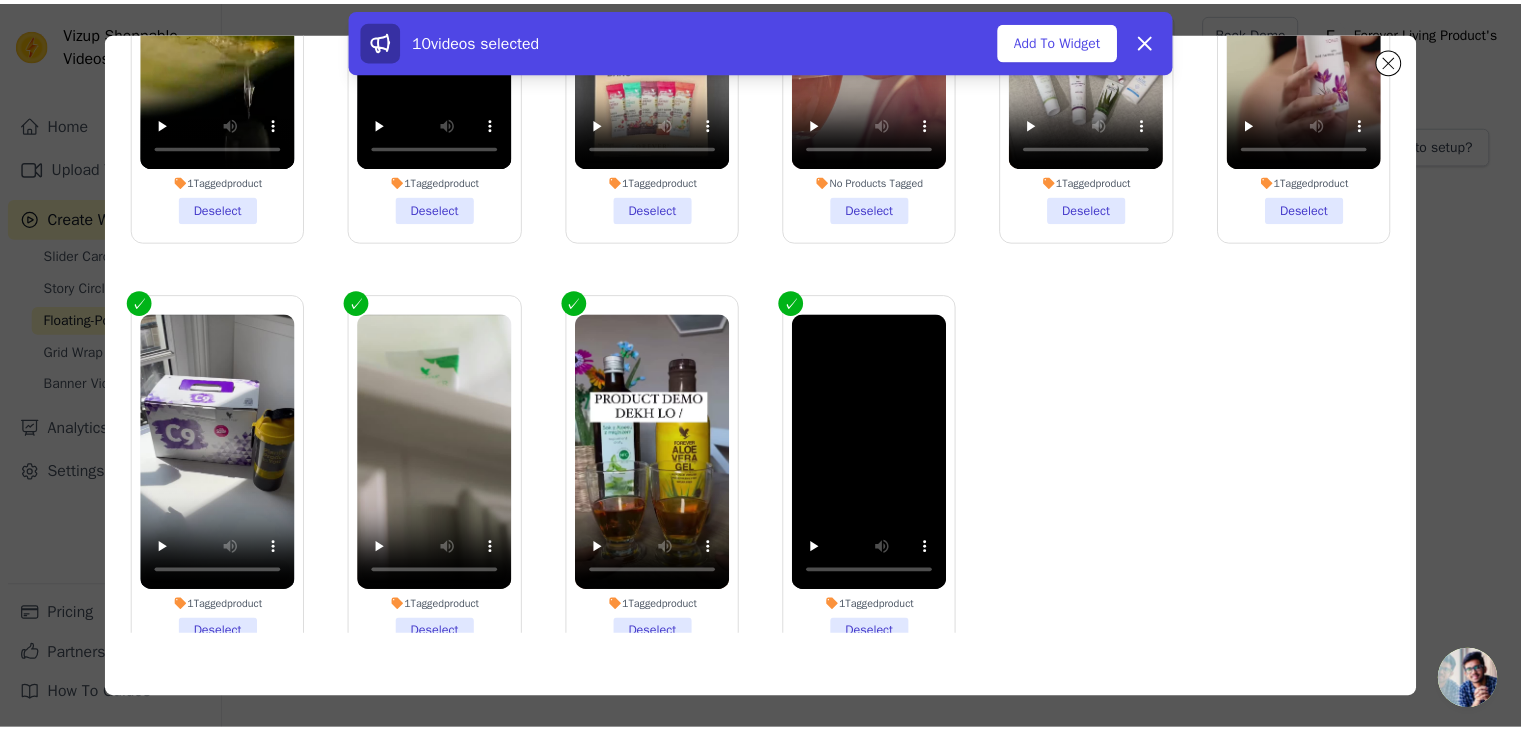 scroll, scrollTop: 0, scrollLeft: 0, axis: both 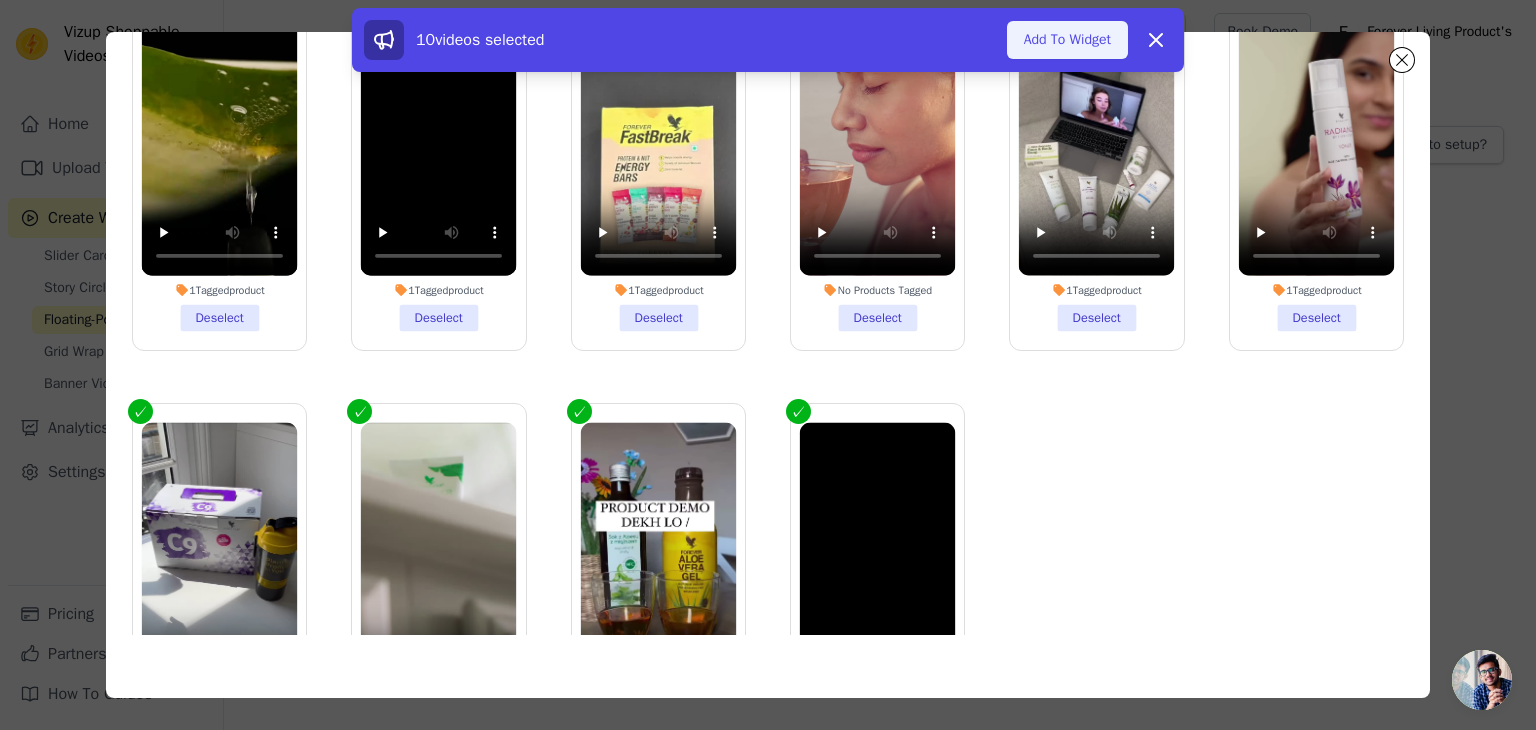 click on "Add To Widget" at bounding box center (1067, 40) 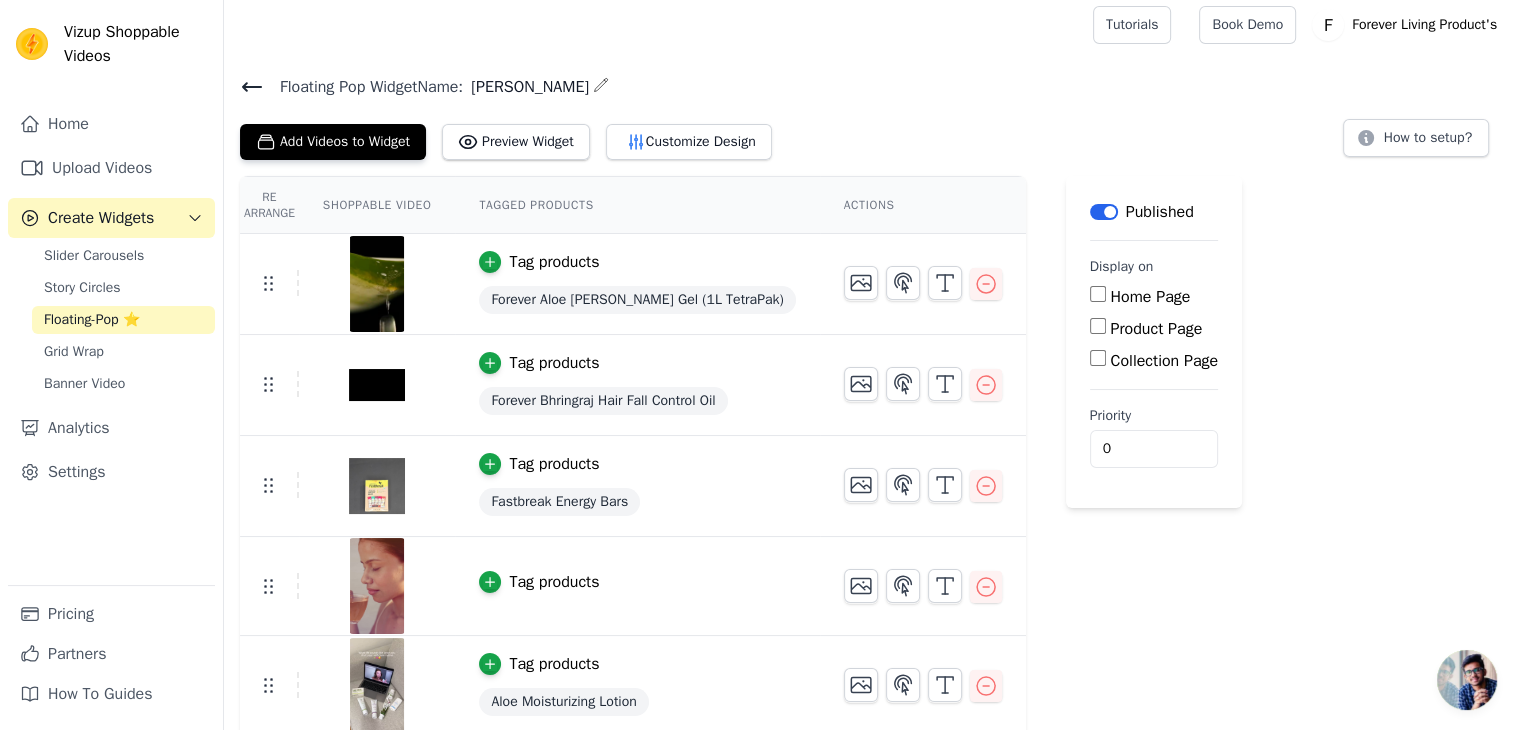 scroll, scrollTop: 0, scrollLeft: 0, axis: both 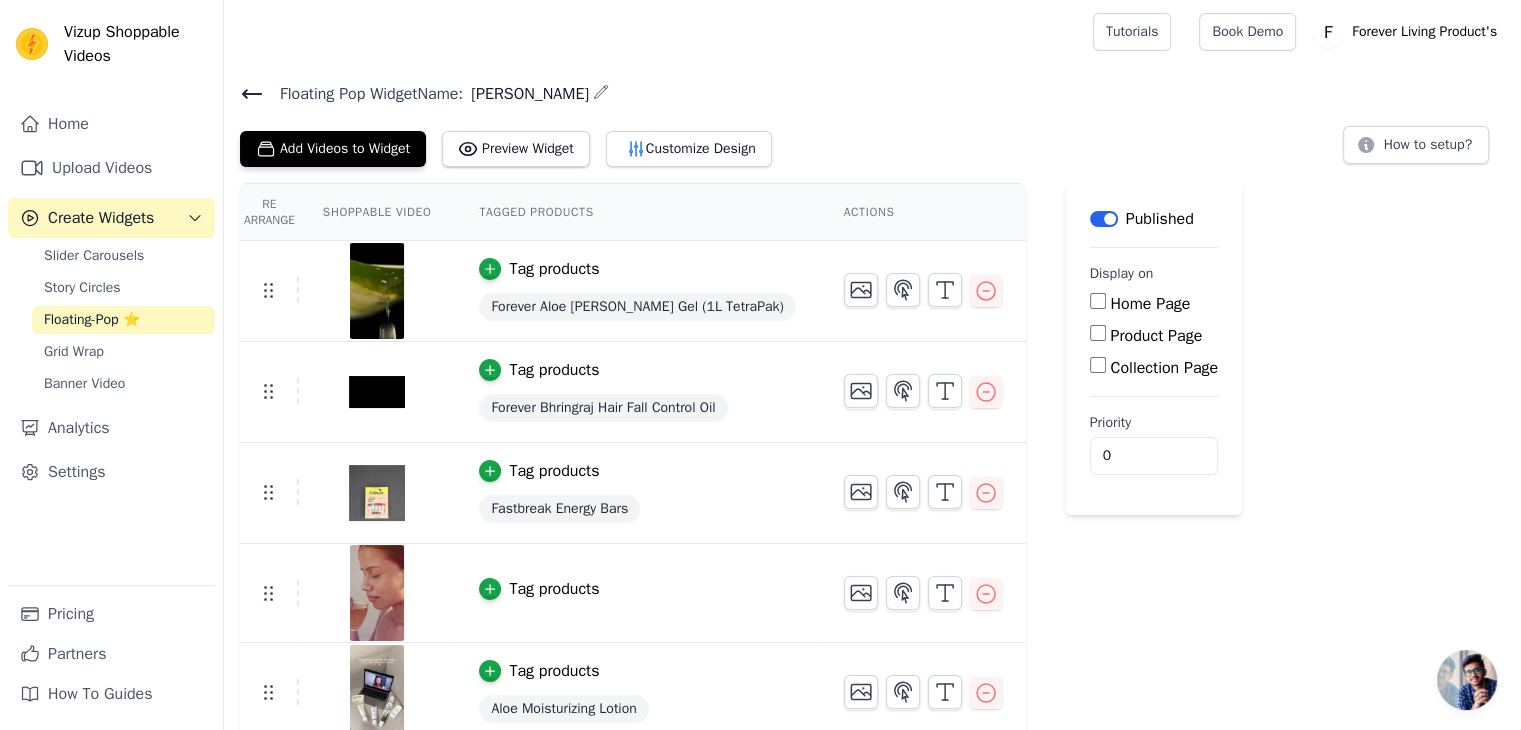 click 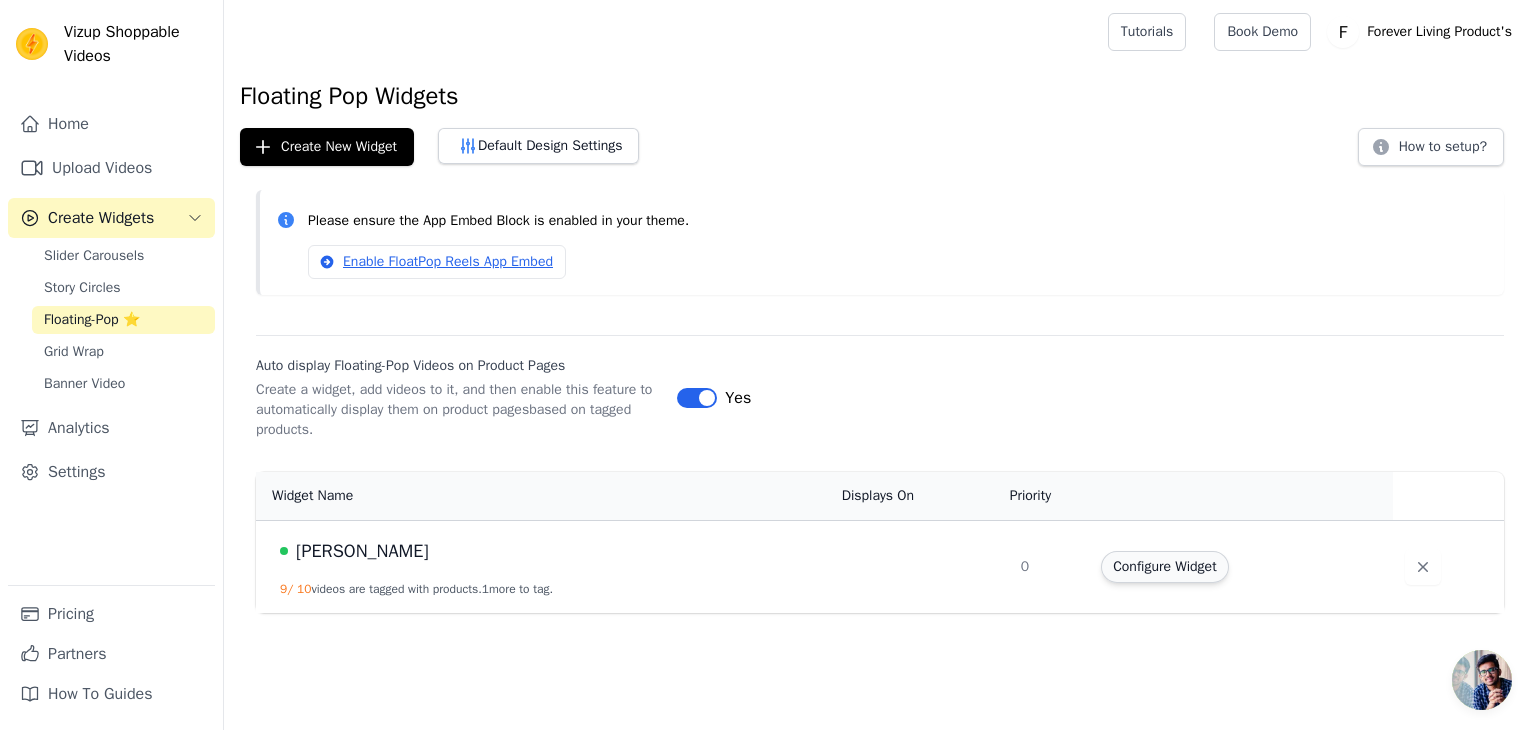 click on "Configure Widget" at bounding box center (1164, 567) 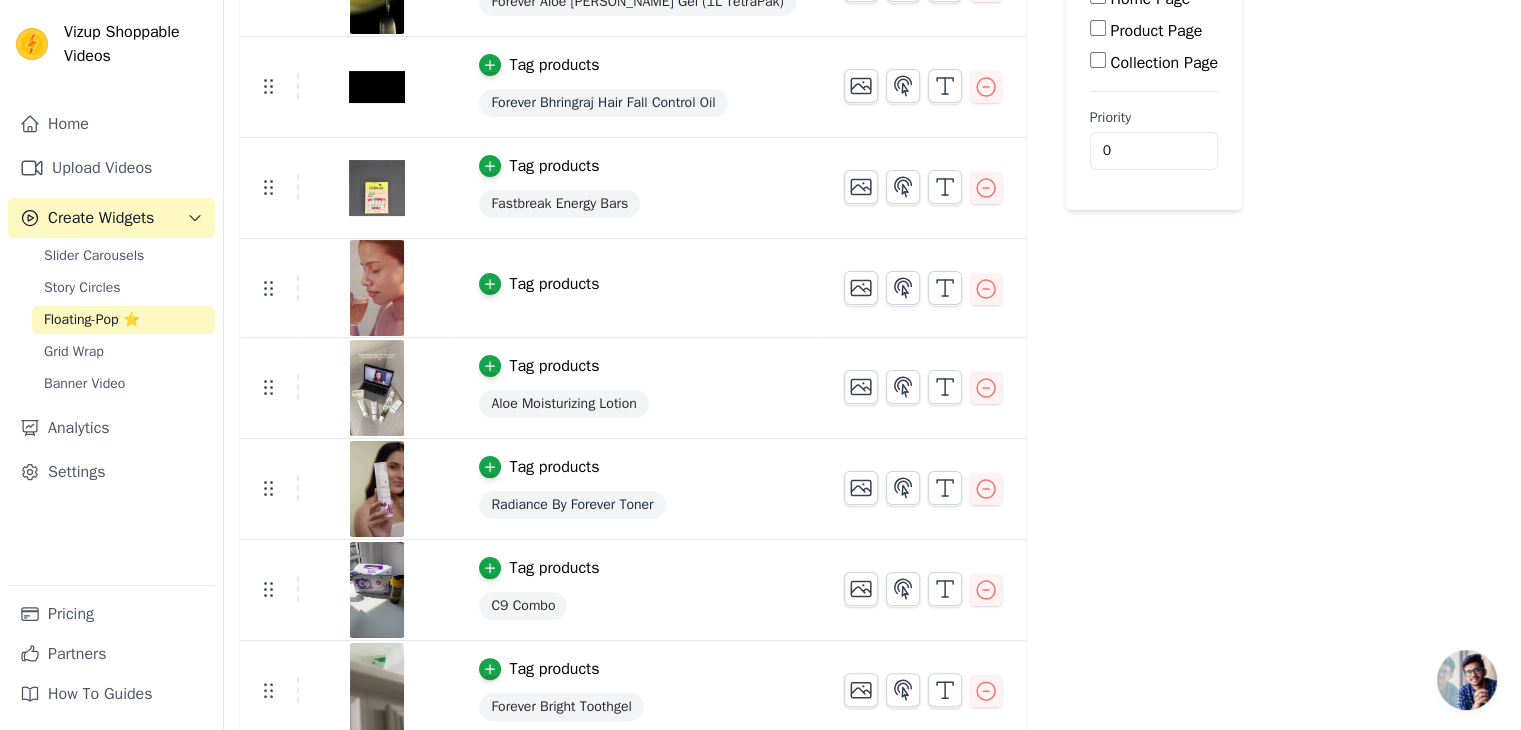 scroll, scrollTop: 0, scrollLeft: 0, axis: both 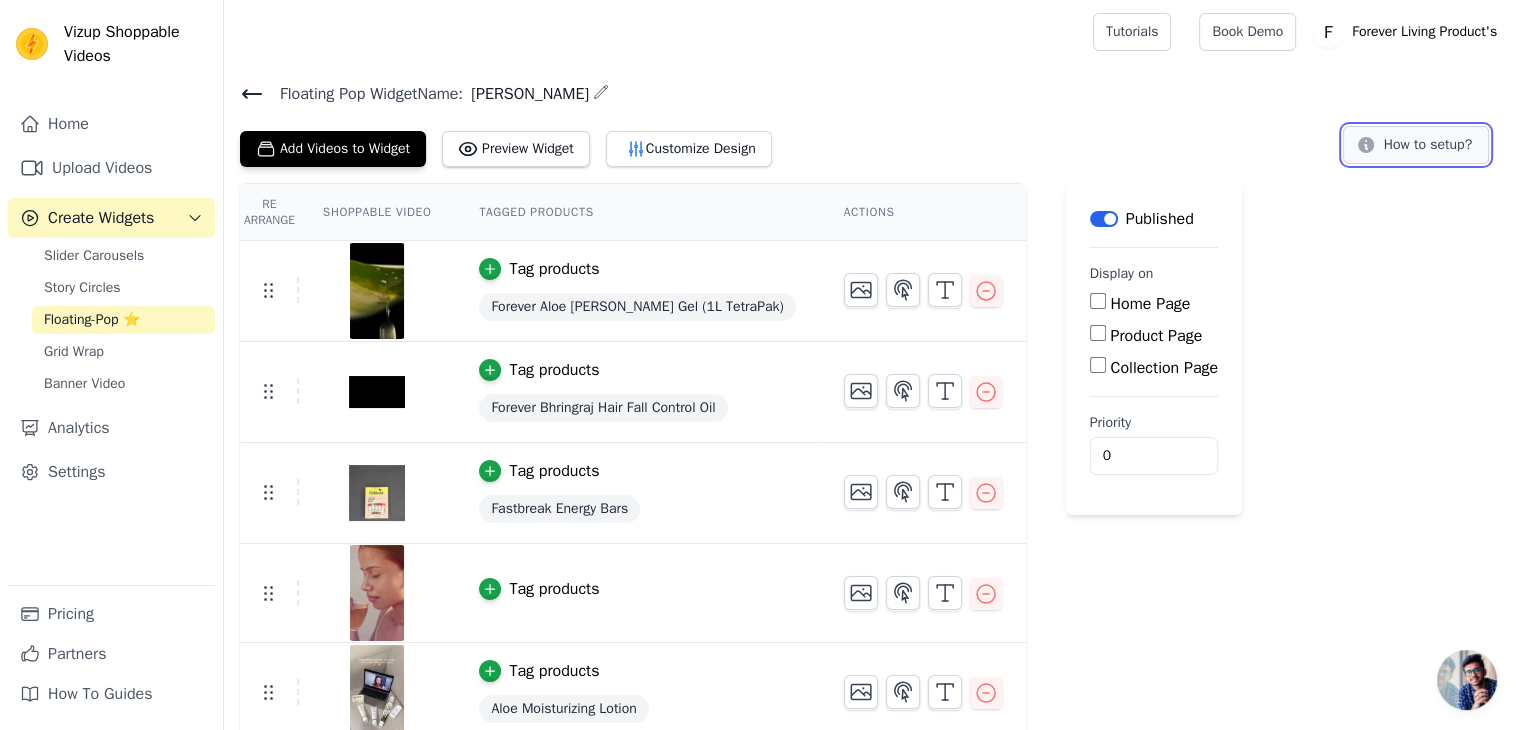 click on "How to setup?" at bounding box center [1416, 145] 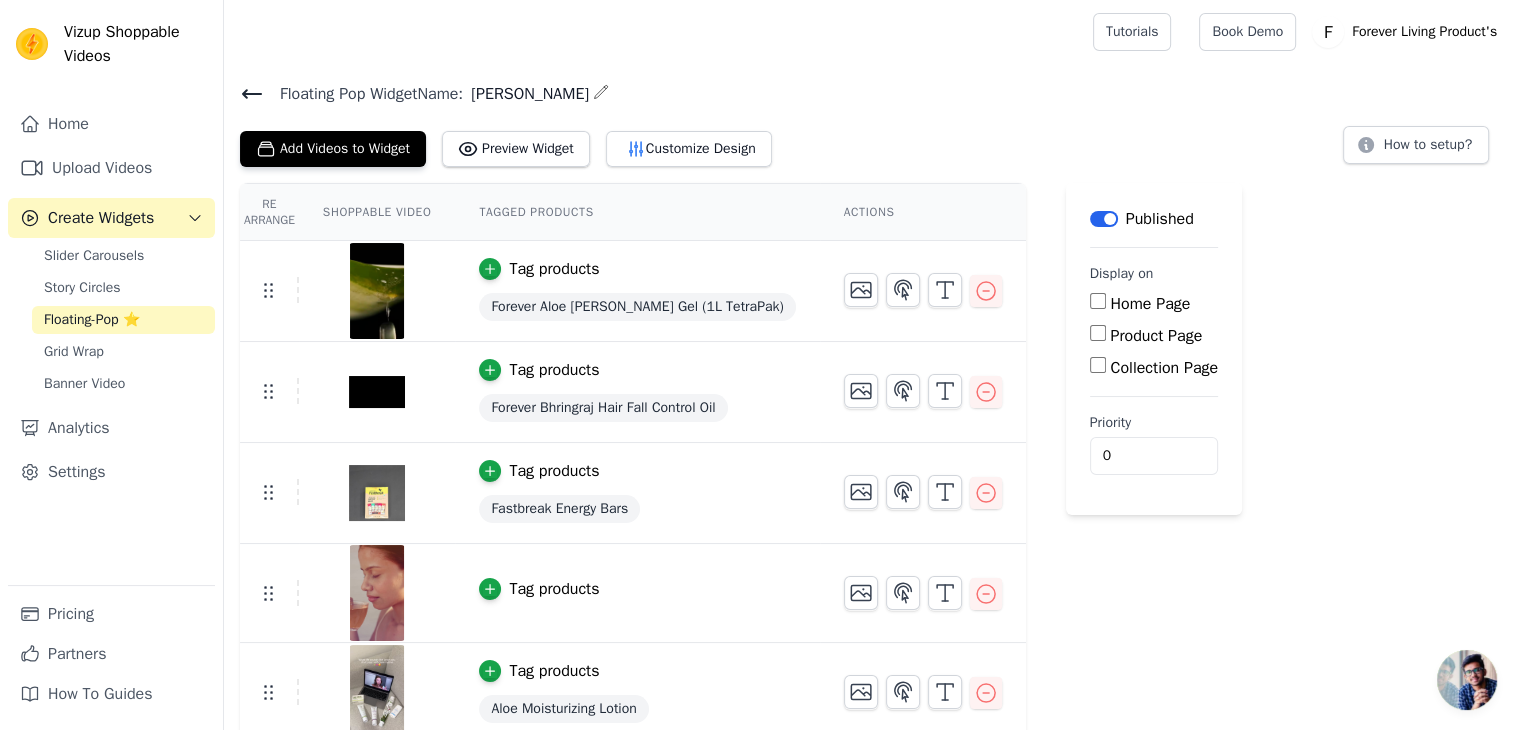 click on "Home Page" at bounding box center [1098, 301] 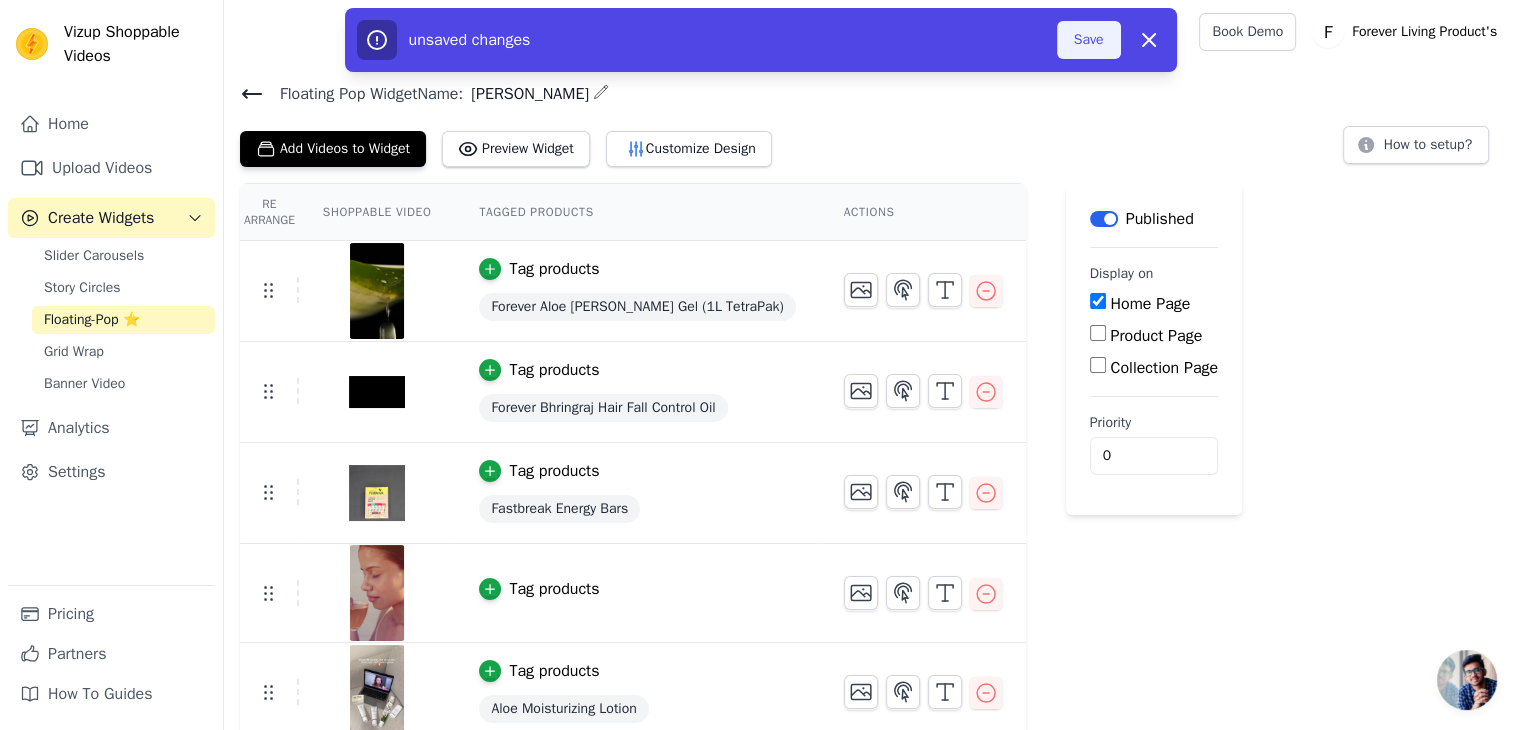 click on "Save" at bounding box center (1089, 40) 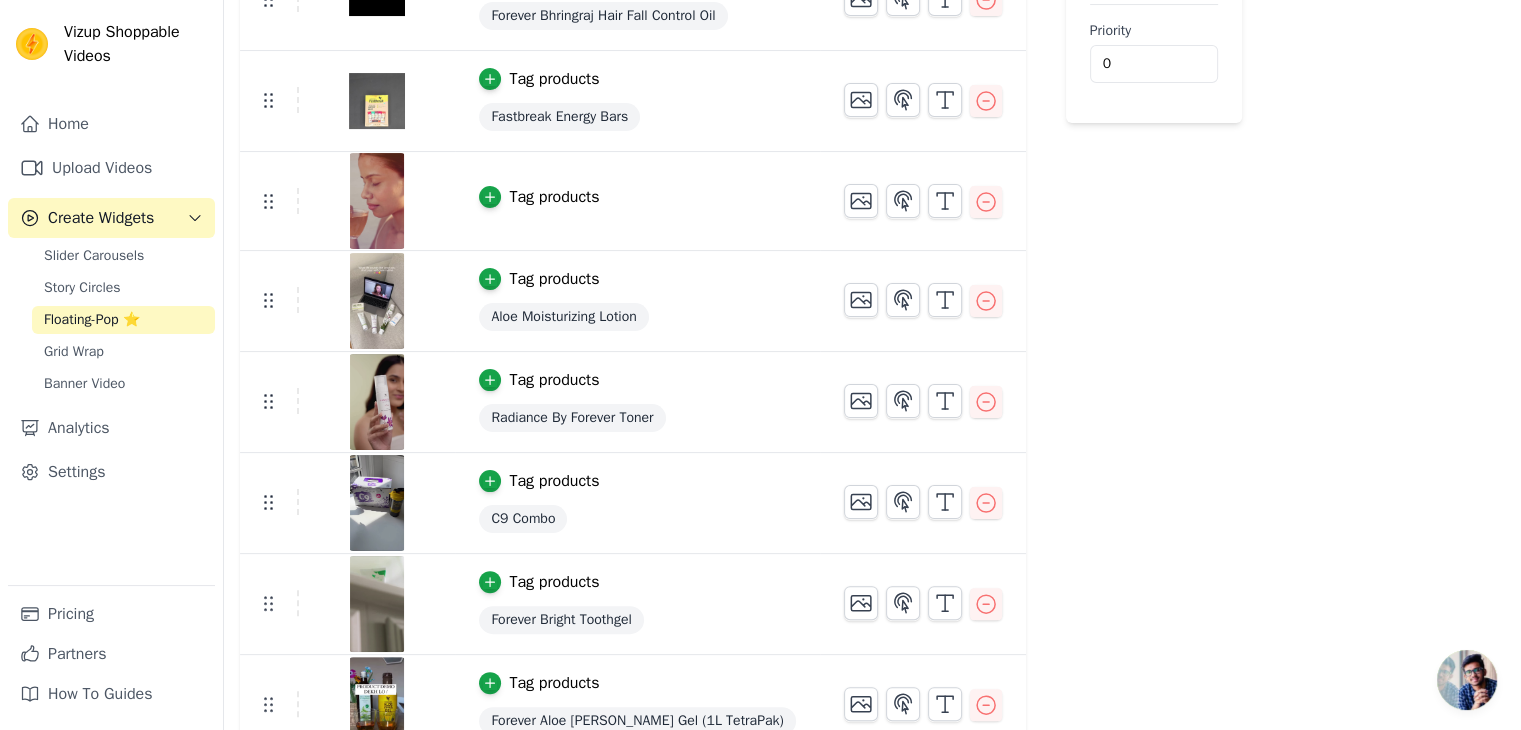 scroll, scrollTop: 516, scrollLeft: 0, axis: vertical 